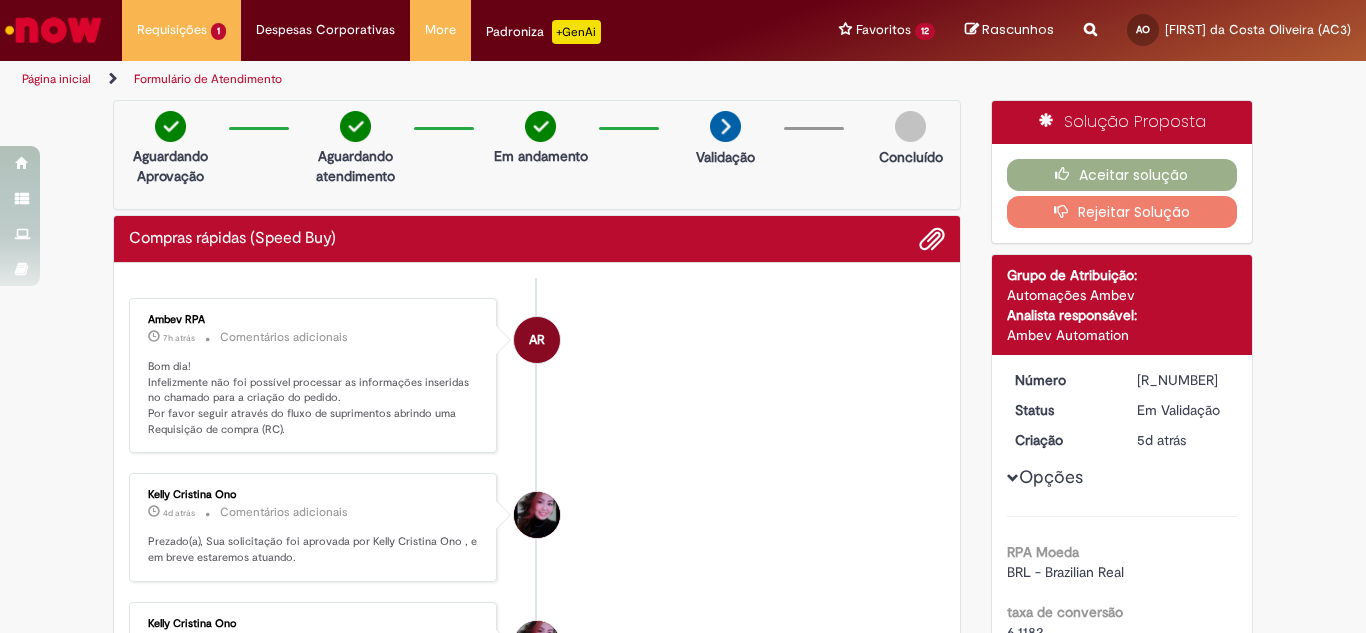 scroll, scrollTop: 0, scrollLeft: 0, axis: both 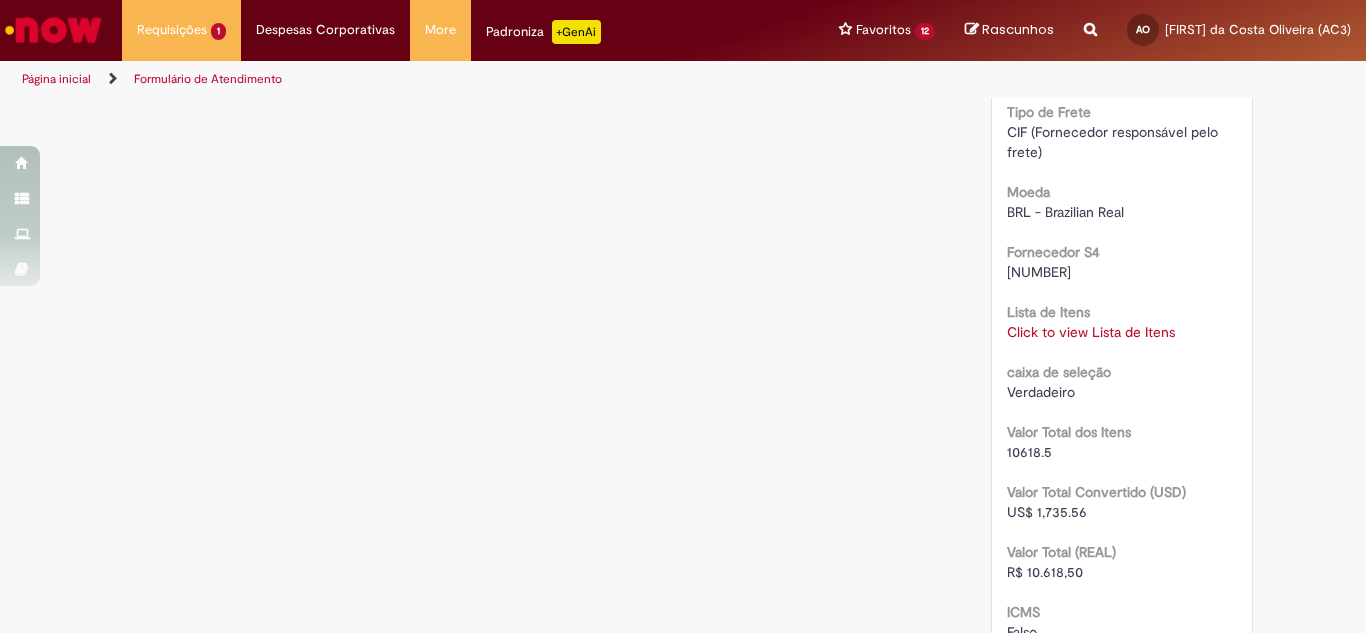 click on "Click to view Lista de Itens" at bounding box center (1091, 332) 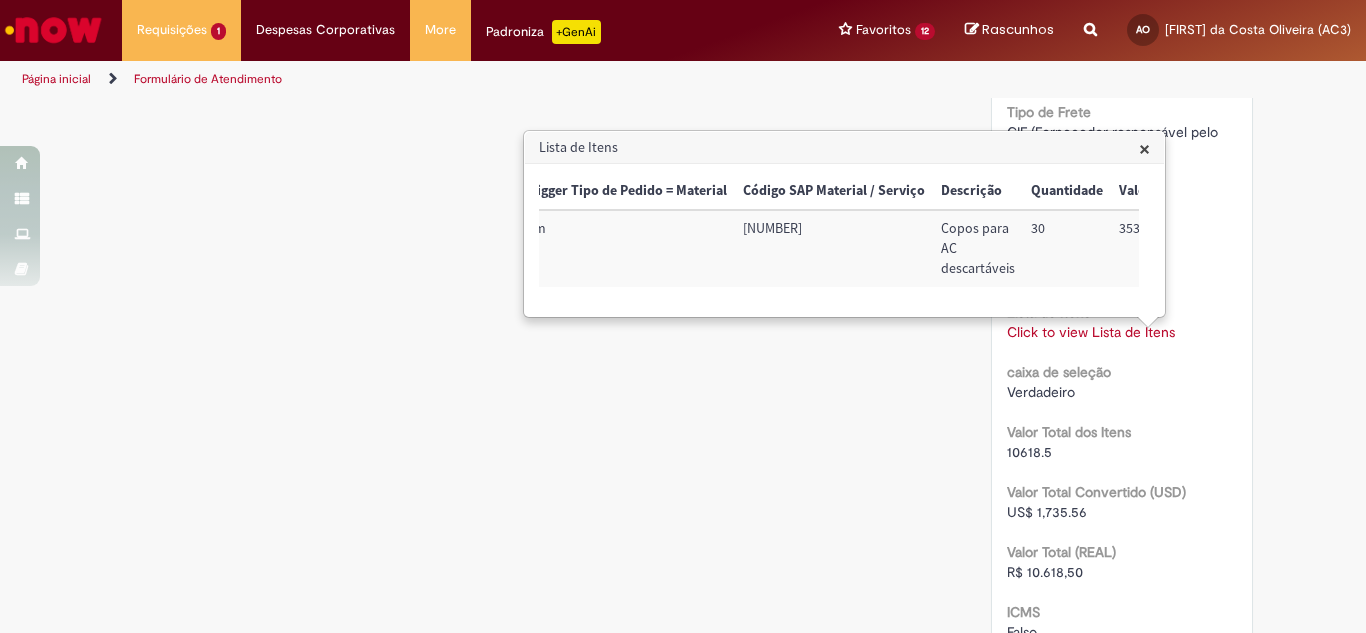 scroll, scrollTop: 0, scrollLeft: 0, axis: both 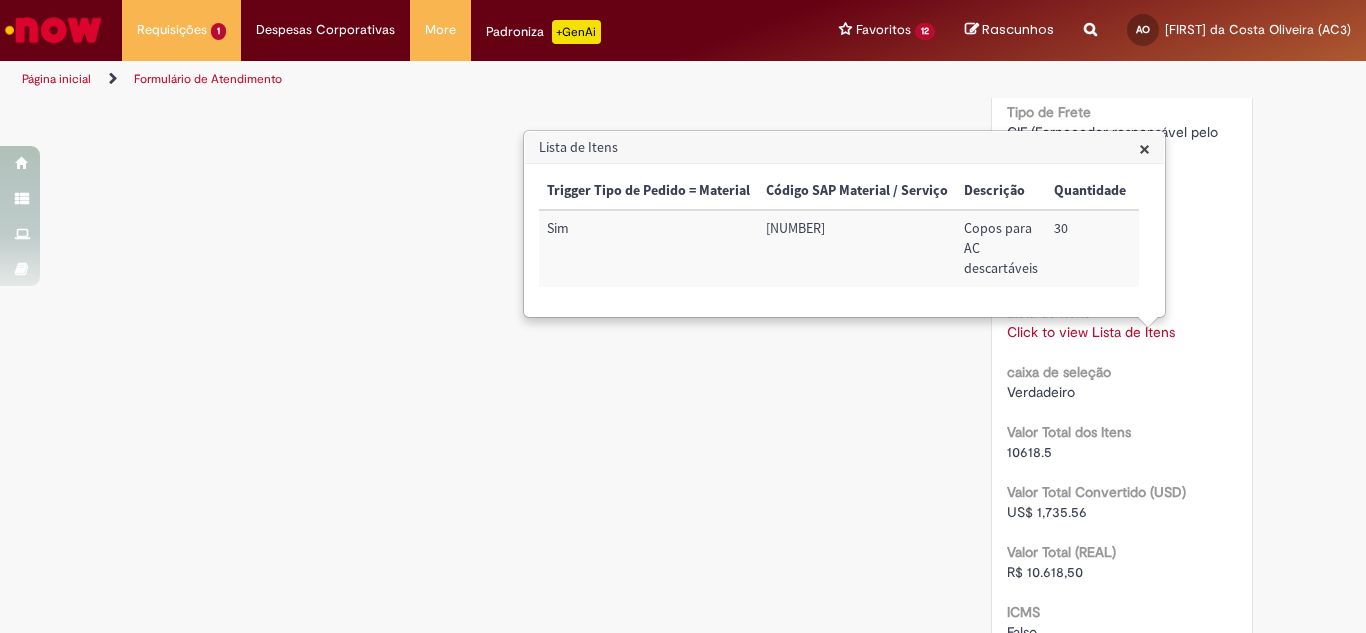 click on "×" at bounding box center (1144, 148) 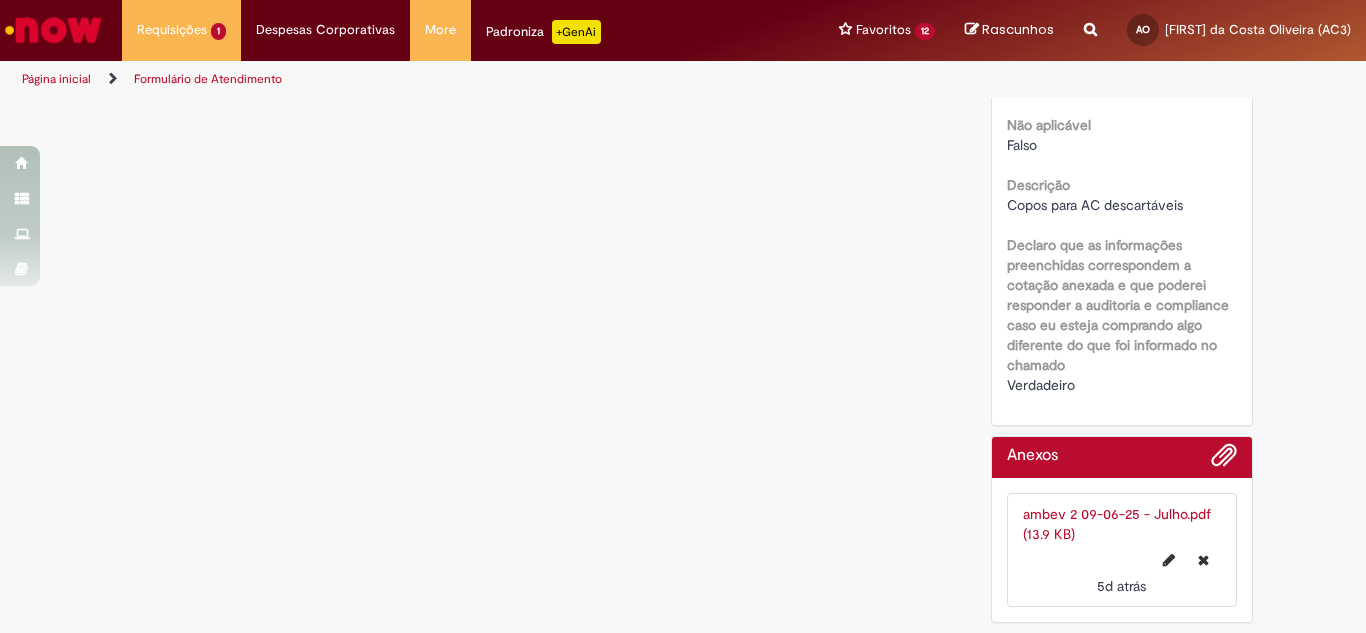 scroll, scrollTop: 2707, scrollLeft: 0, axis: vertical 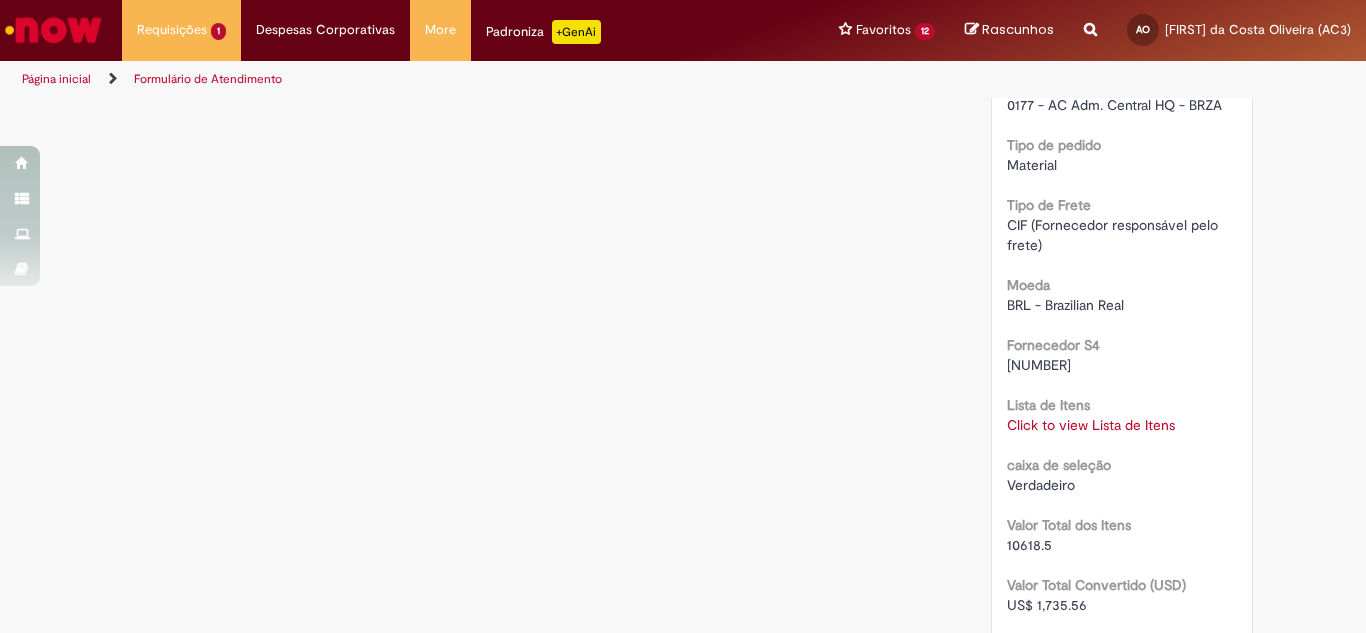 click on "Verificar Código de Barras
Aguardando Aprovação
Aguardando atendimento
Em andamento
Validação
Concluído
Compras rápidas (Speed Buy)
Enviar
AR
Ambev RPA
7h atrás 7 horas atrás     Comentários adicionais
Bom dia!
Infelizmente não foi possível processar as informações inseridas no chamado para a criação do pedido.
Por favor seguir através do fluxo de suprimentos abrindo uma Requisição de compra (RC)." at bounding box center [683, -97] 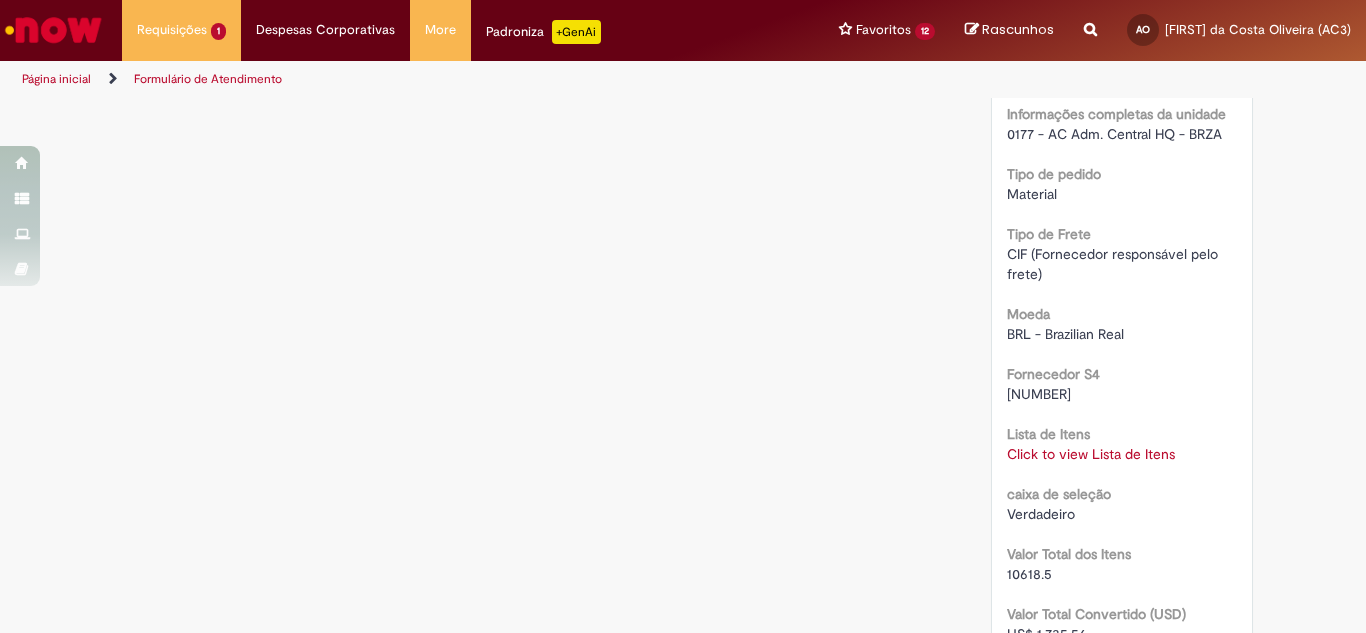 scroll, scrollTop: 1800, scrollLeft: 0, axis: vertical 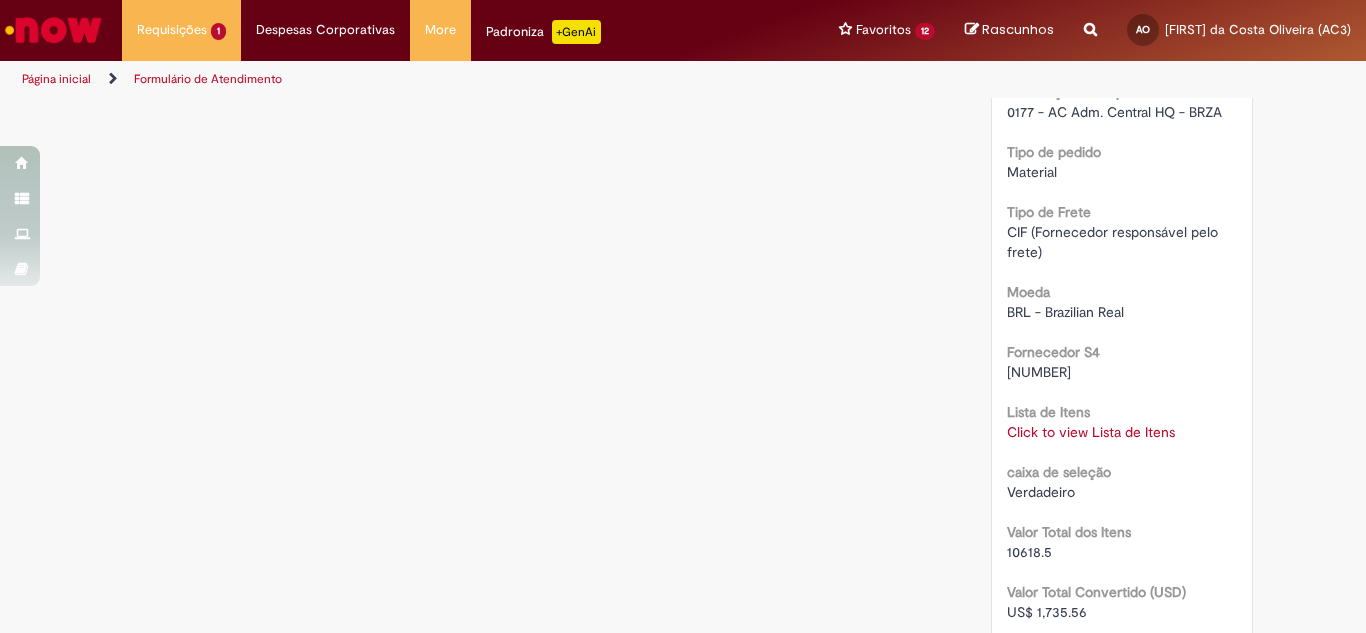 click on "[NUMBER]" at bounding box center (1039, 372) 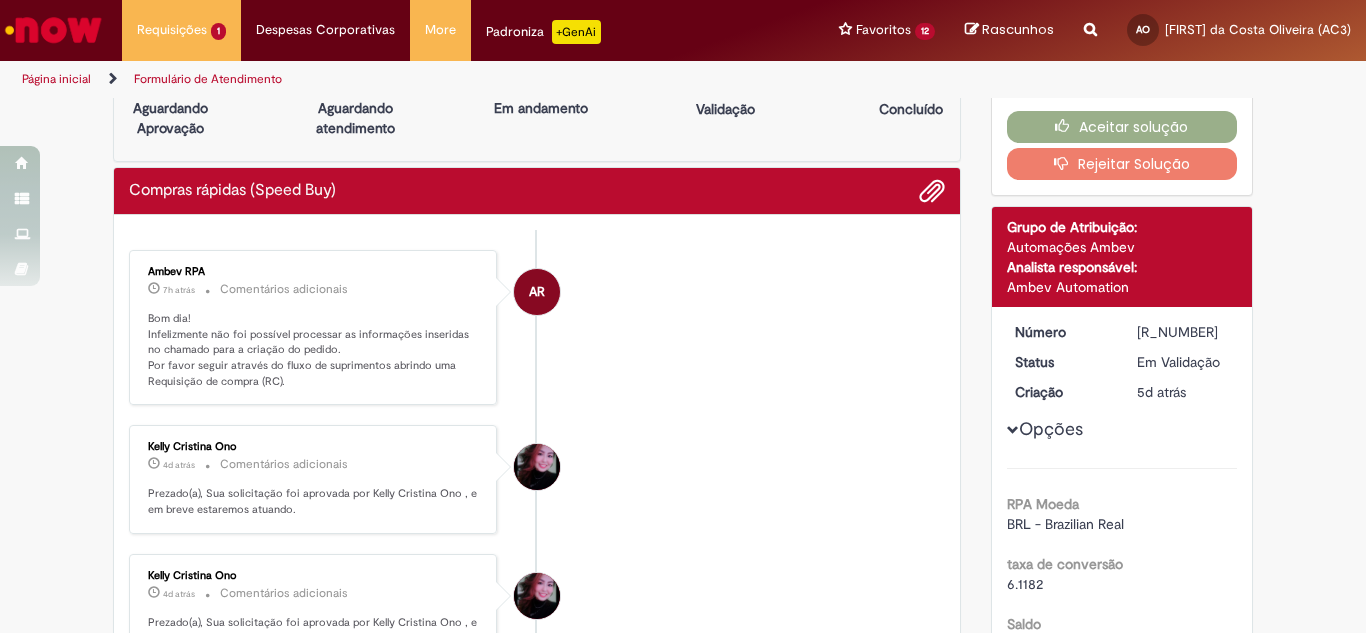 scroll, scrollTop: 0, scrollLeft: 0, axis: both 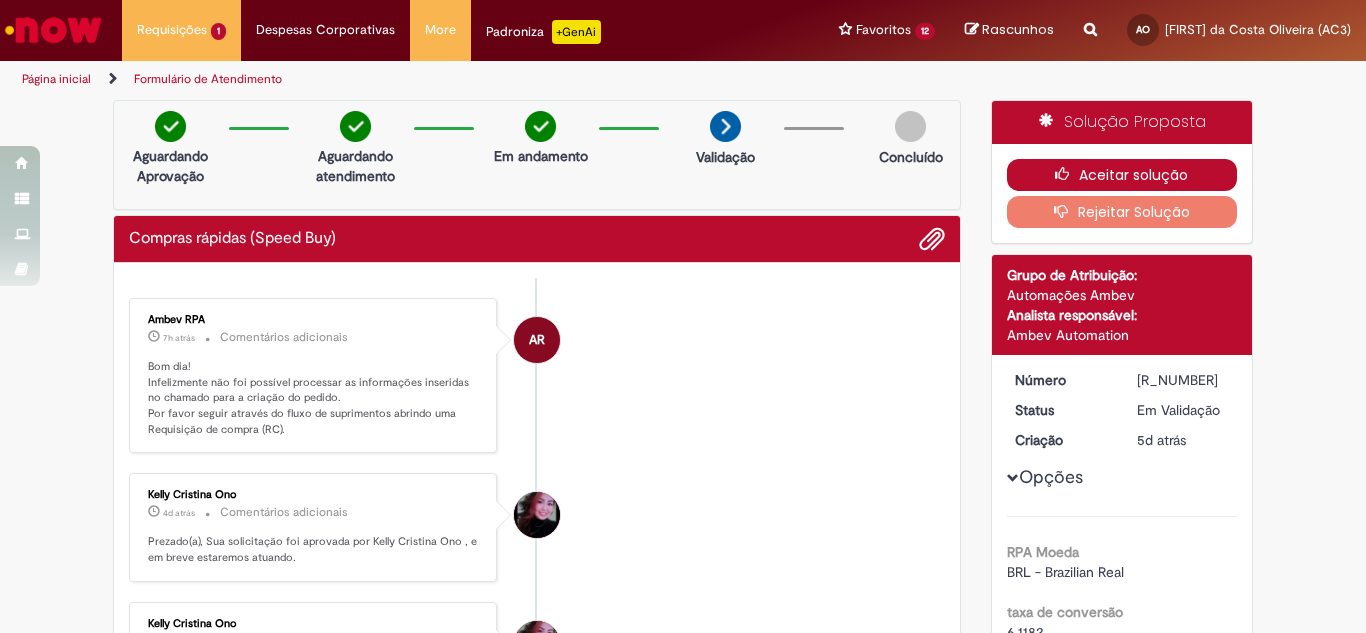 click on "Aceitar solução" at bounding box center (1122, 175) 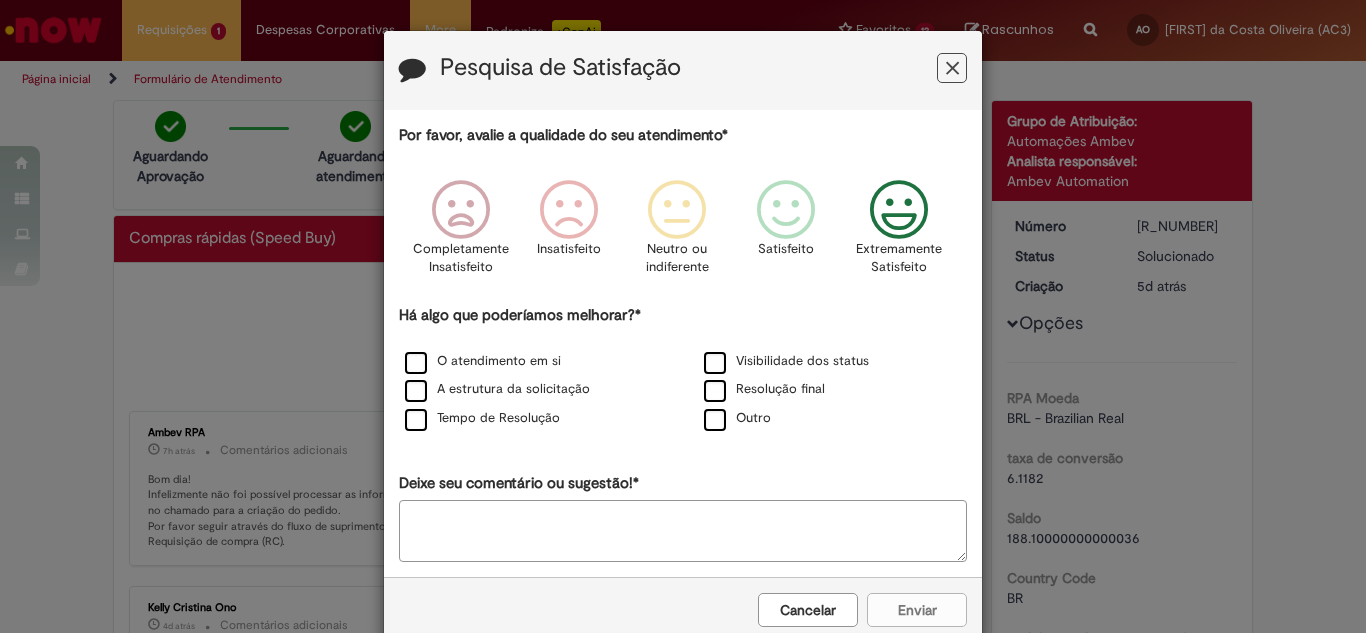 click at bounding box center (899, 210) 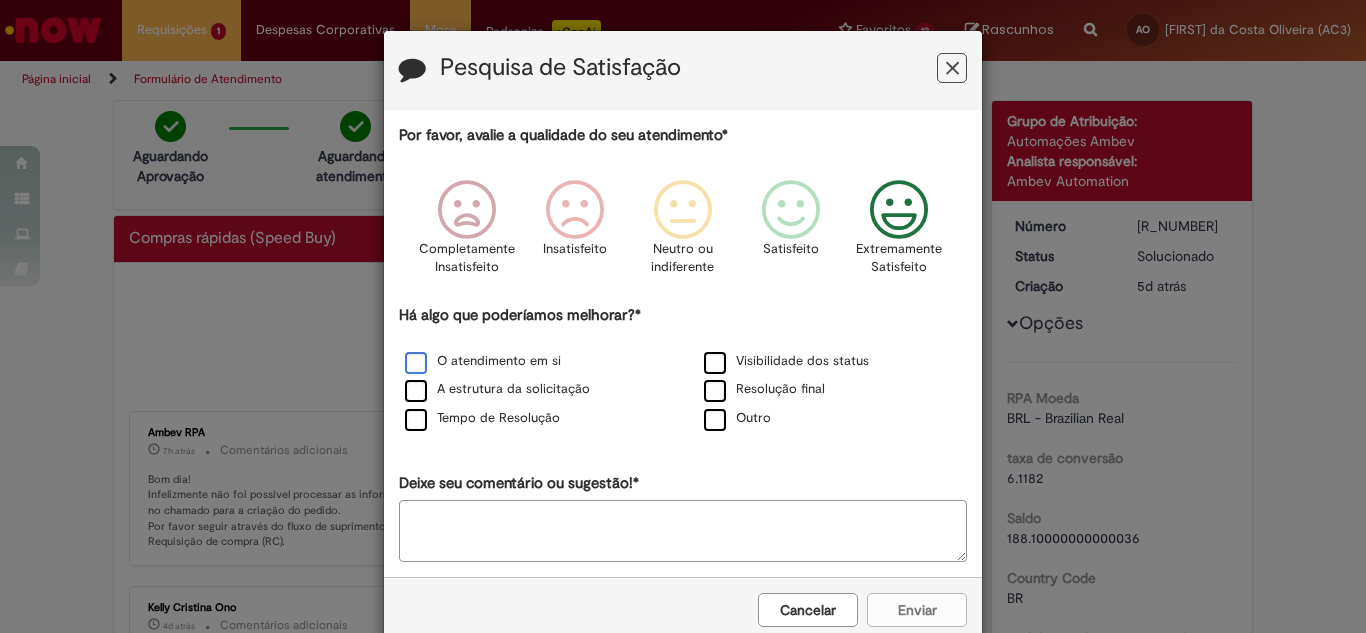 click on "O atendimento em si" at bounding box center (483, 361) 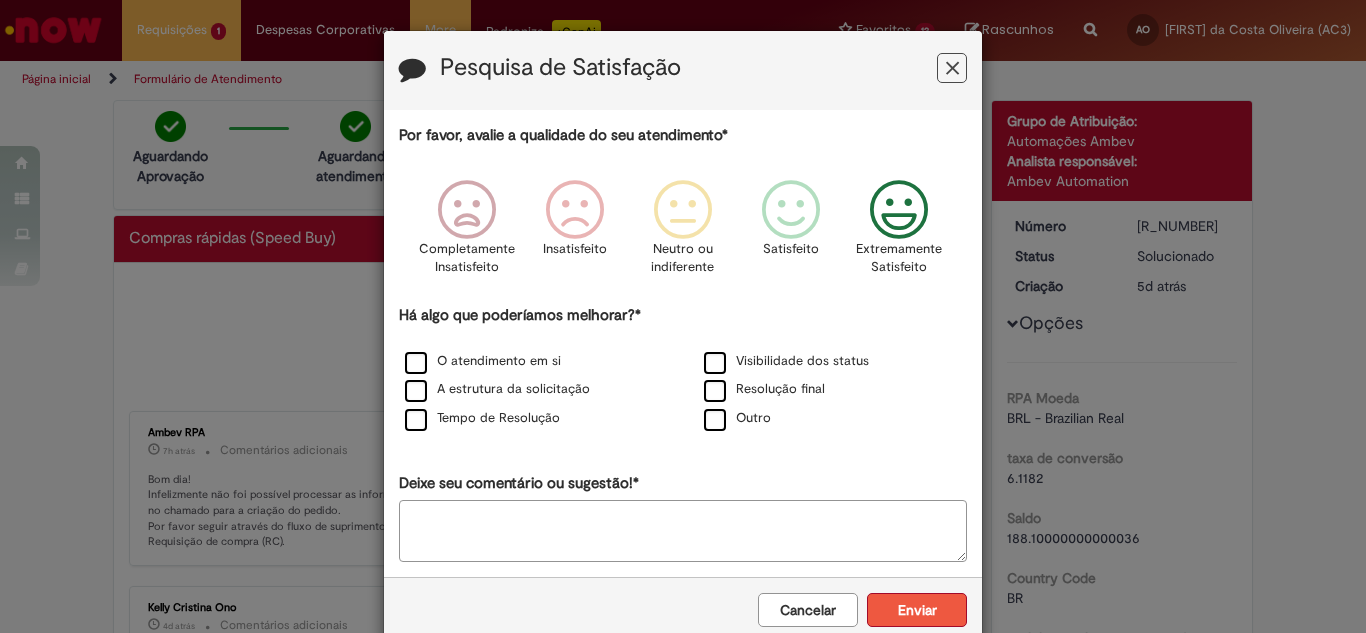 click on "Enviar" at bounding box center (917, 610) 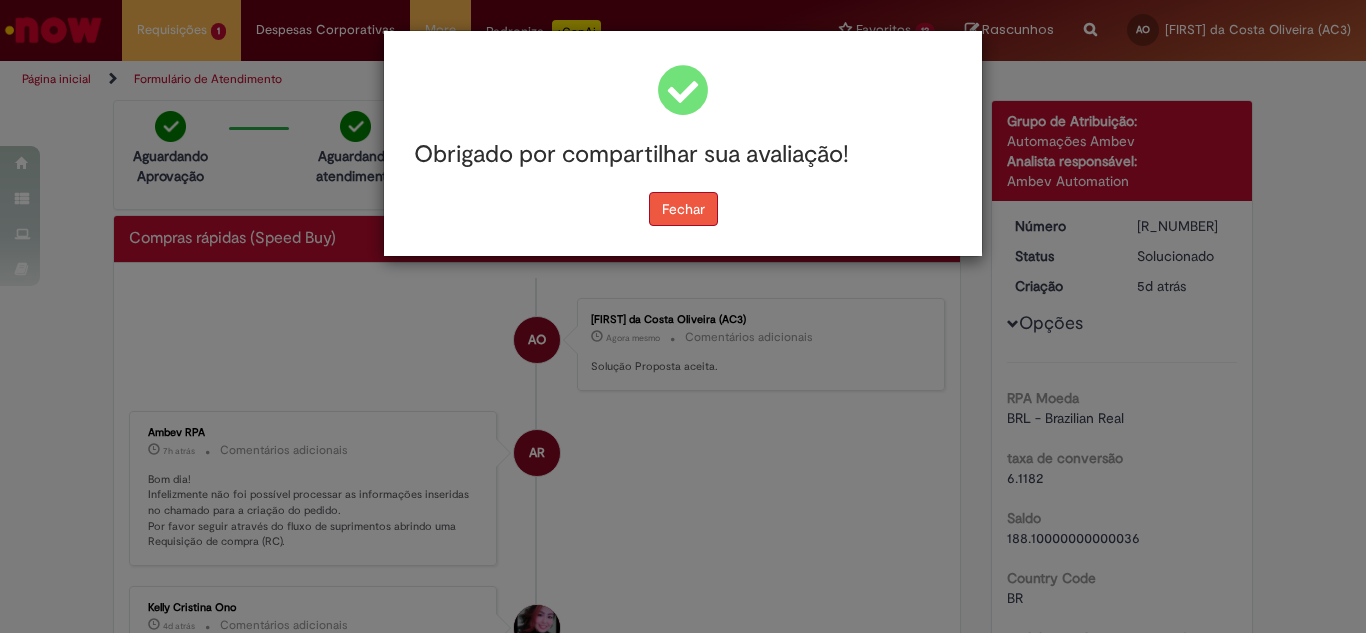 click on "Fechar" at bounding box center (683, 209) 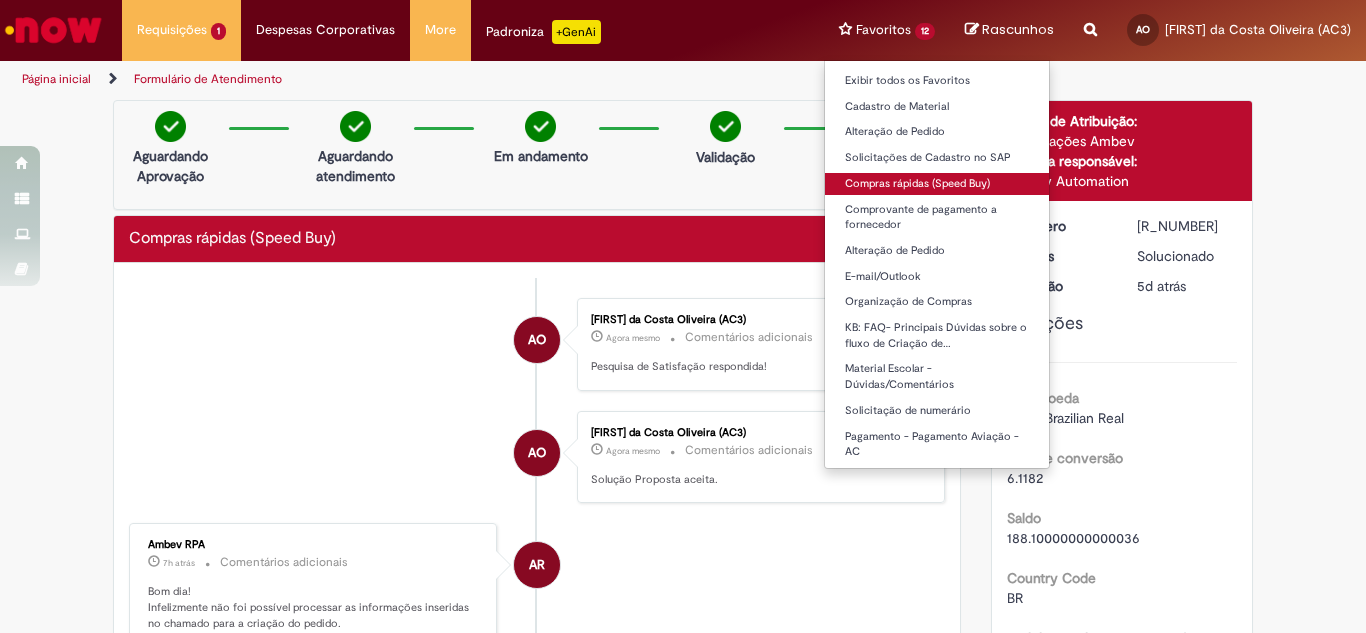 click on "Compras rápidas (Speed Buy)" at bounding box center [937, 184] 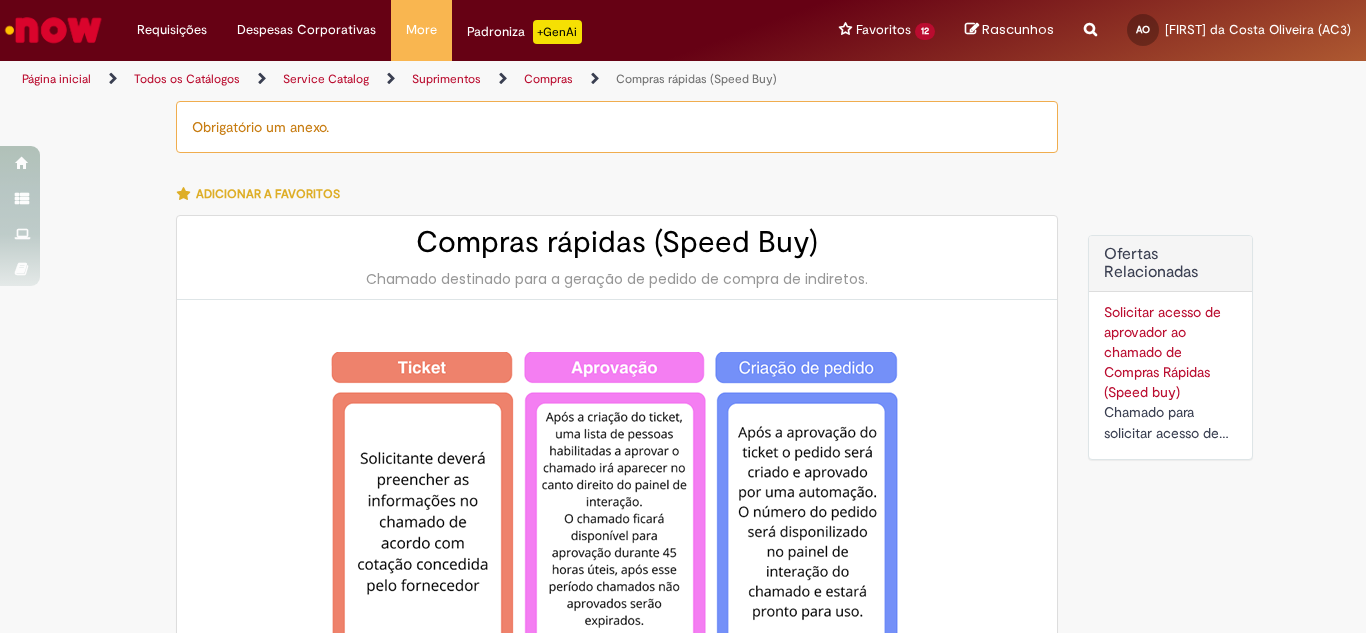 type on "******" 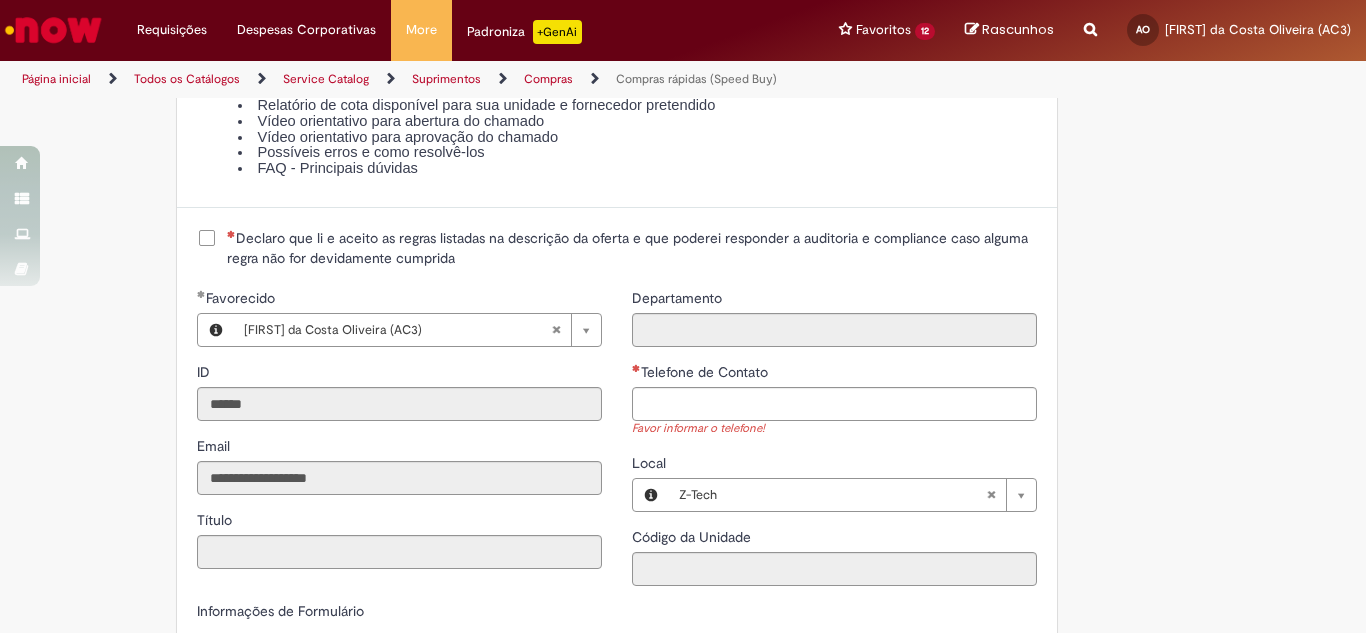 scroll, scrollTop: 2400, scrollLeft: 0, axis: vertical 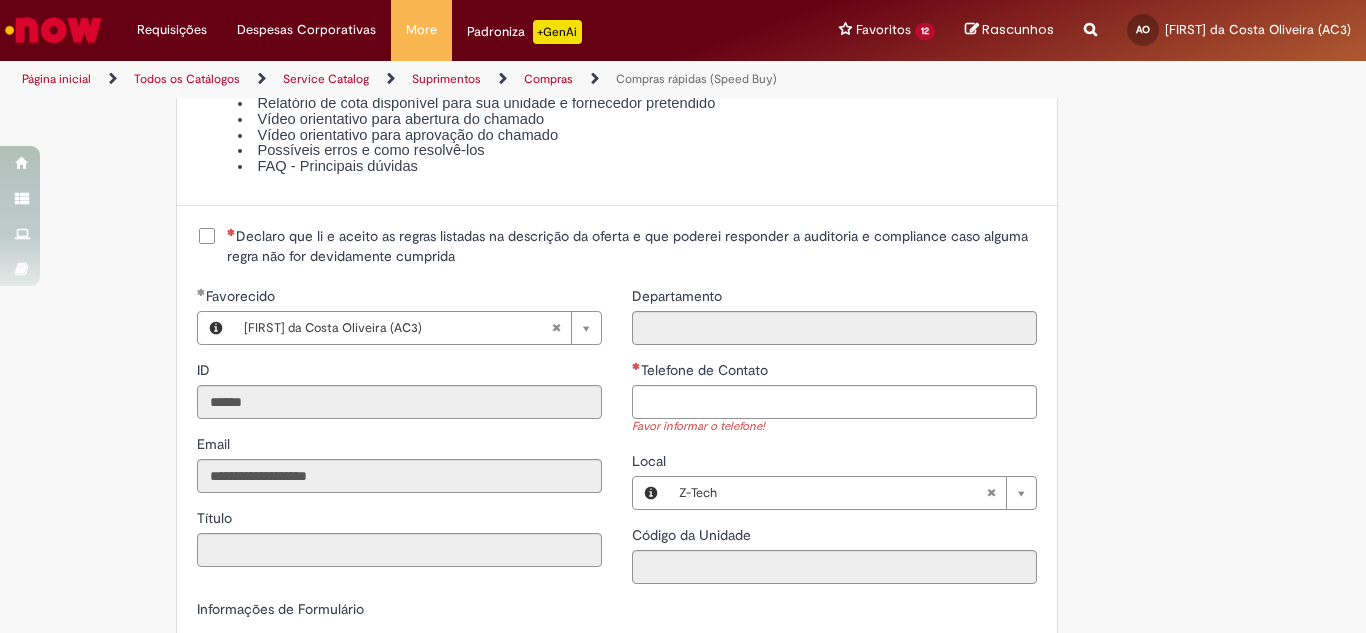 click on "Declaro que li e aceito as regras listadas na descrição da oferta e que poderei responder a auditoria e compliance caso alguma regra não for devidamente cumprida" at bounding box center (632, 246) 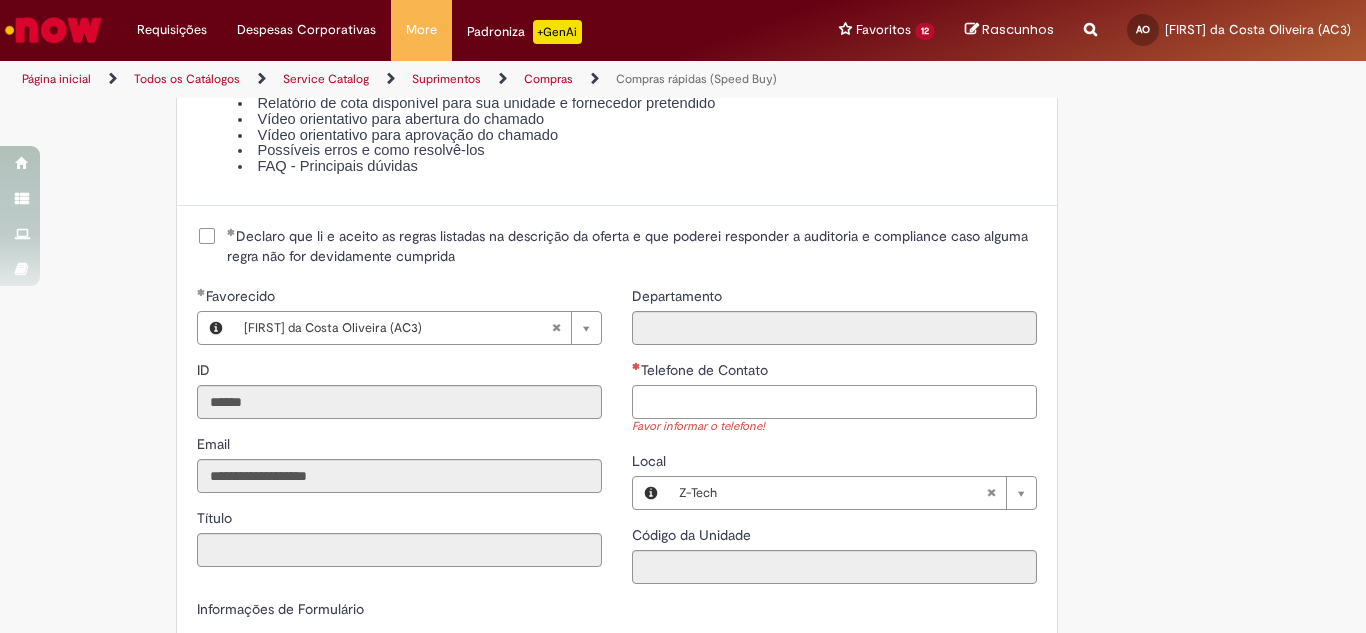 click on "Telefone de Contato" at bounding box center [834, 402] 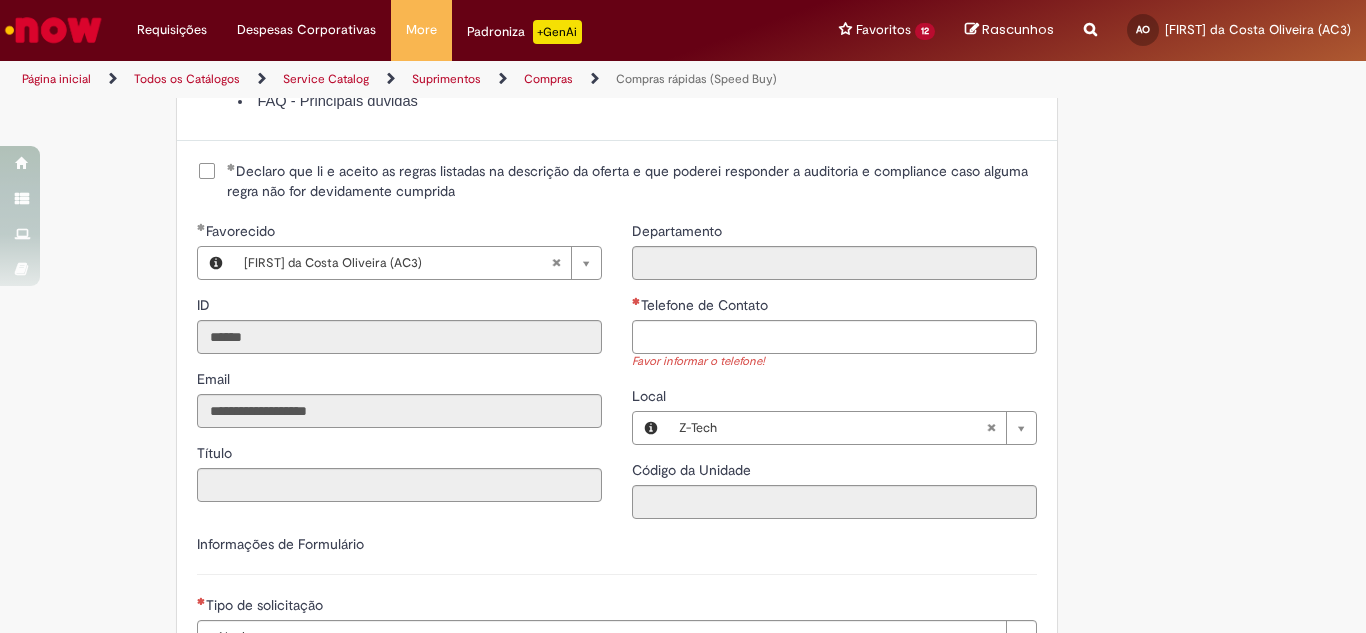 scroll, scrollTop: 2500, scrollLeft: 0, axis: vertical 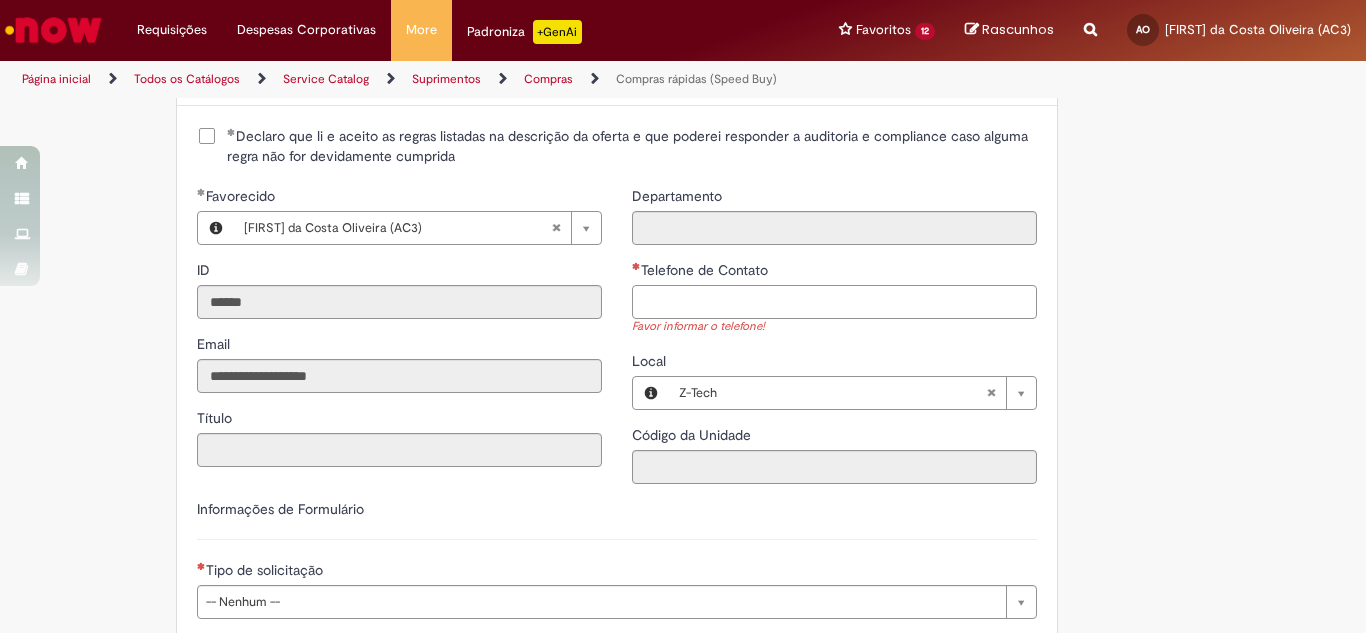 click on "Telefone de Contato" at bounding box center (834, 302) 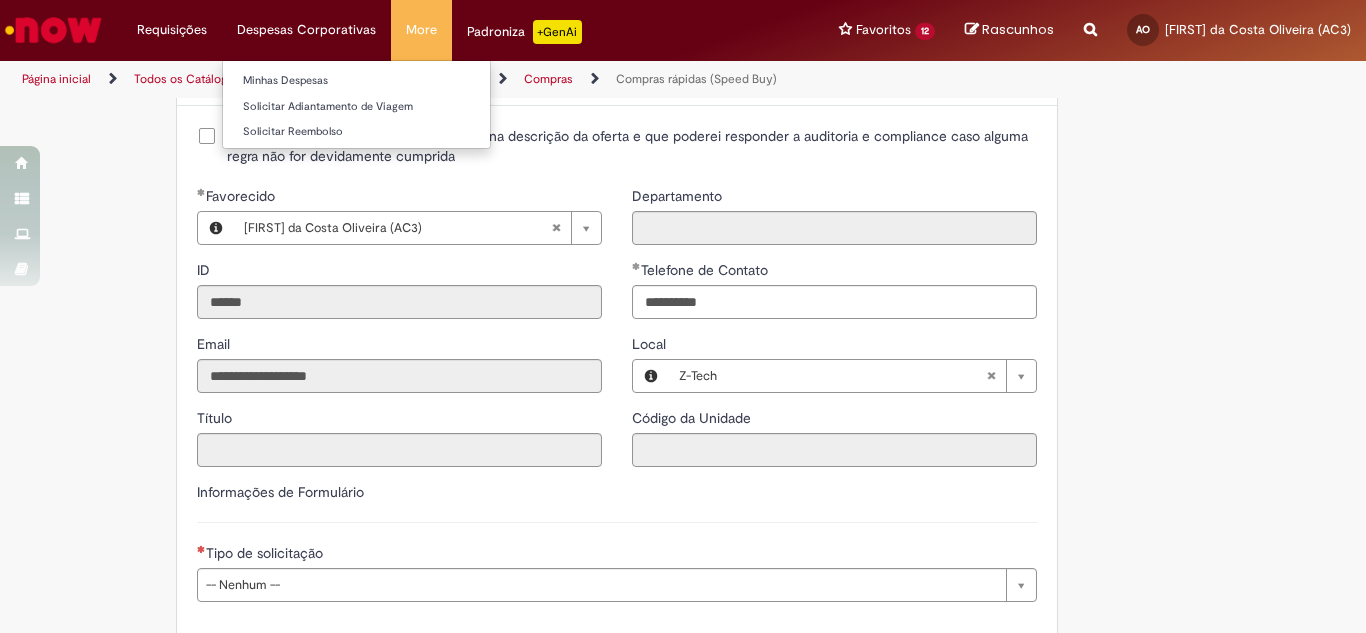 type on "**********" 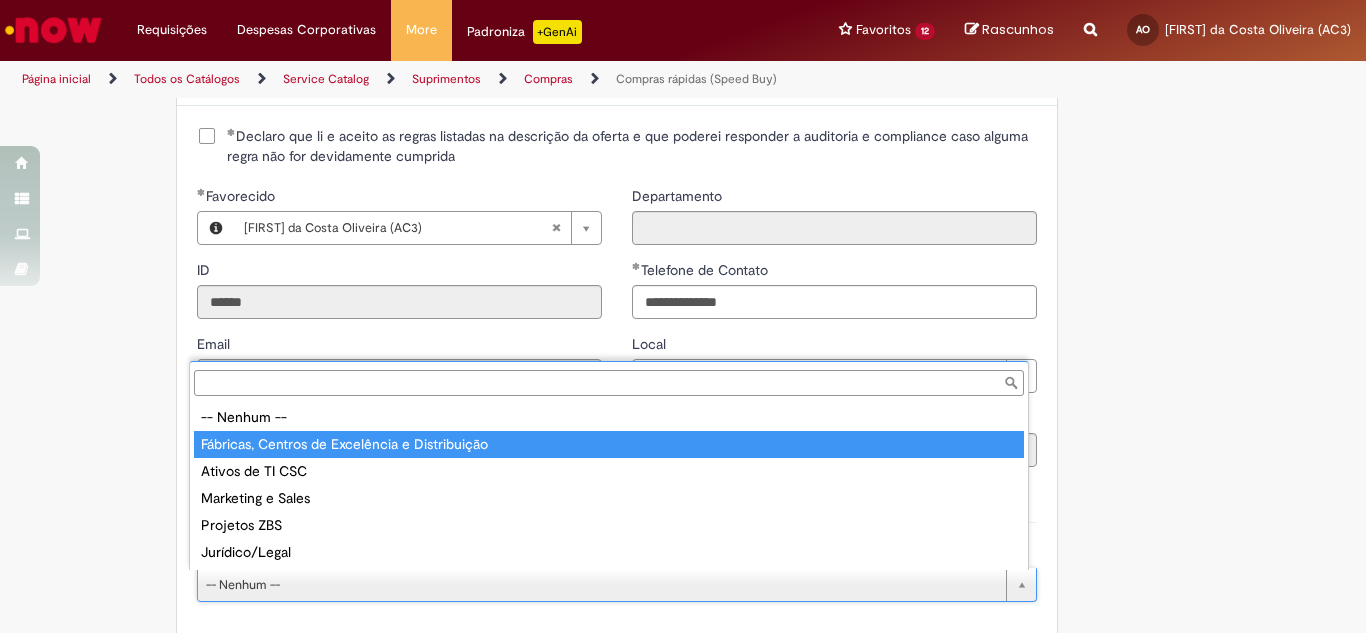 type on "**********" 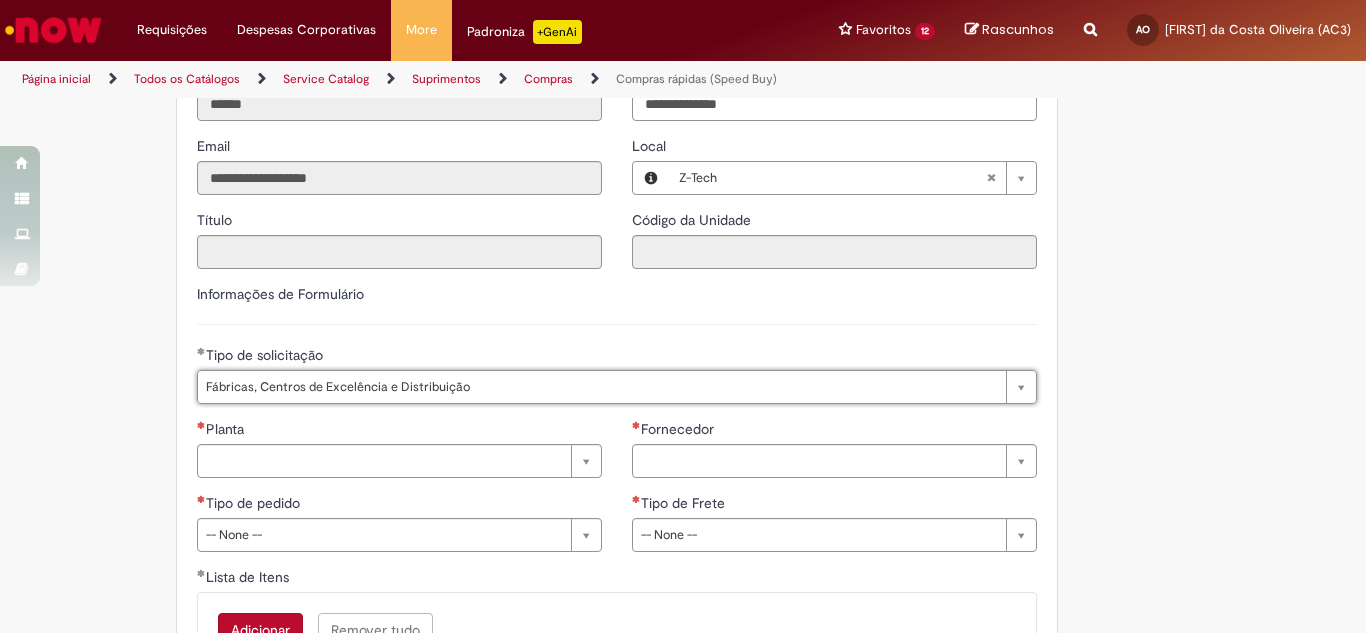 scroll, scrollTop: 2700, scrollLeft: 0, axis: vertical 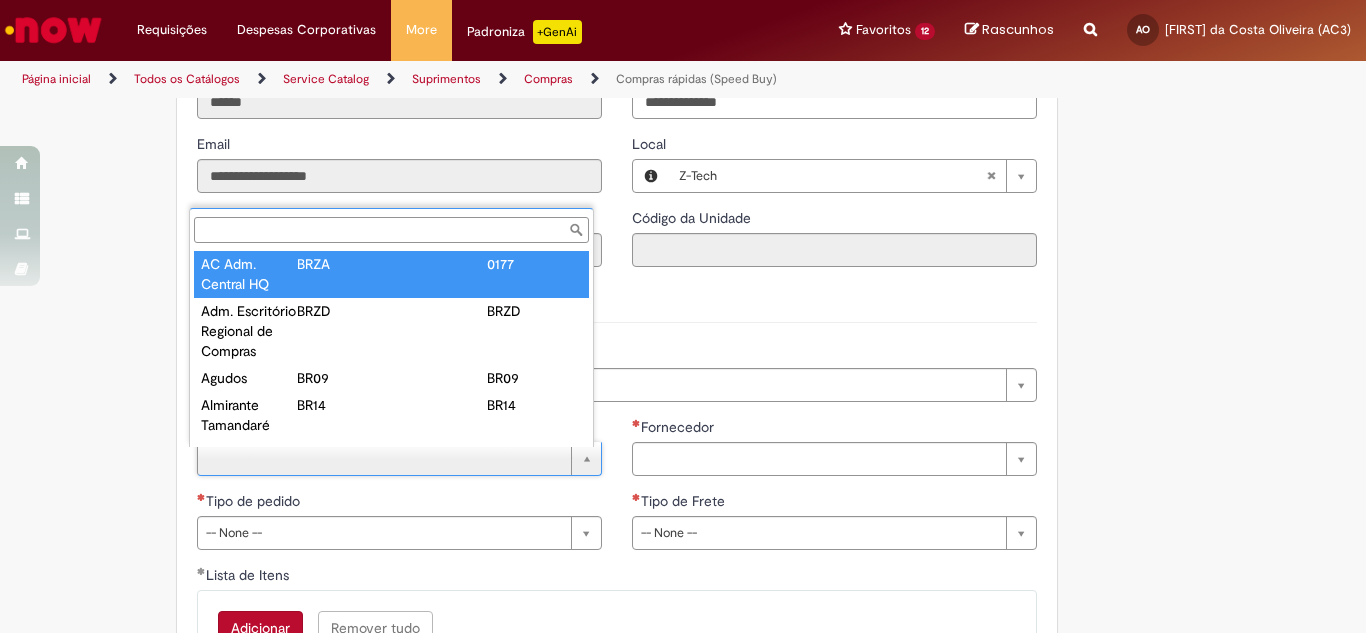 type on "**********" 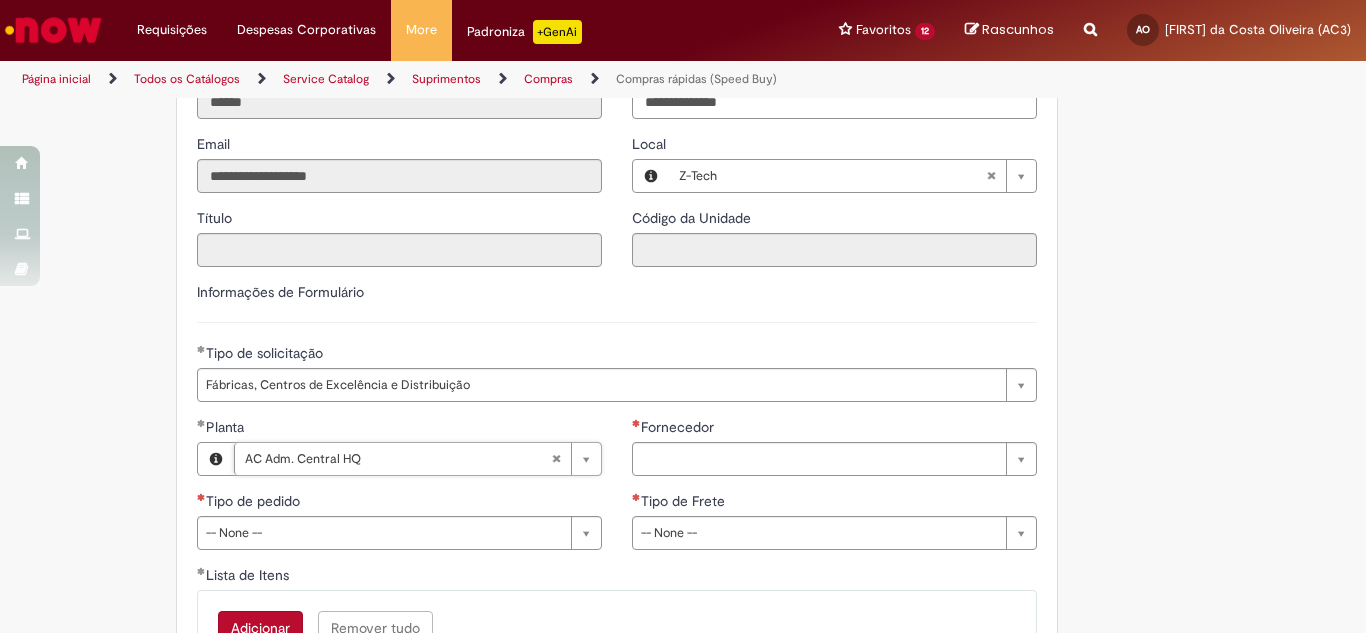 scroll, scrollTop: 2800, scrollLeft: 0, axis: vertical 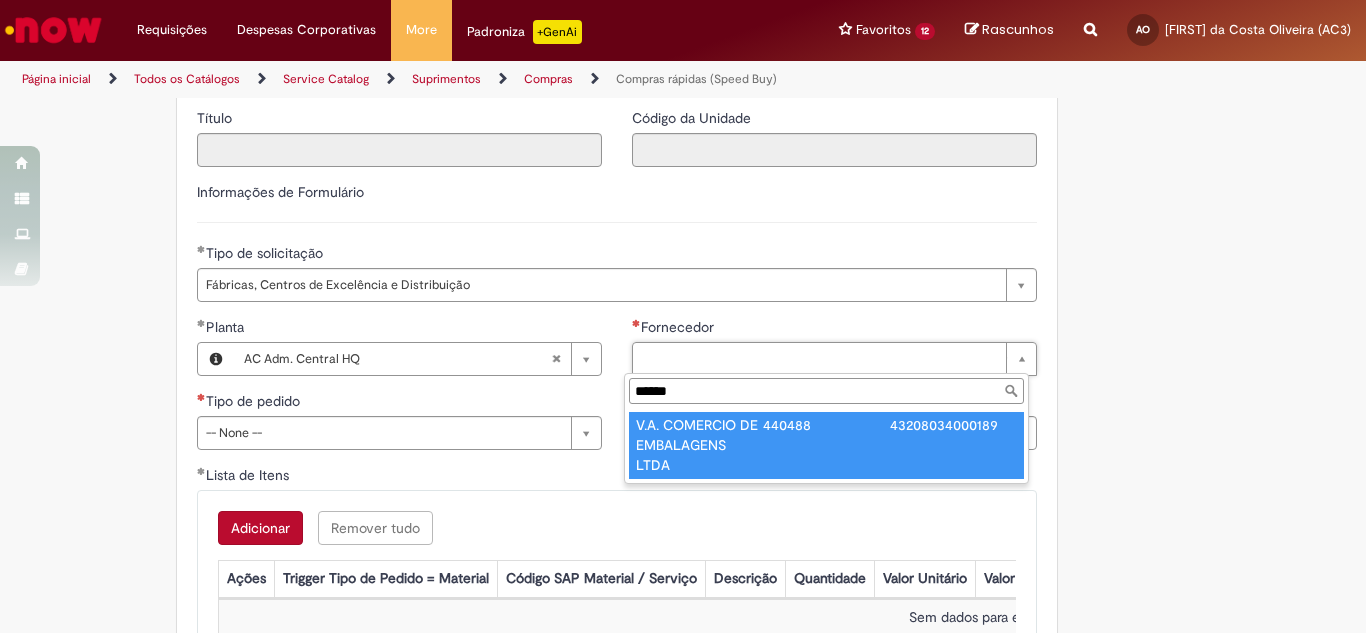 type on "******" 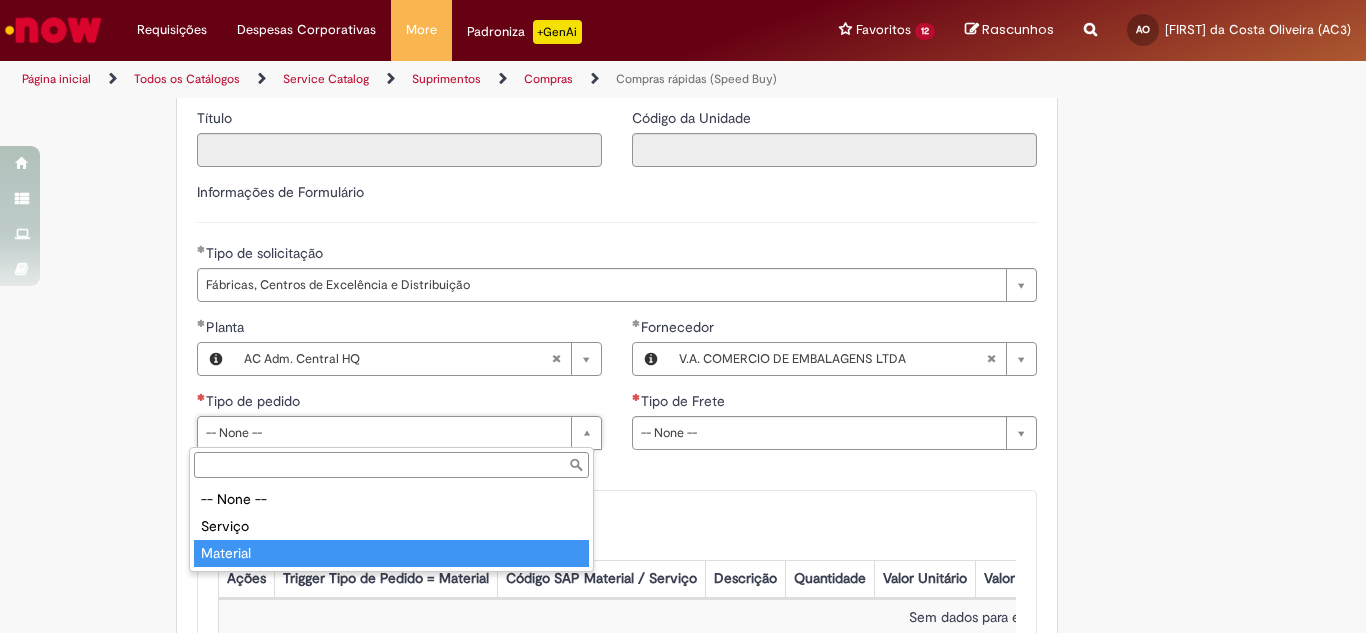 type on "********" 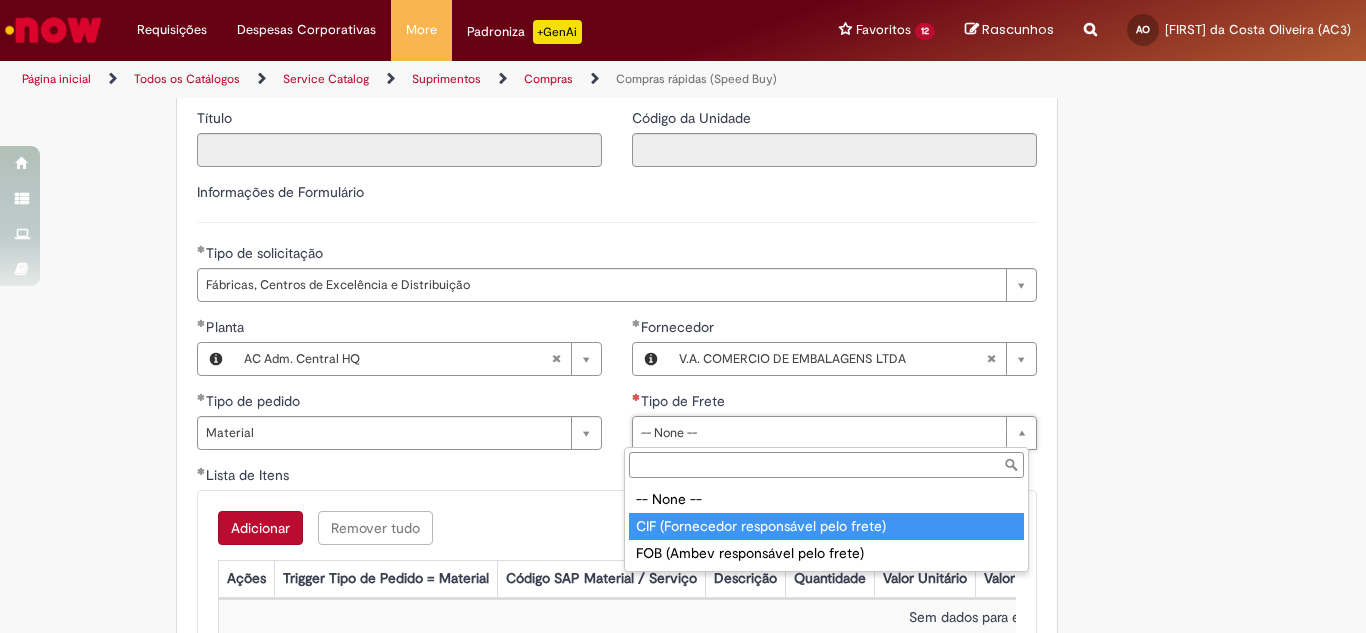 type on "**********" 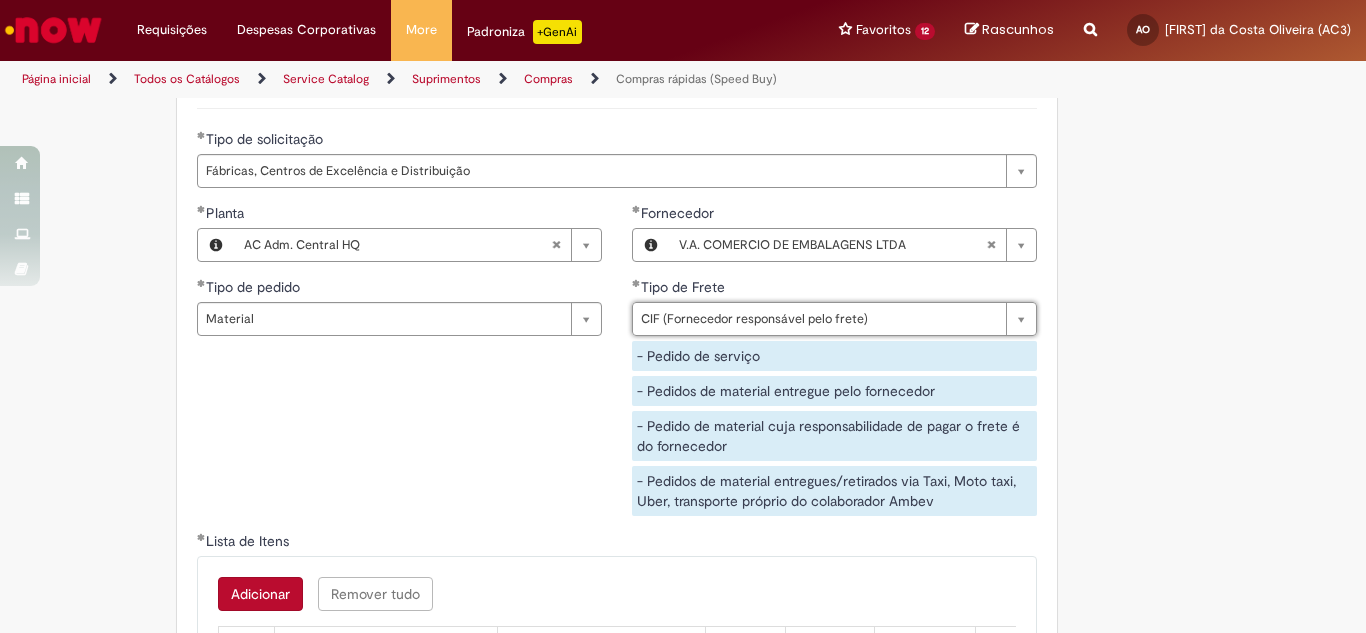 scroll, scrollTop: 3200, scrollLeft: 0, axis: vertical 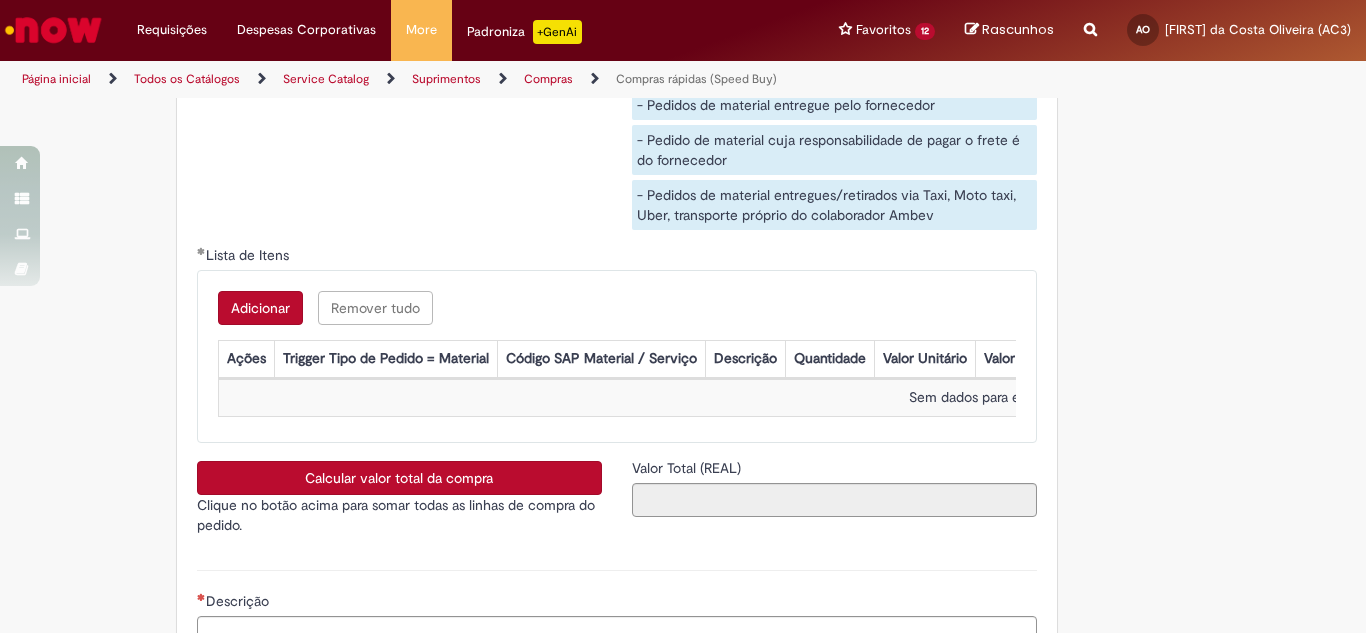 click on "Adicionar" at bounding box center (260, 308) 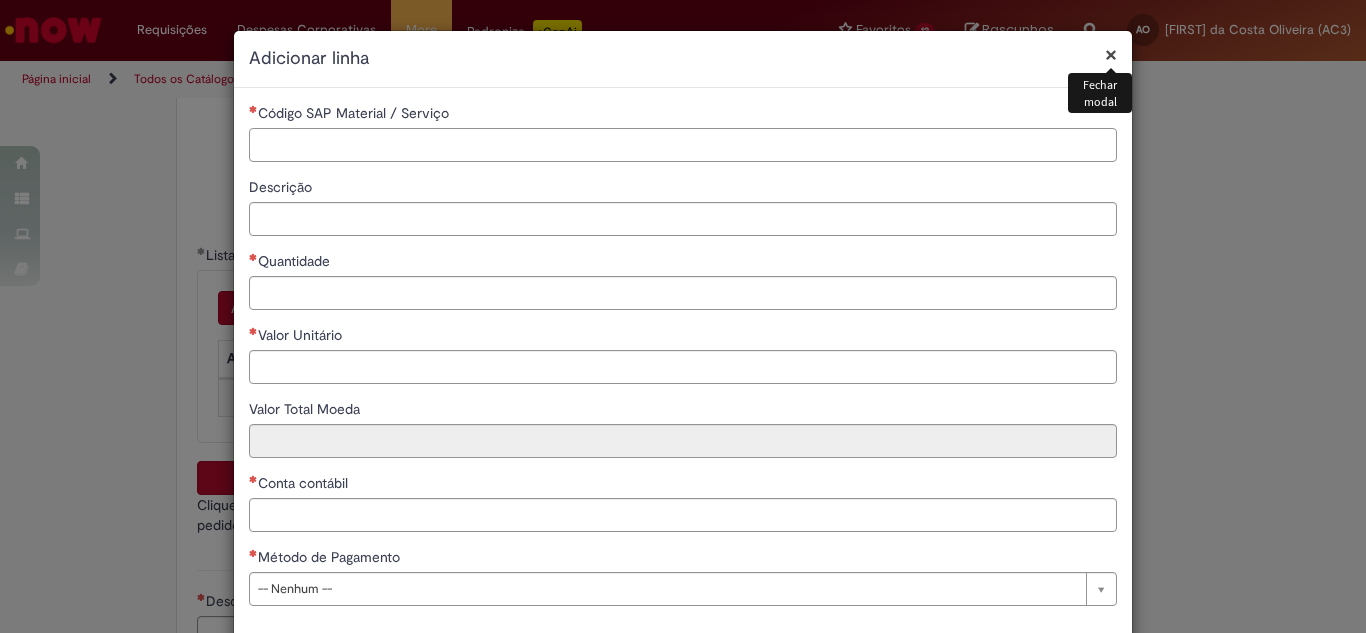 click on "Código SAP Material / Serviço" at bounding box center [683, 145] 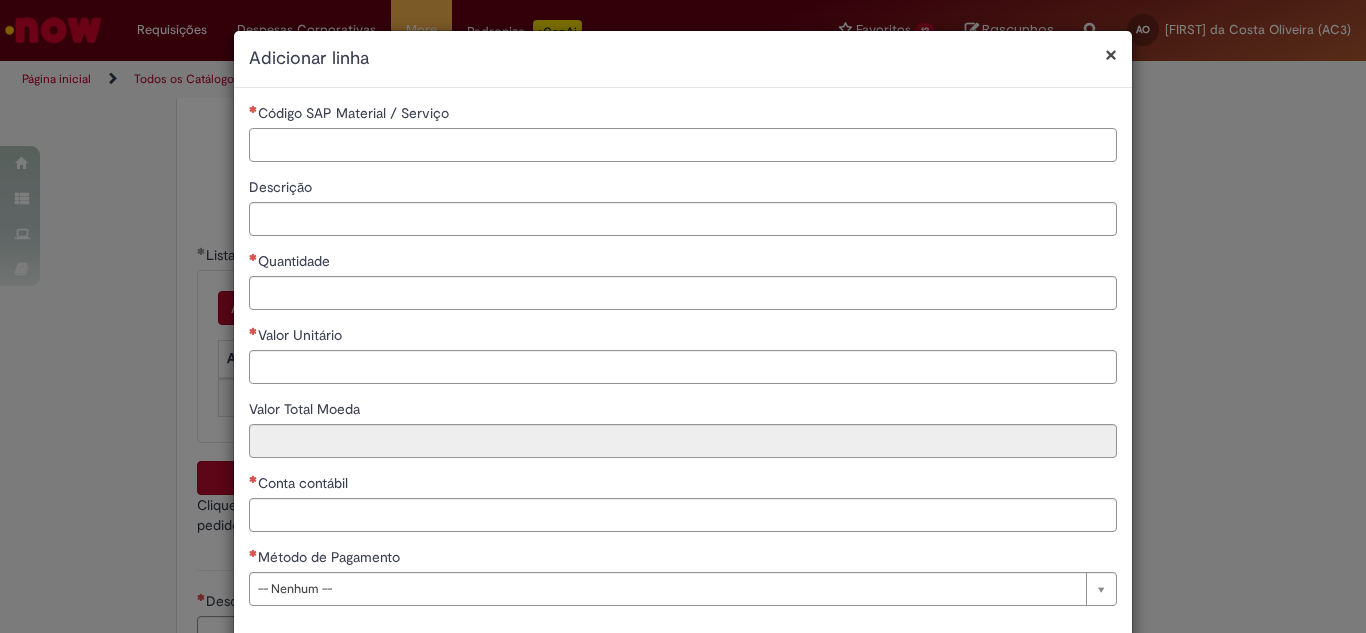 paste on "********" 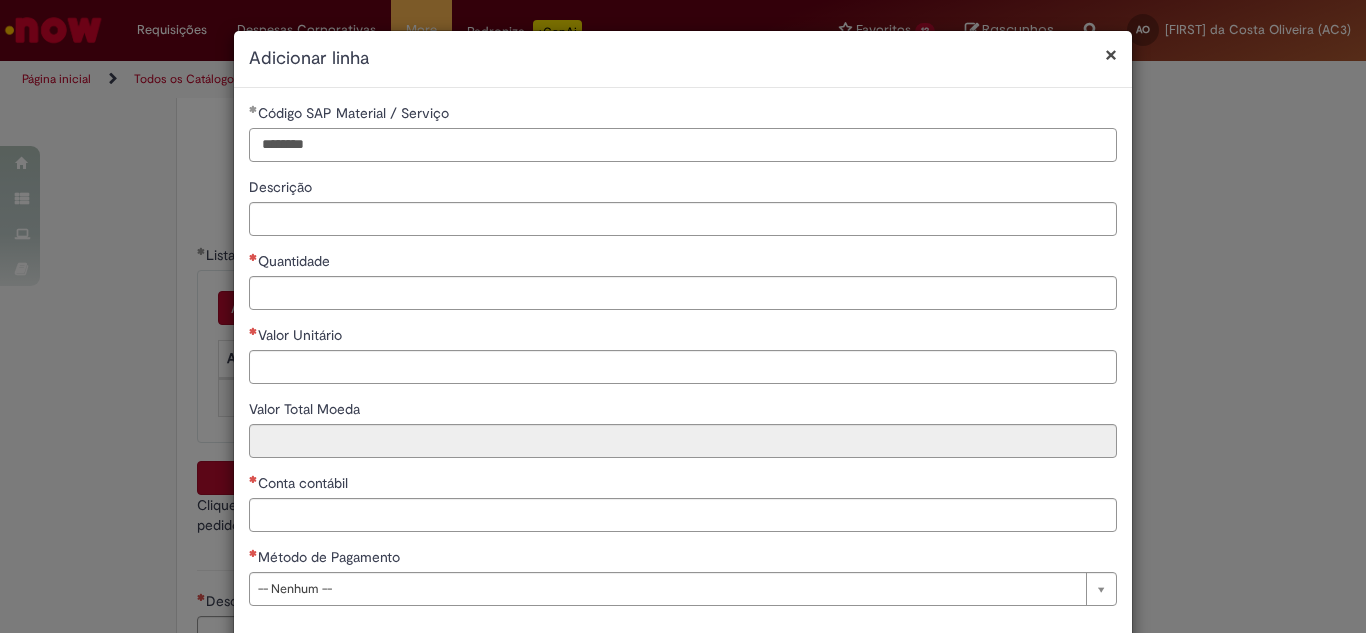 type on "********" 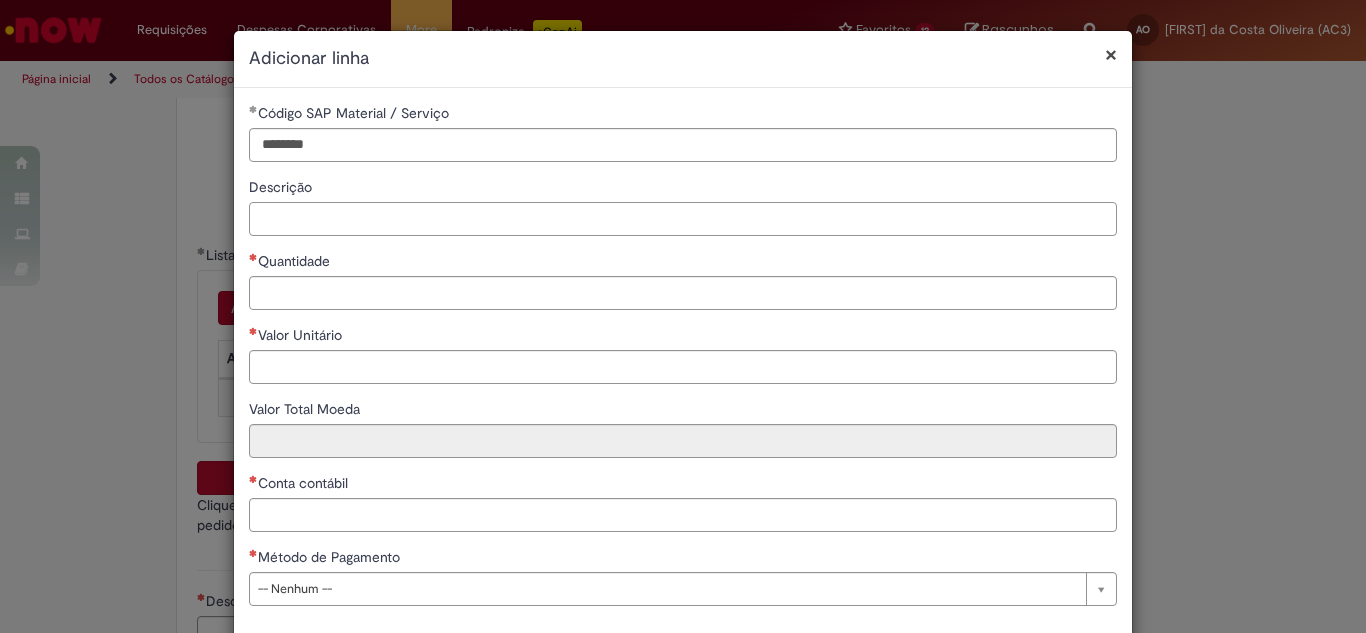 click on "Descrição" at bounding box center [683, 219] 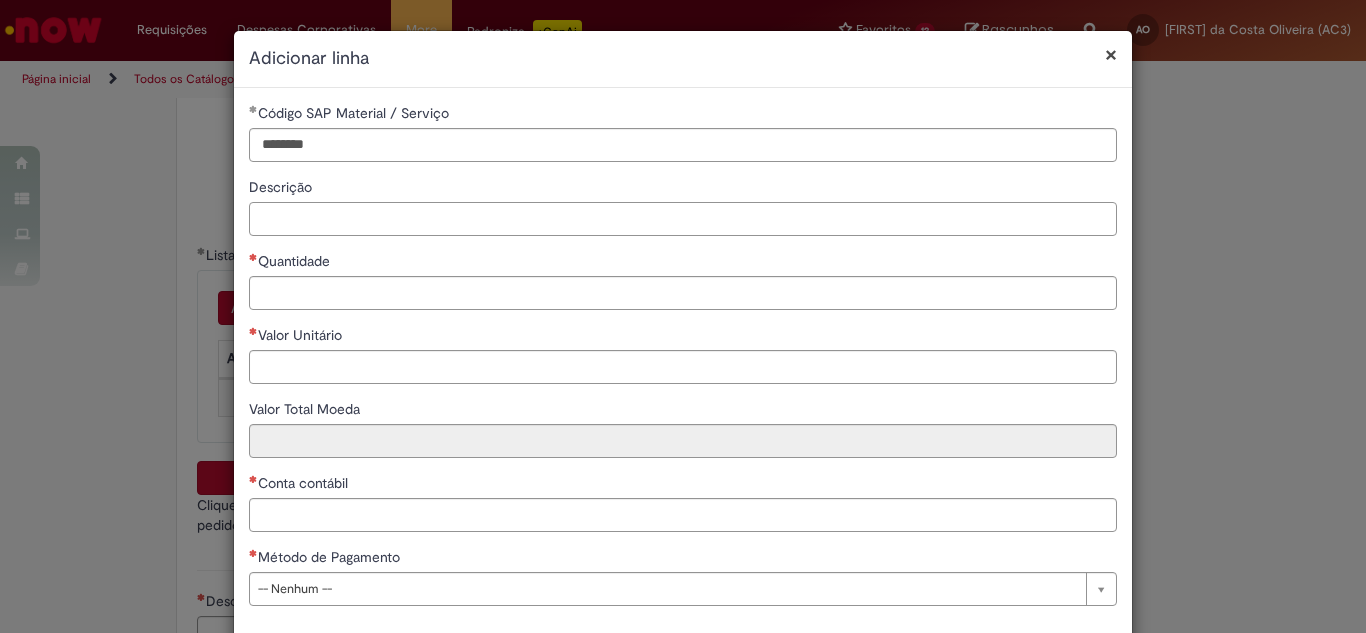 paste on "**********" 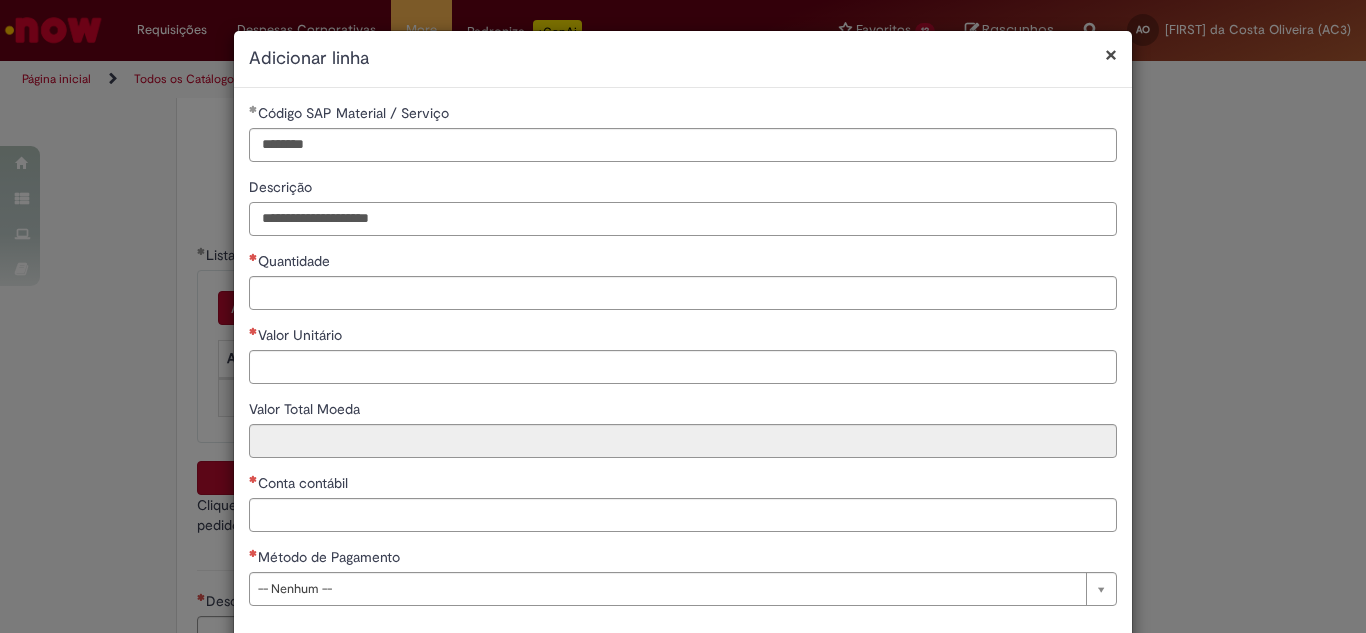 type on "**********" 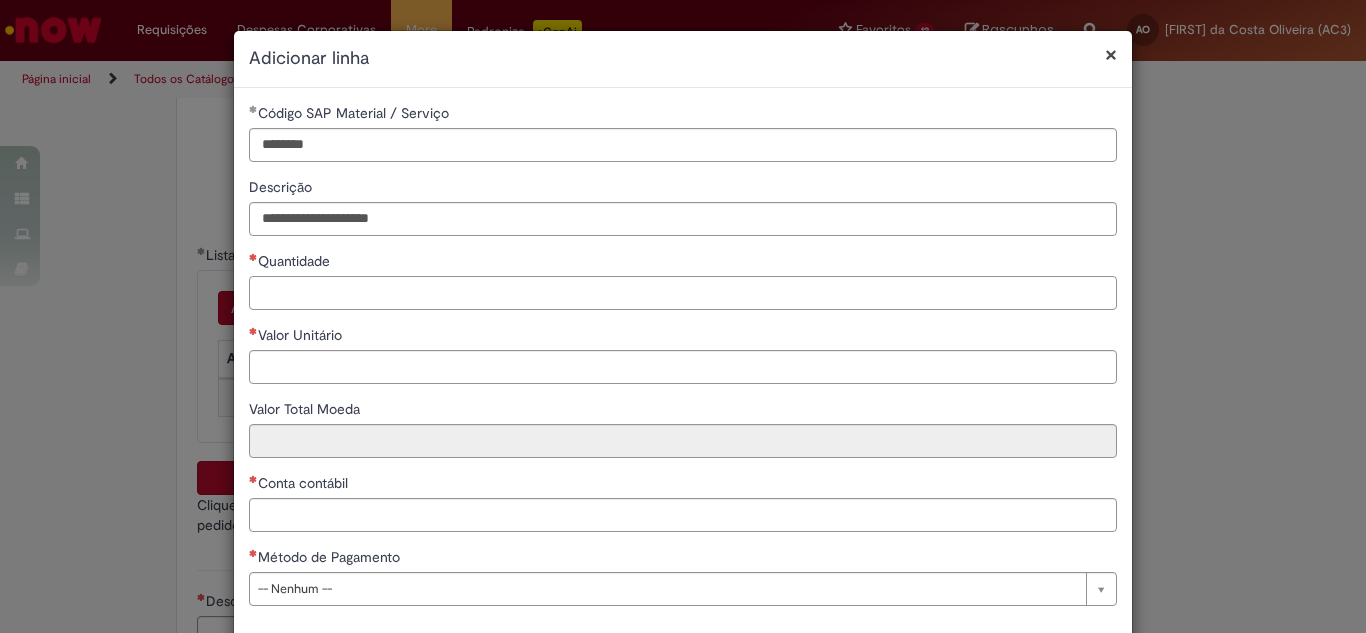 click on "Quantidade" at bounding box center (683, 293) 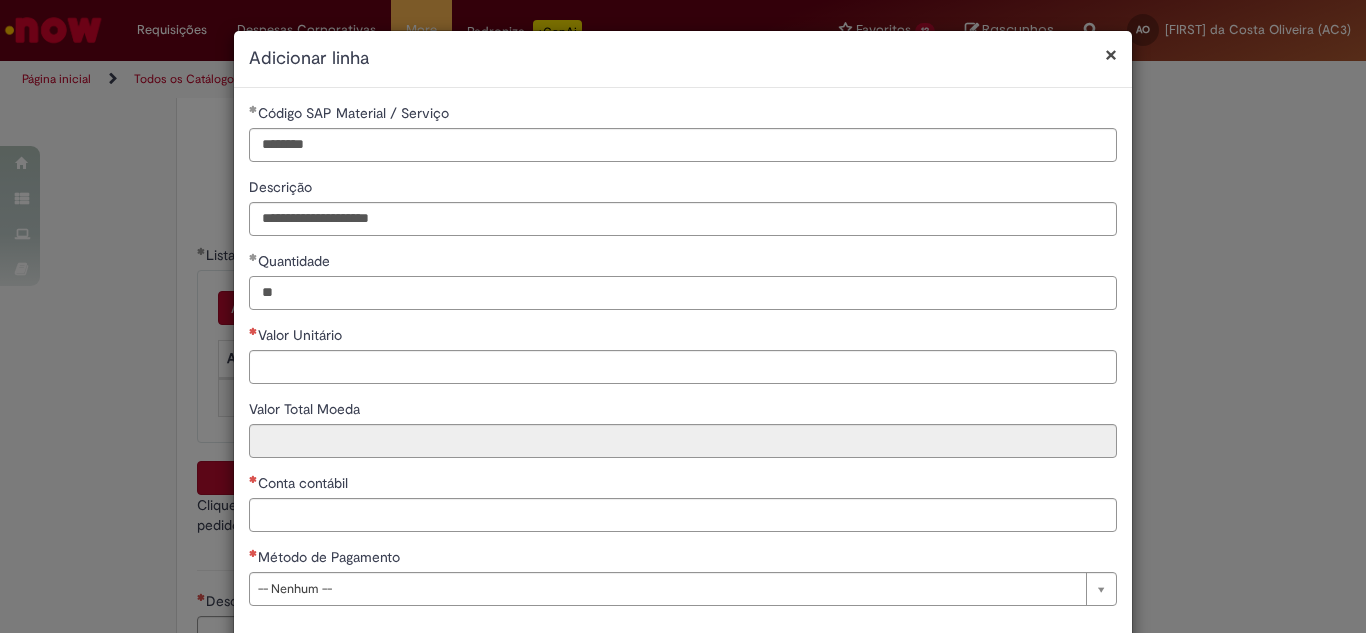 type on "**" 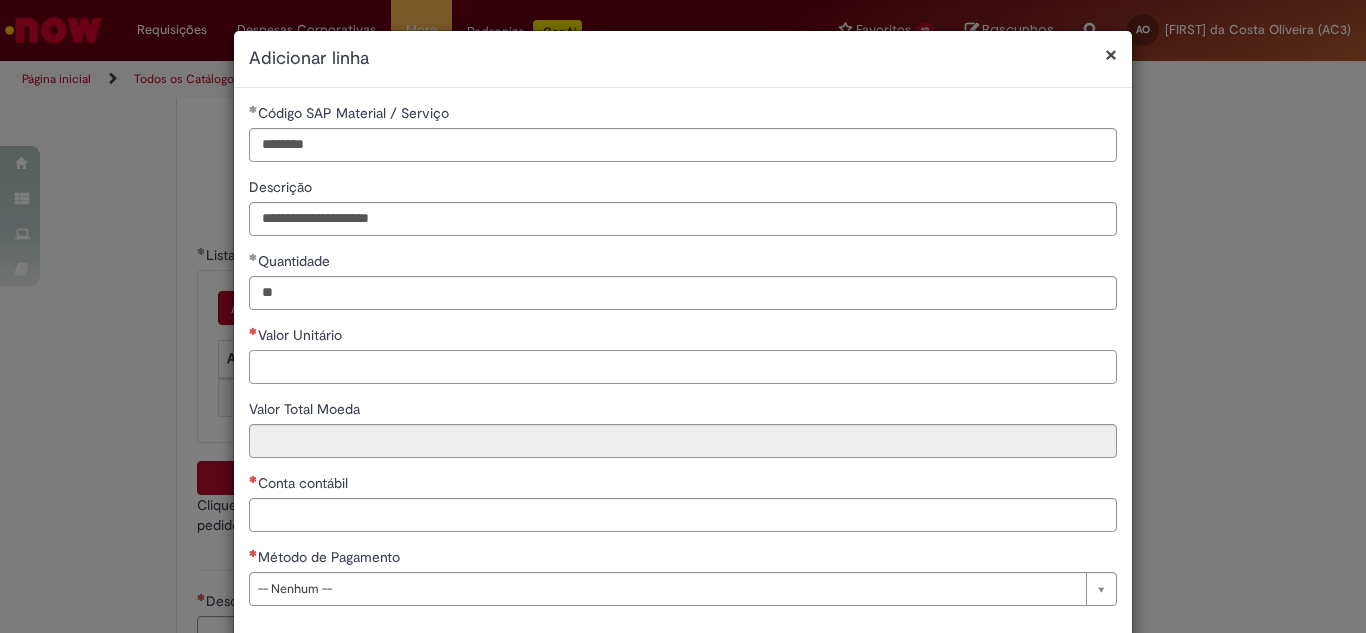 click on "Valor Unitário" at bounding box center (683, 367) 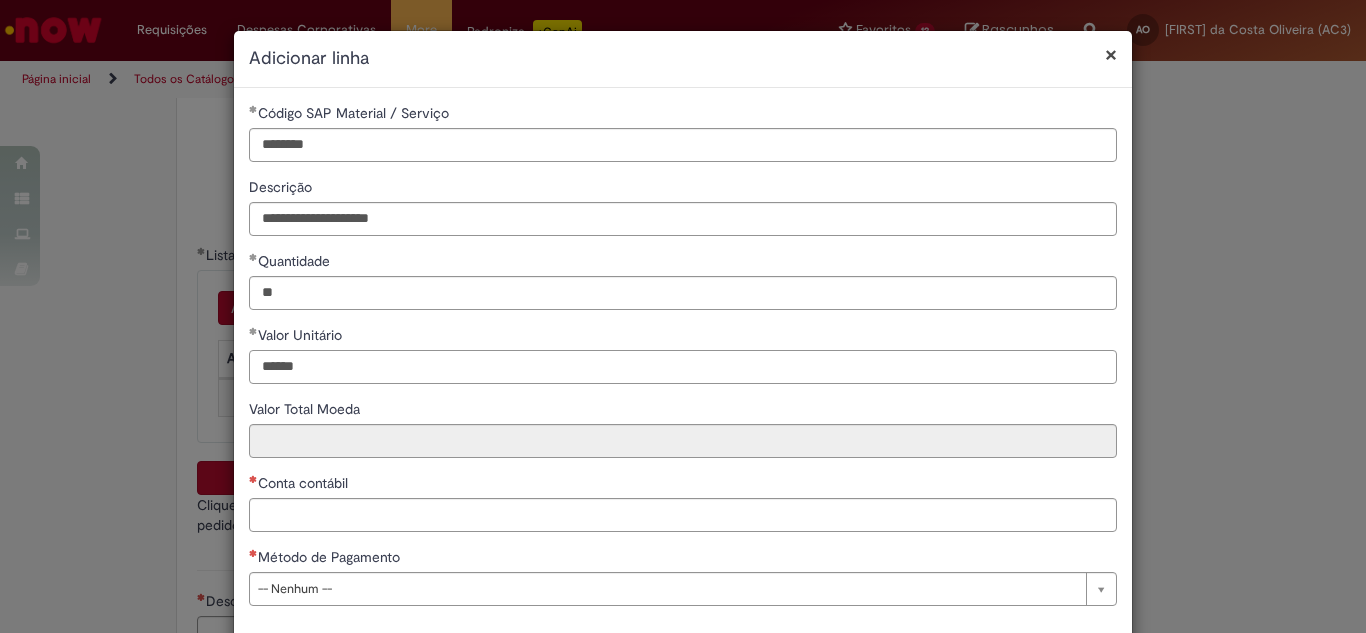 type on "******" 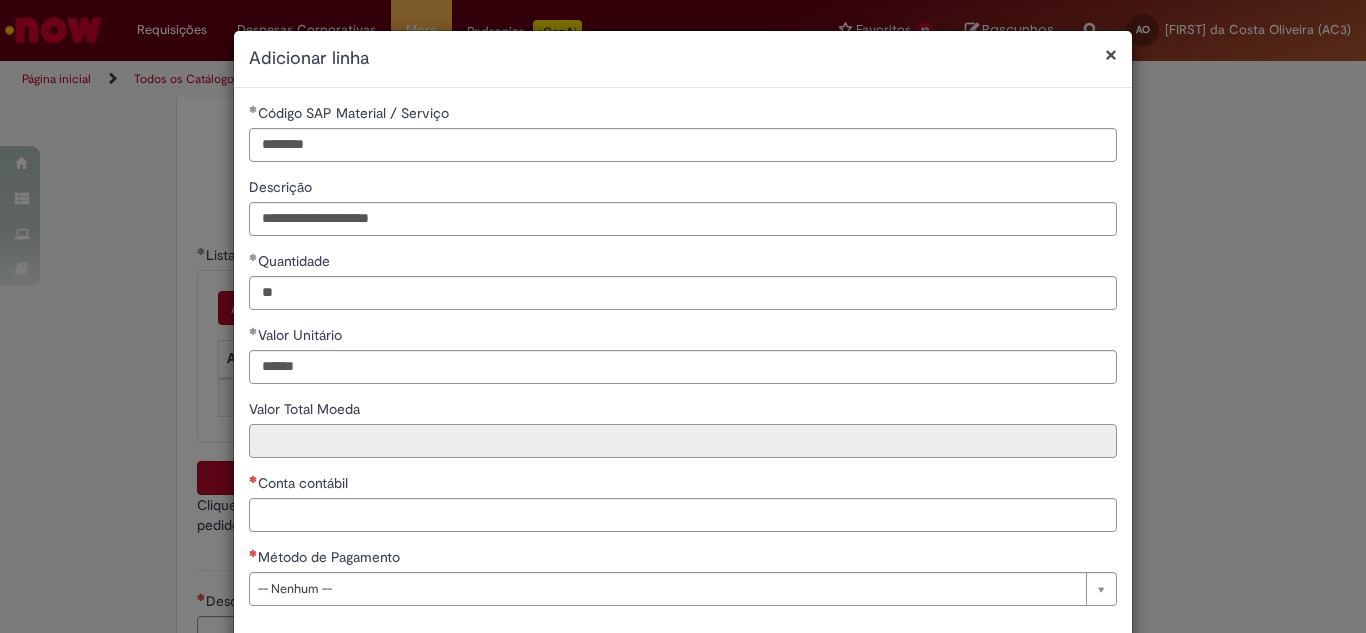 click on "Valor Total Moeda" at bounding box center [683, 441] 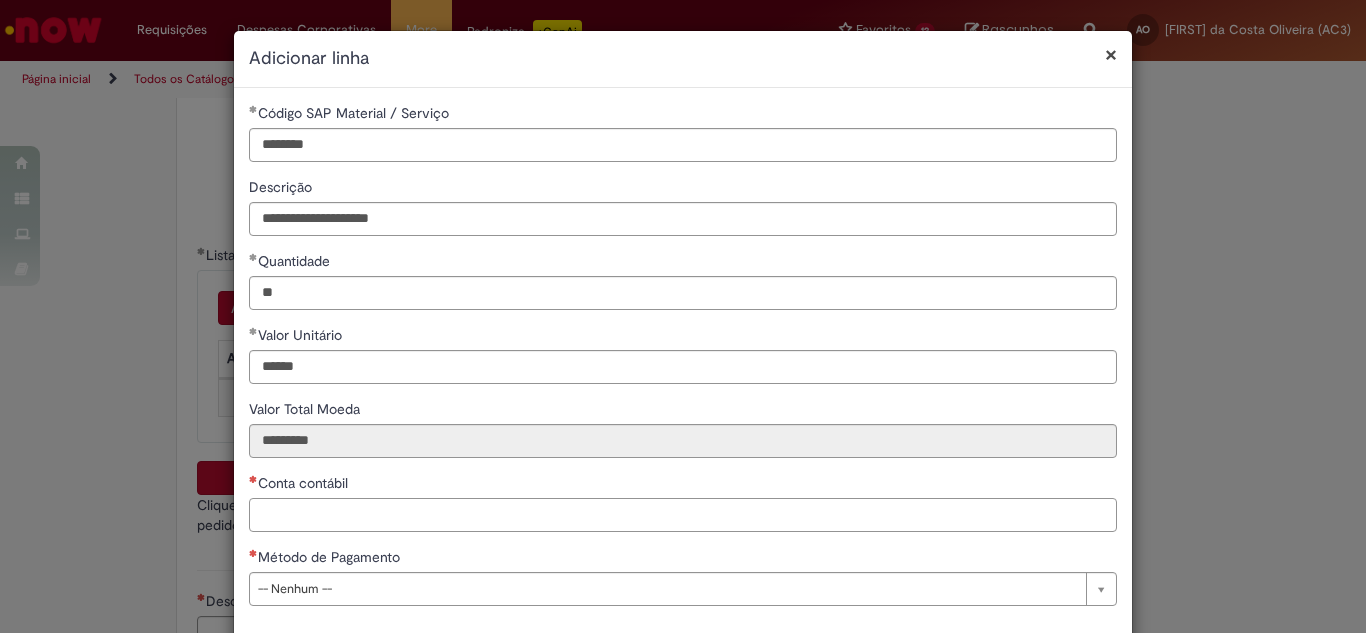 click on "Conta contábil" at bounding box center [683, 515] 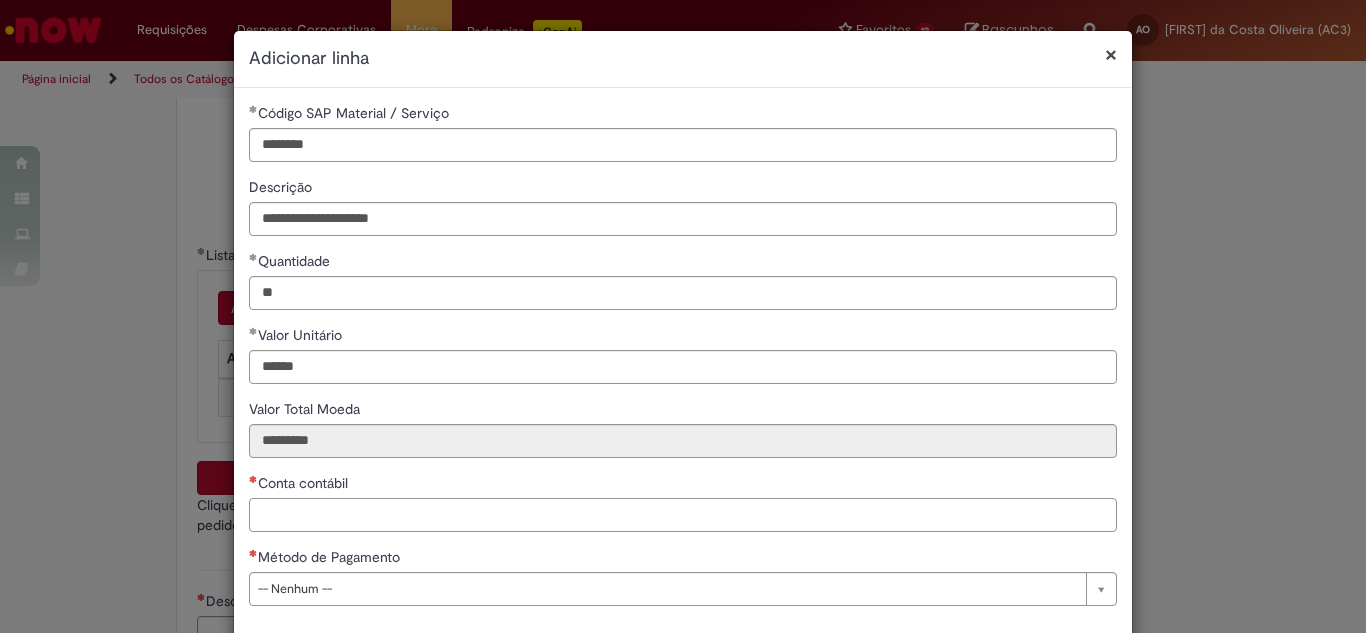 click on "Conta contábil" at bounding box center [683, 515] 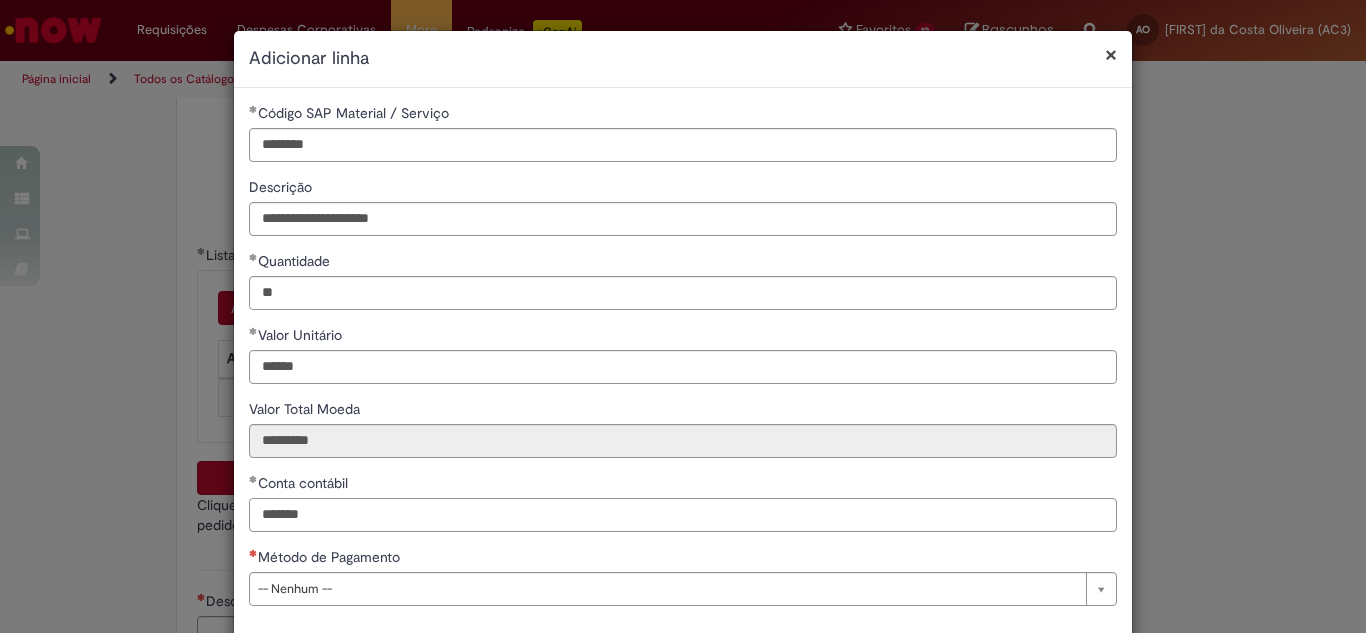 type on "*******" 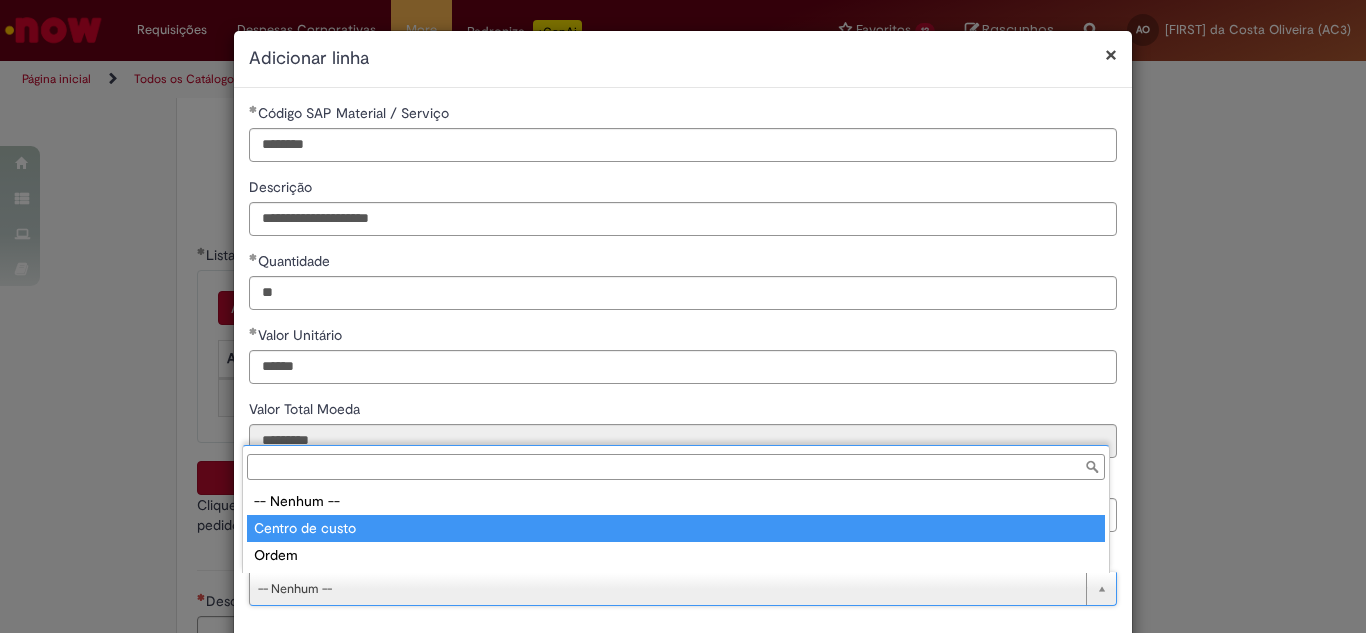 type on "**********" 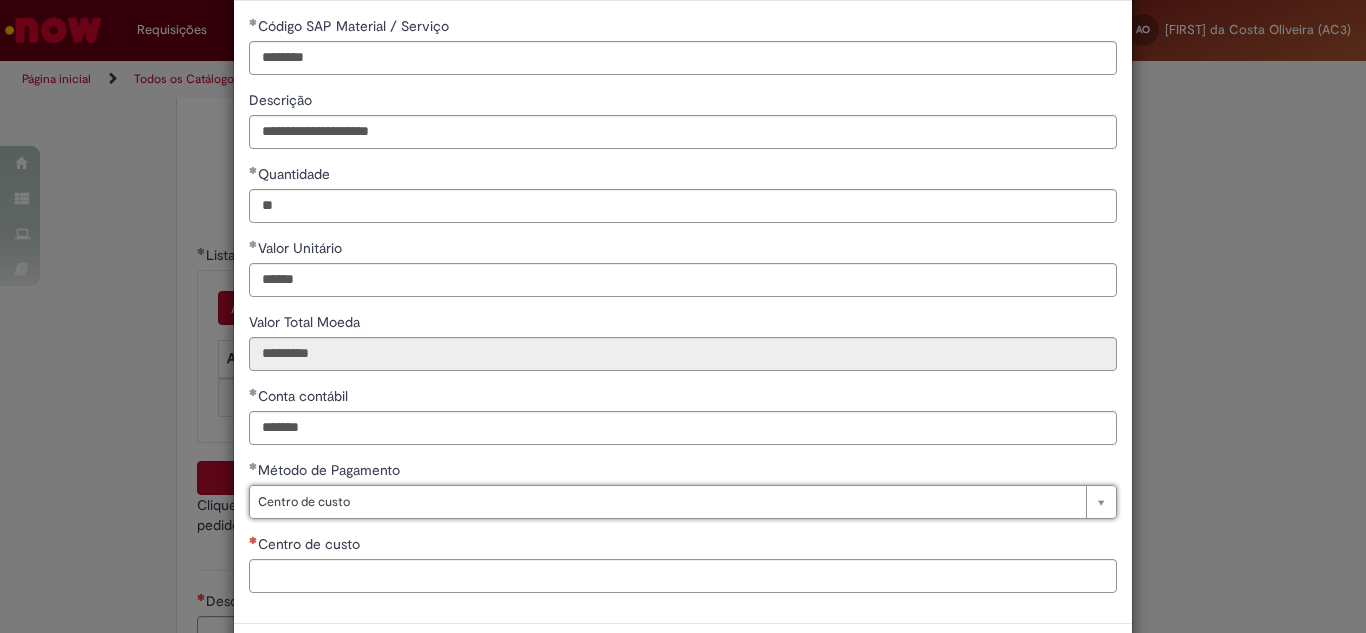 scroll, scrollTop: 173, scrollLeft: 0, axis: vertical 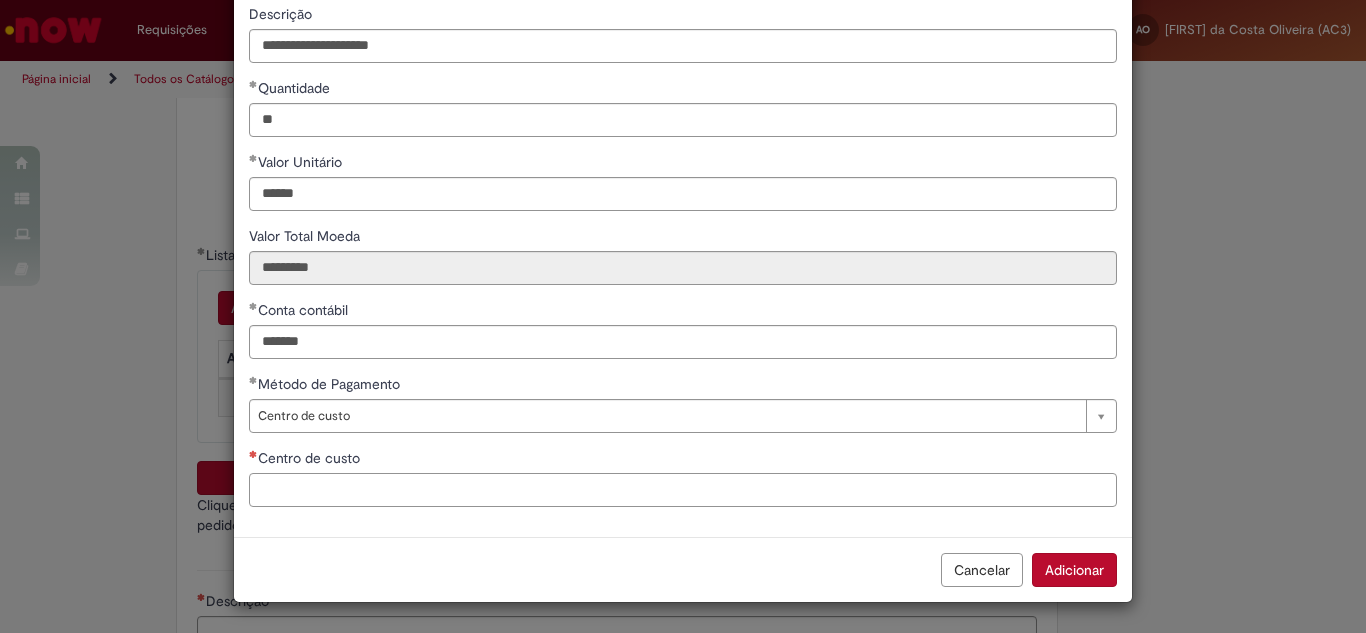 click on "Centro de custo" at bounding box center [683, 490] 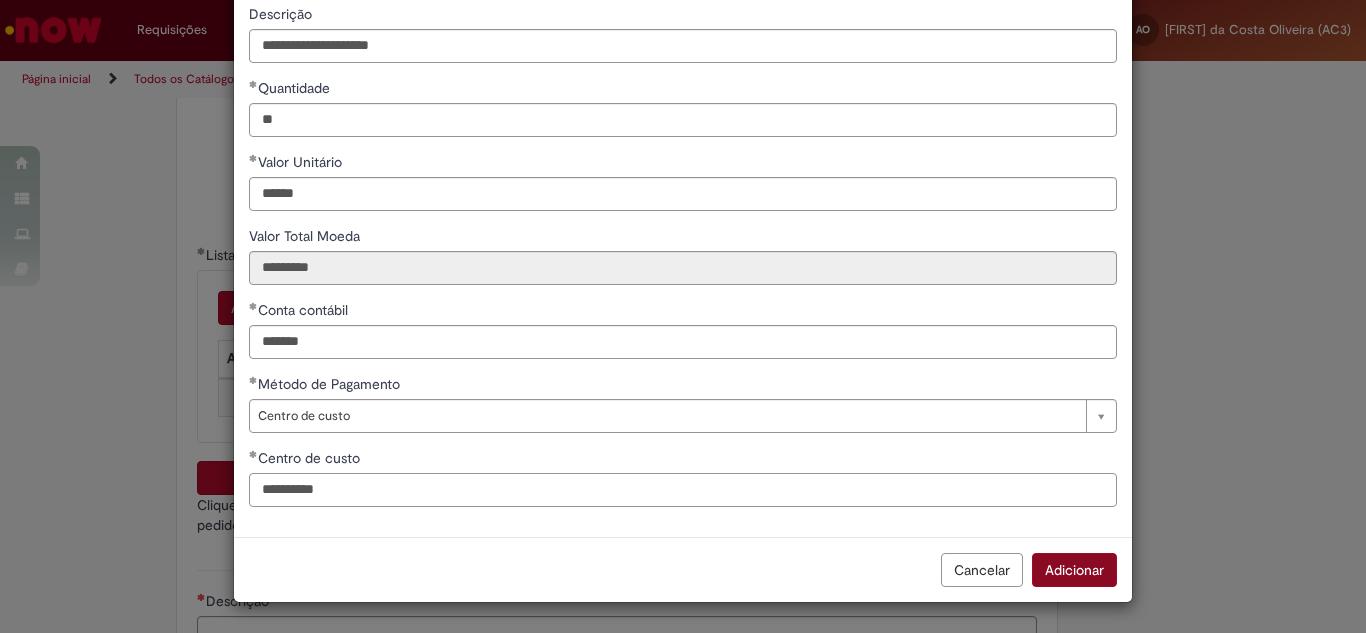 type on "**********" 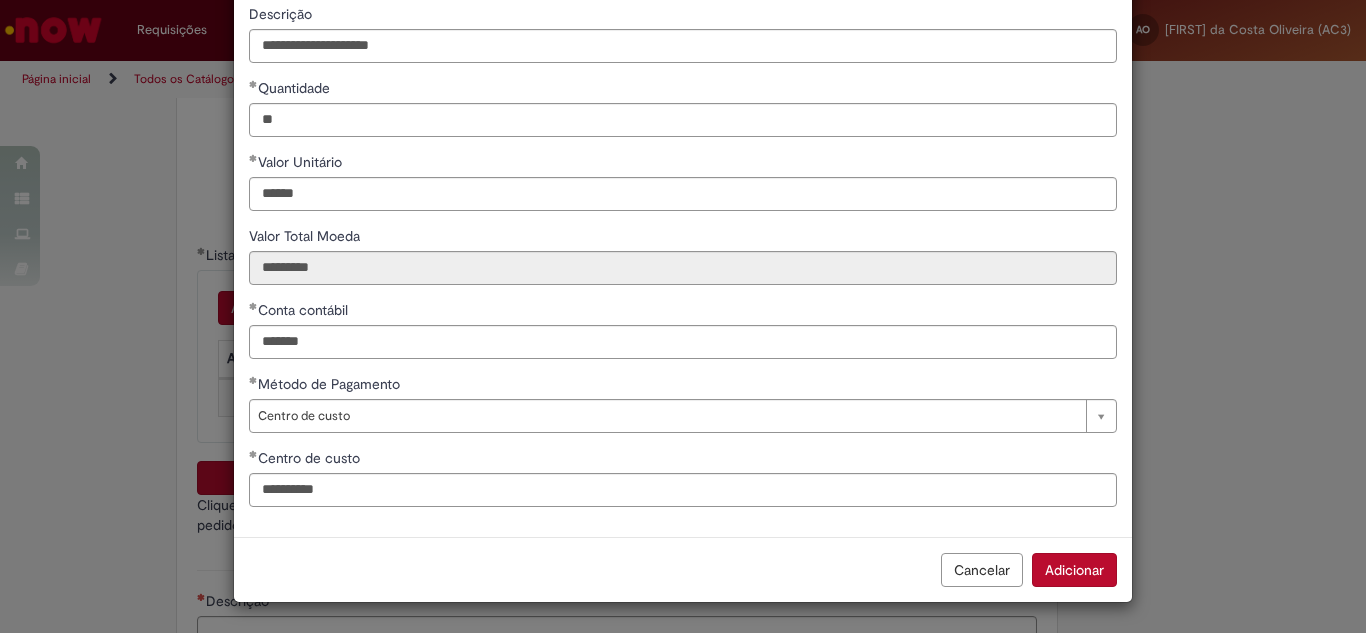 click on "Adicionar" at bounding box center (1074, 570) 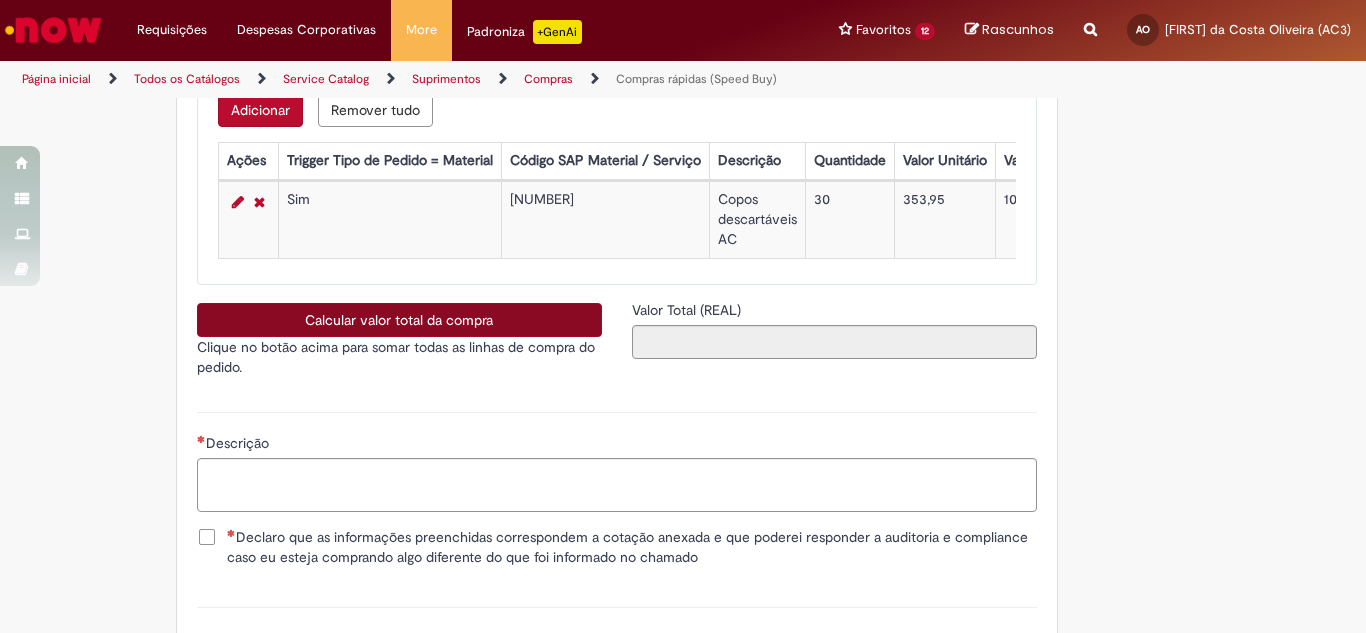 scroll, scrollTop: 3400, scrollLeft: 0, axis: vertical 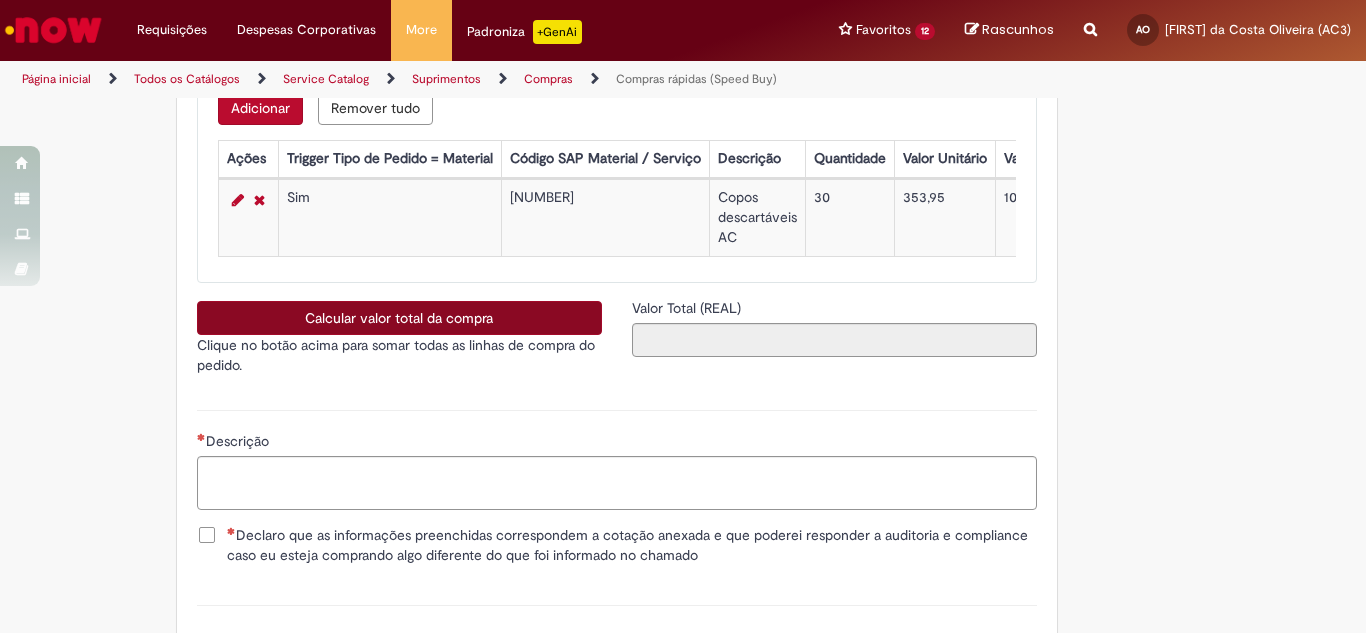 click on "Calcular valor total da compra
Clique no botão acima para somar todas as linhas de compra do pedido.
caixa de seleção" at bounding box center (399, 344) 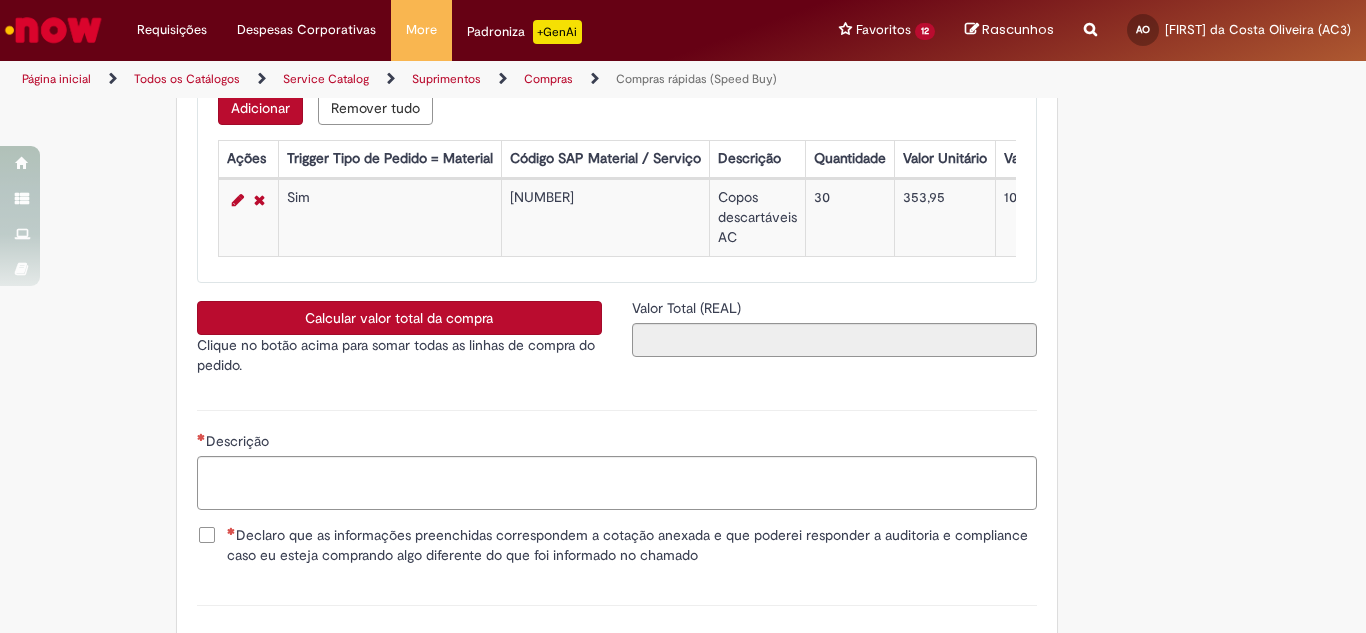 click on "Calcular valor total da compra" at bounding box center (399, 318) 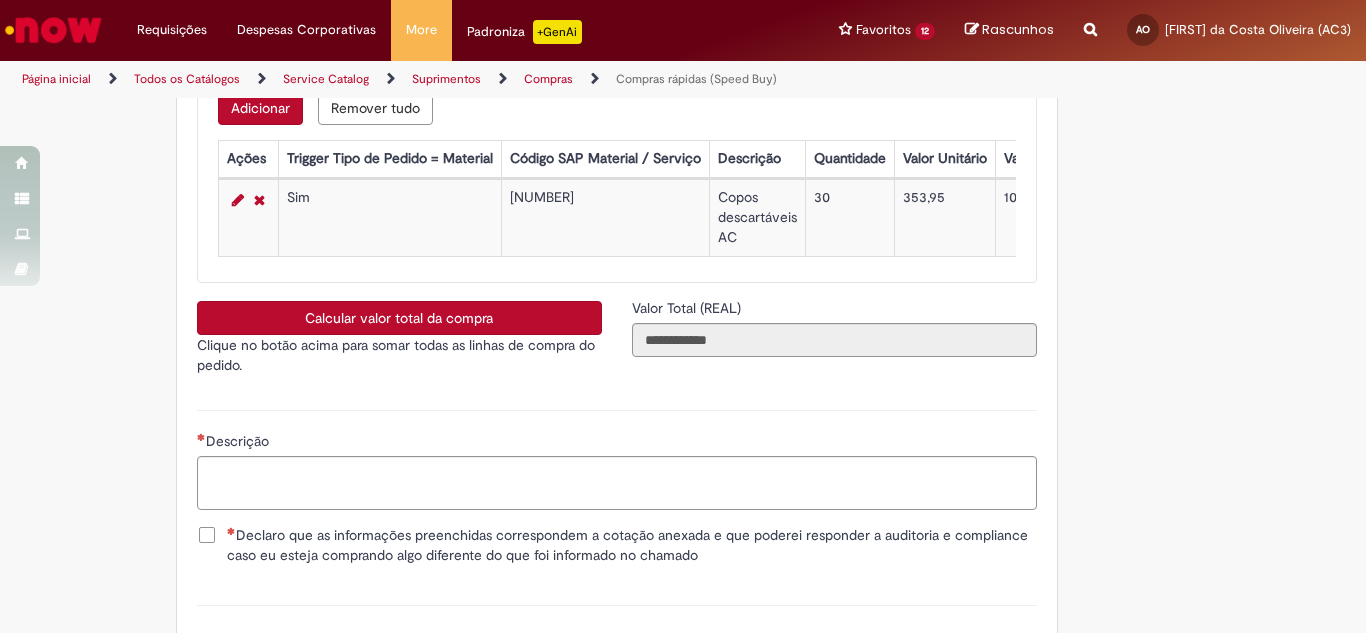 type 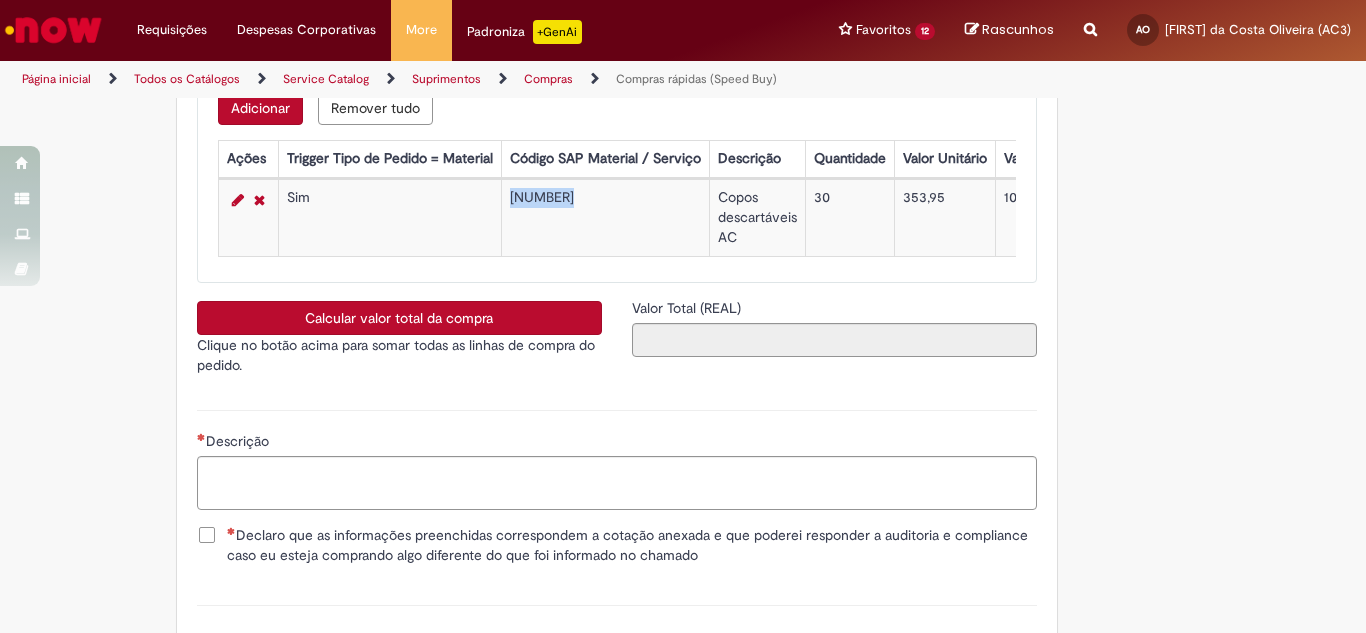 drag, startPoint x: 501, startPoint y: 199, endPoint x: 568, endPoint y: 199, distance: 67 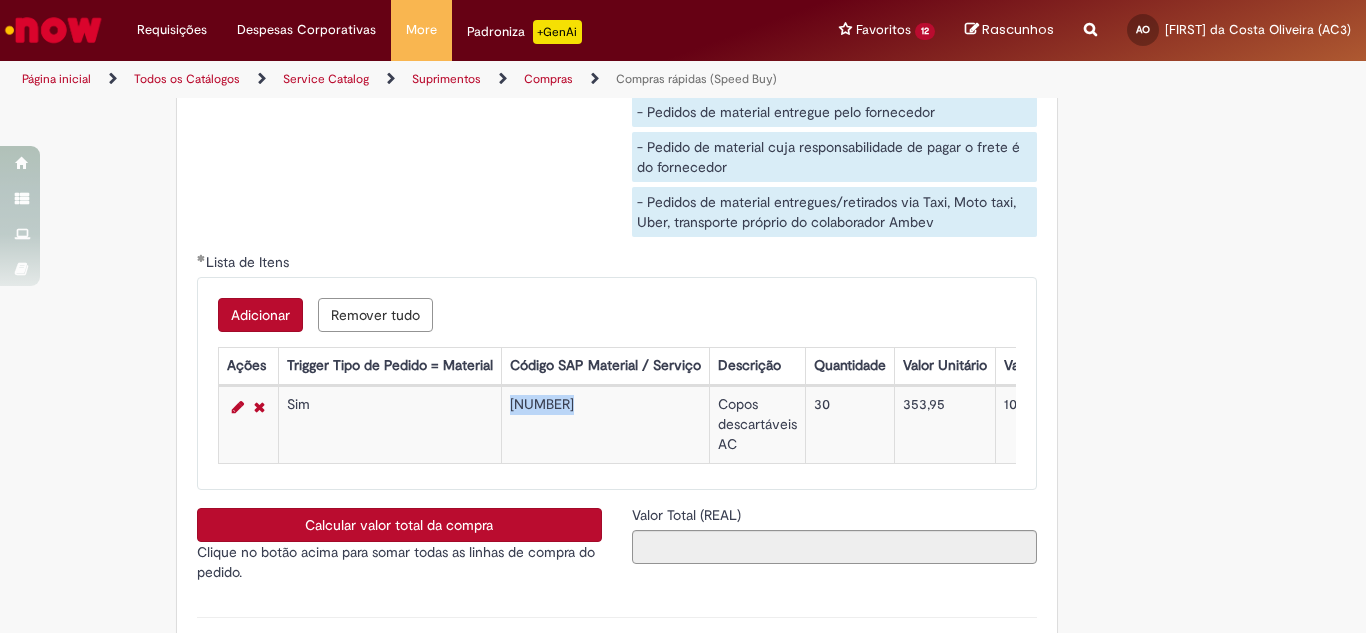 scroll, scrollTop: 3000, scrollLeft: 0, axis: vertical 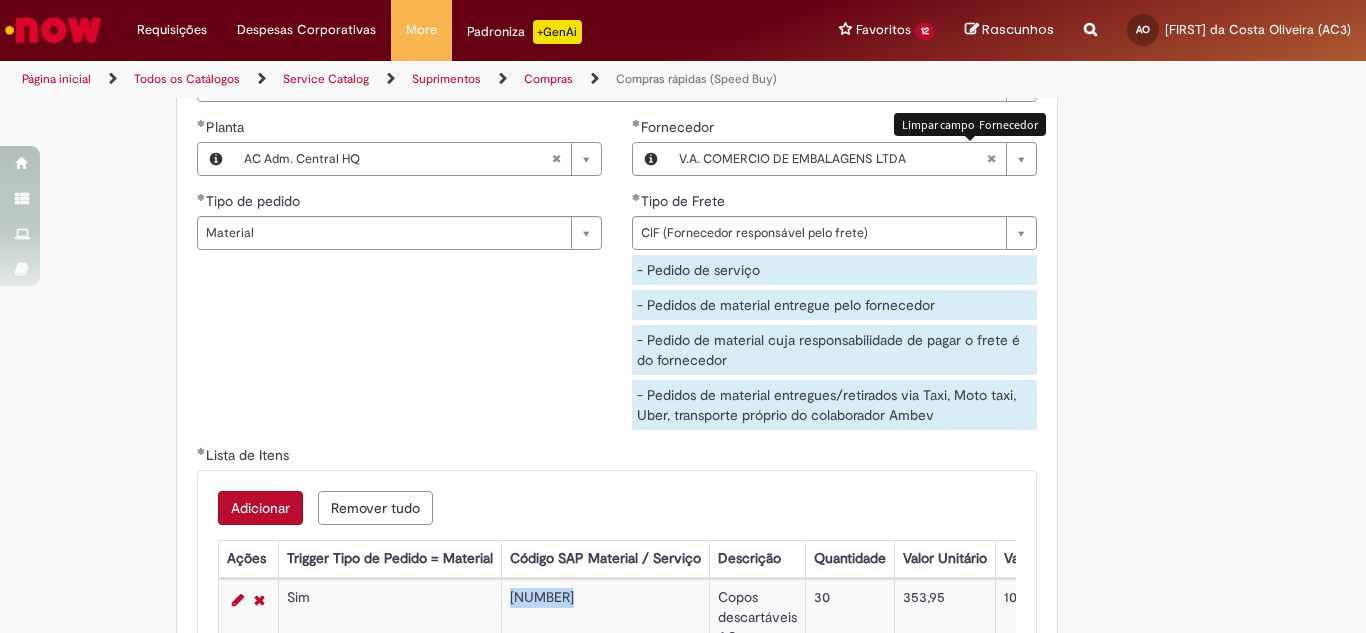 click at bounding box center [991, 159] 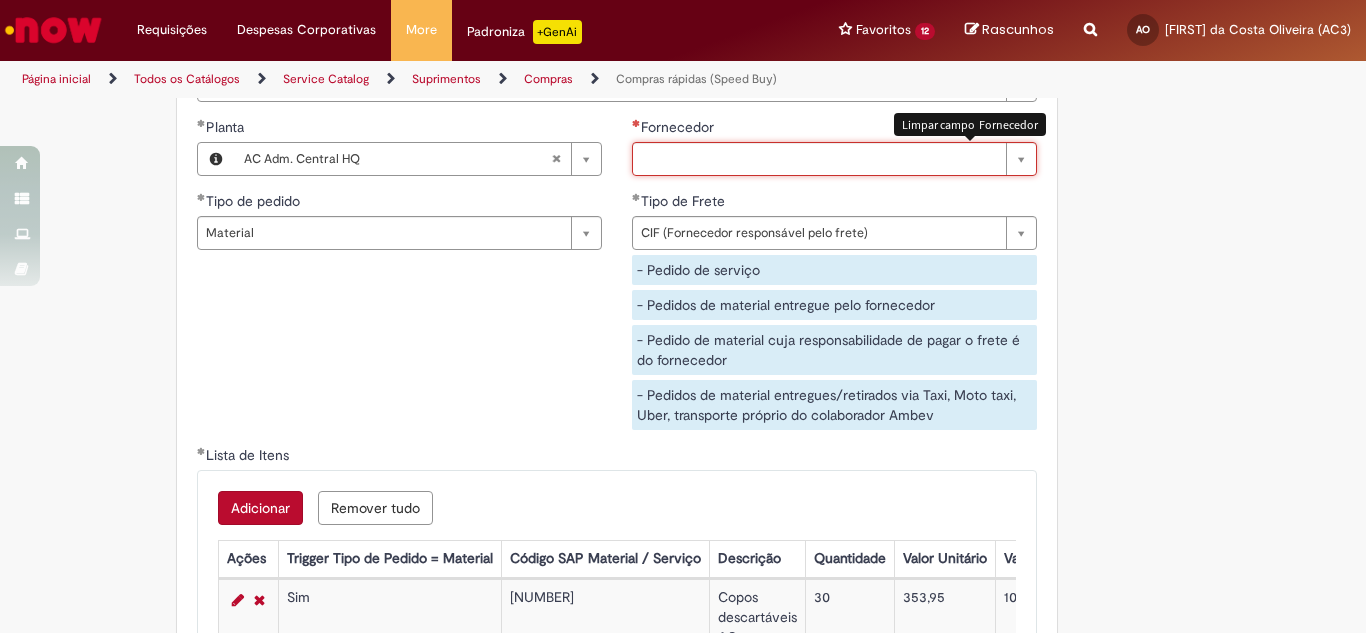 scroll, scrollTop: 0, scrollLeft: 0, axis: both 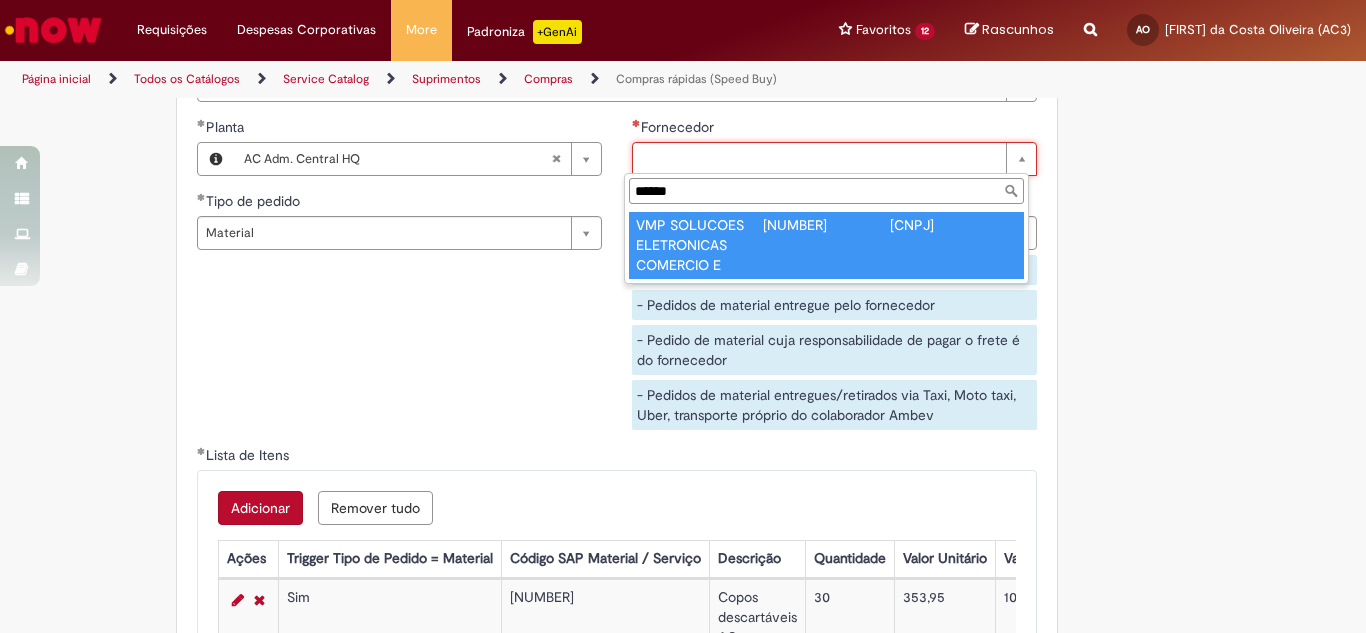 type on "******" 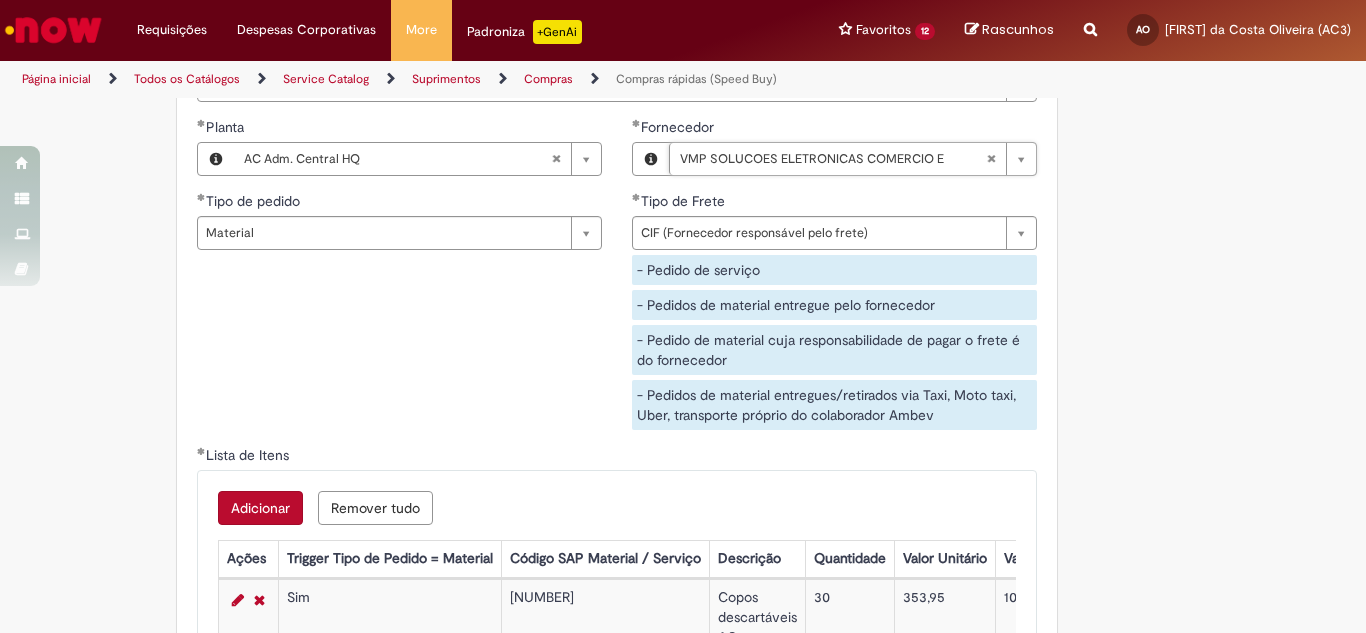 click on "**********" at bounding box center (399, 191) 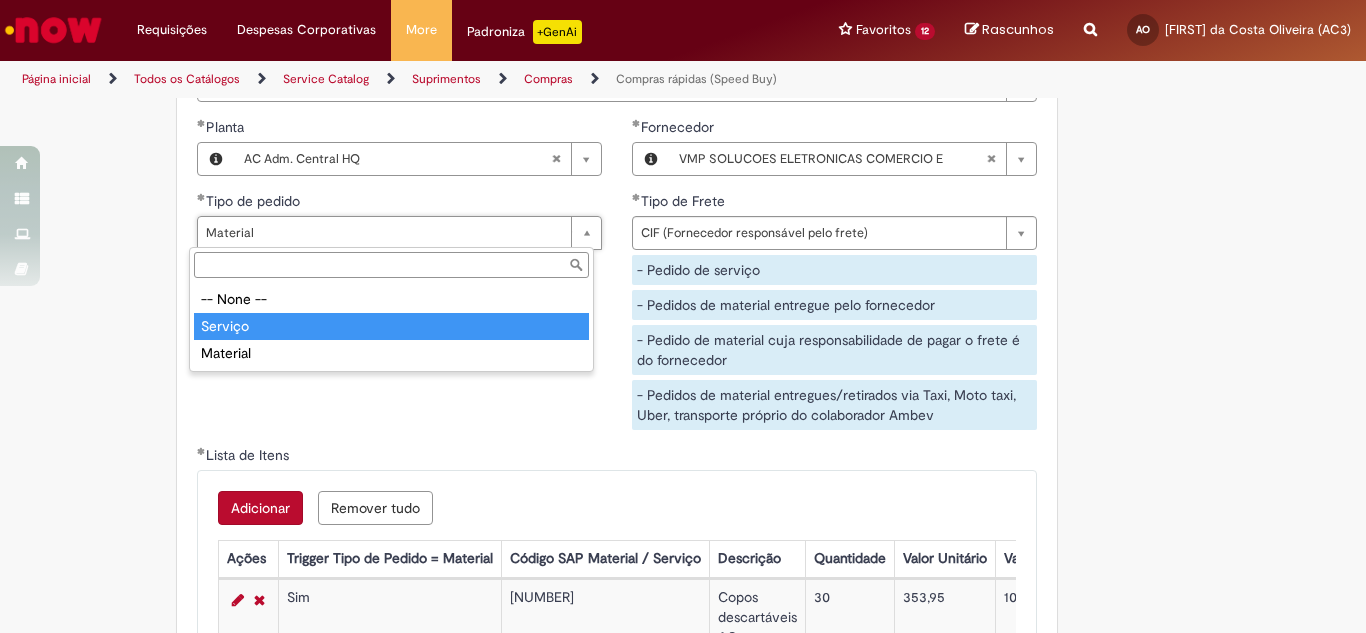 type on "*******" 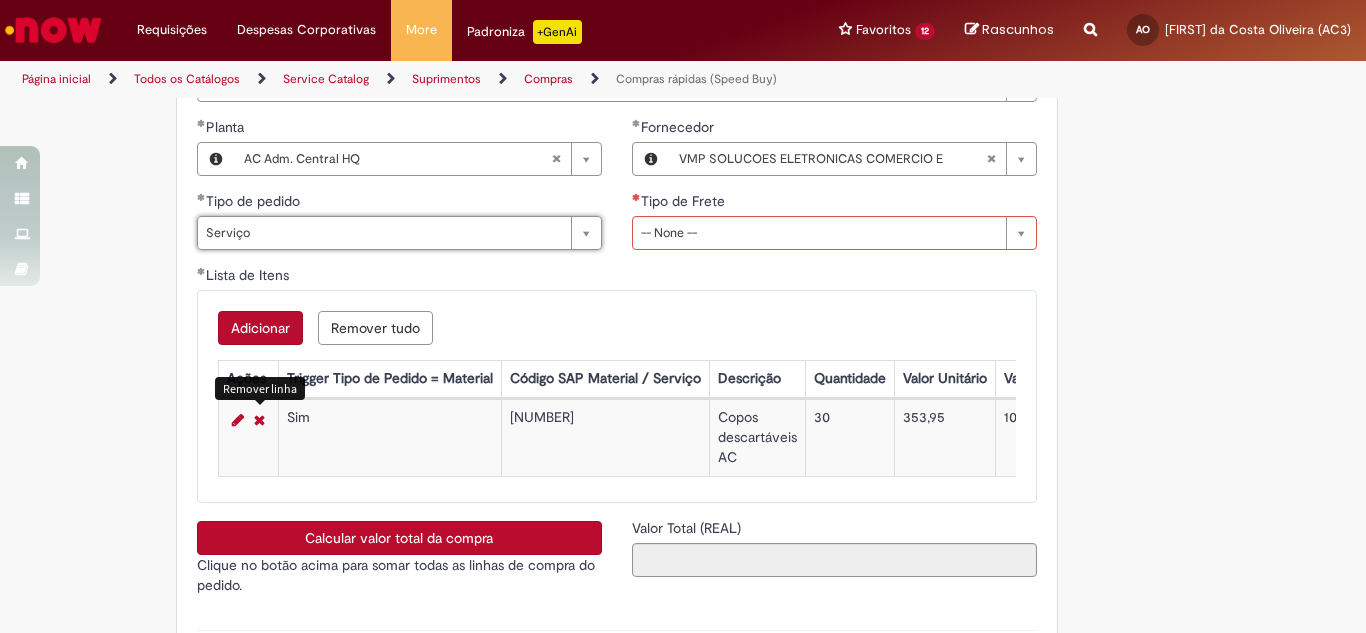 click at bounding box center (259, 420) 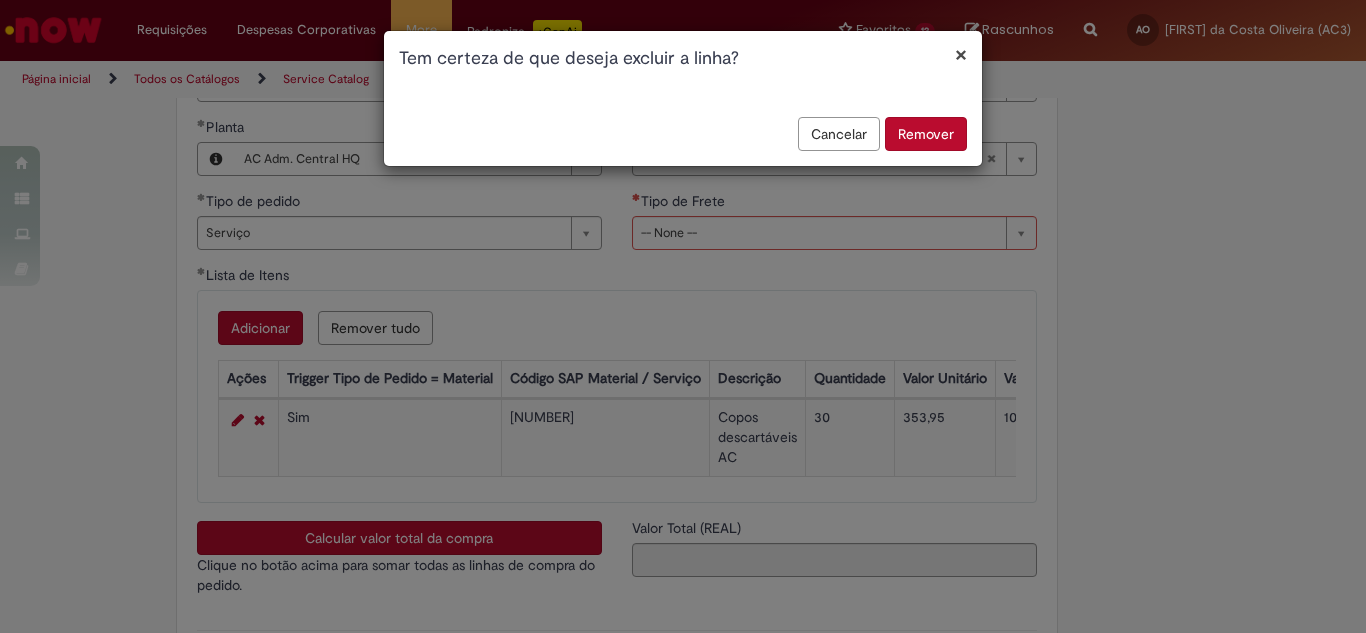 click on "Remover" at bounding box center (926, 134) 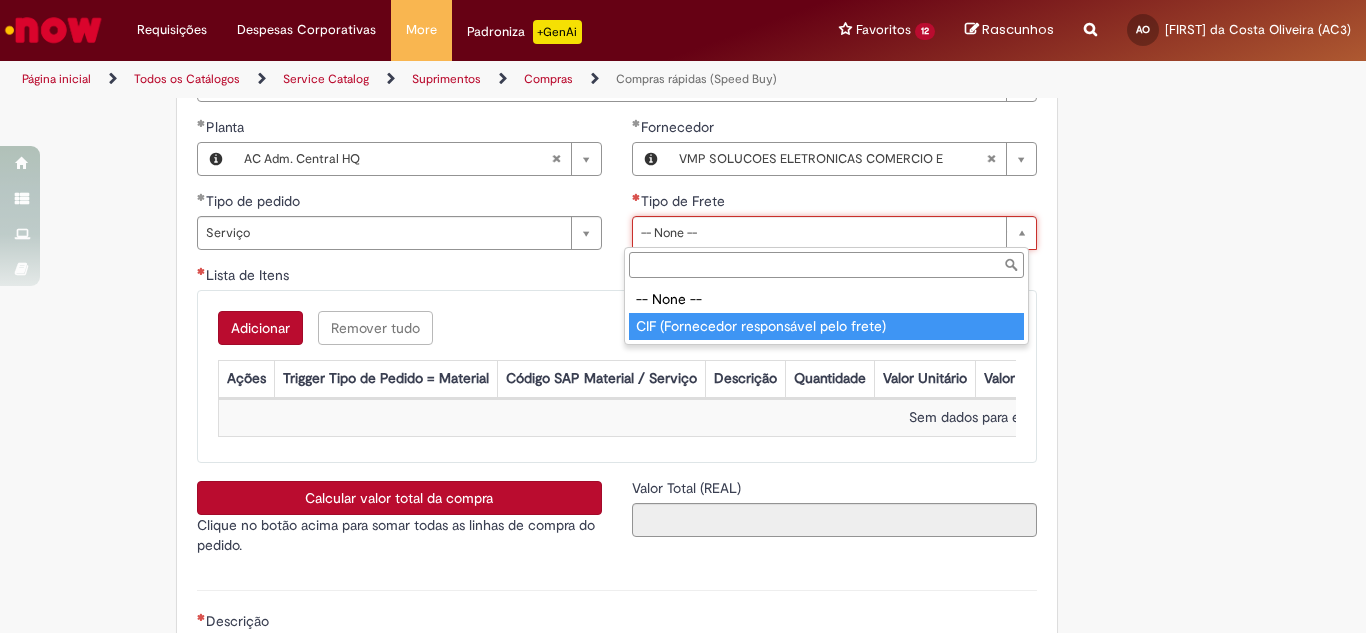 type on "**********" 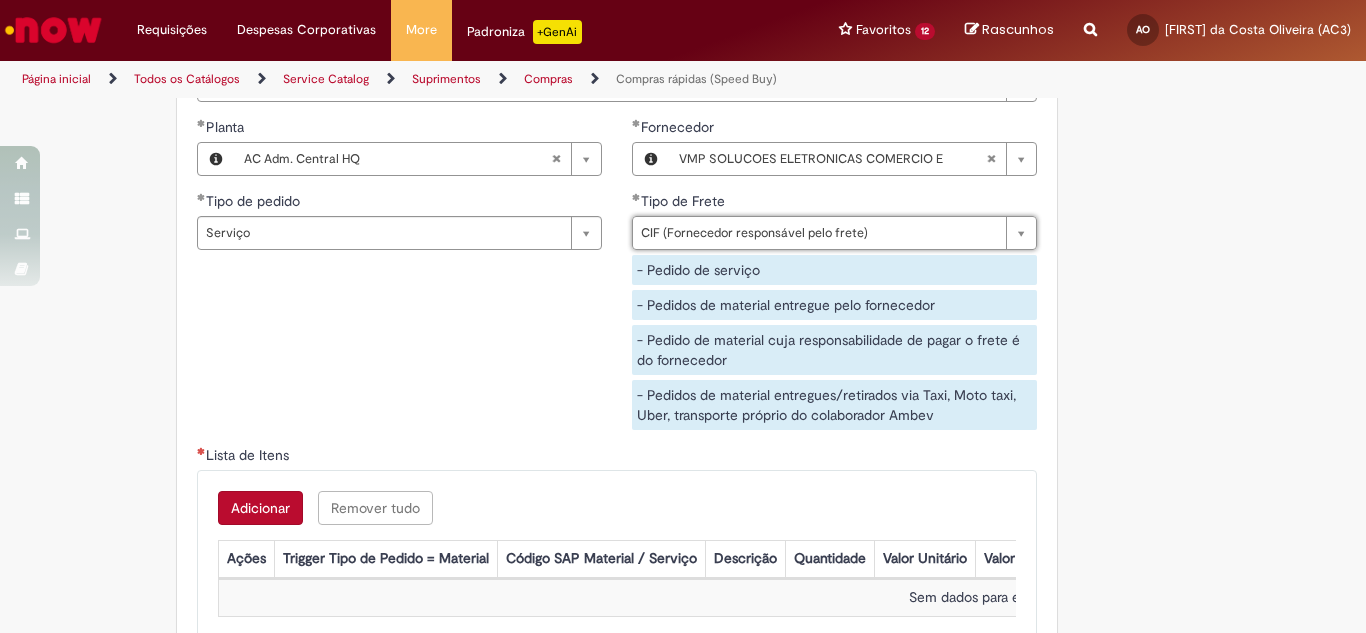 click on "Adicionar" at bounding box center (260, 508) 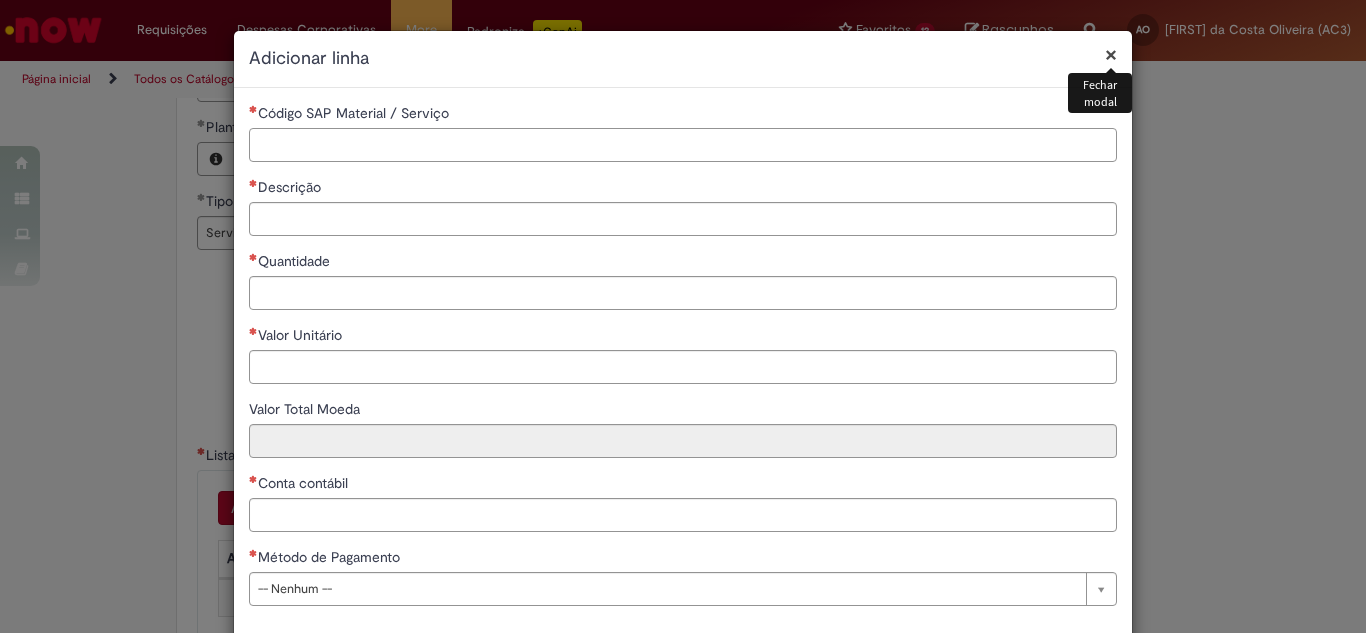 click on "Código SAP Material / Serviço" at bounding box center [683, 145] 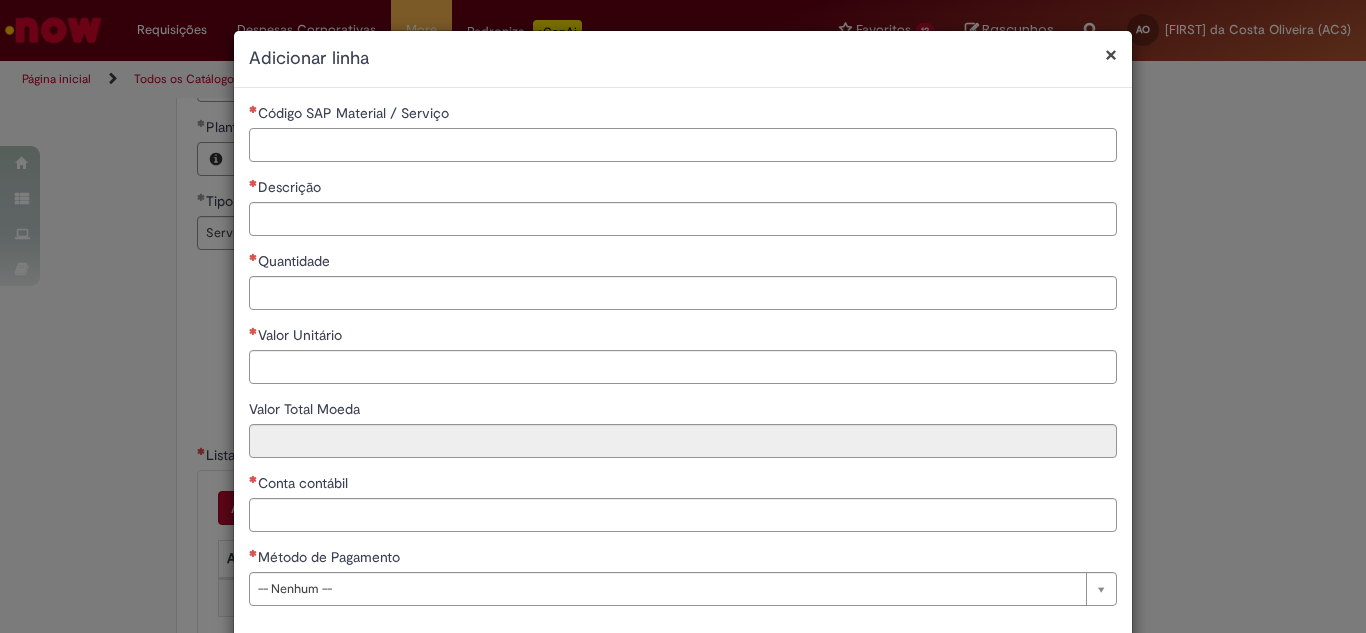 click on "Código SAP Material / Serviço" at bounding box center [683, 145] 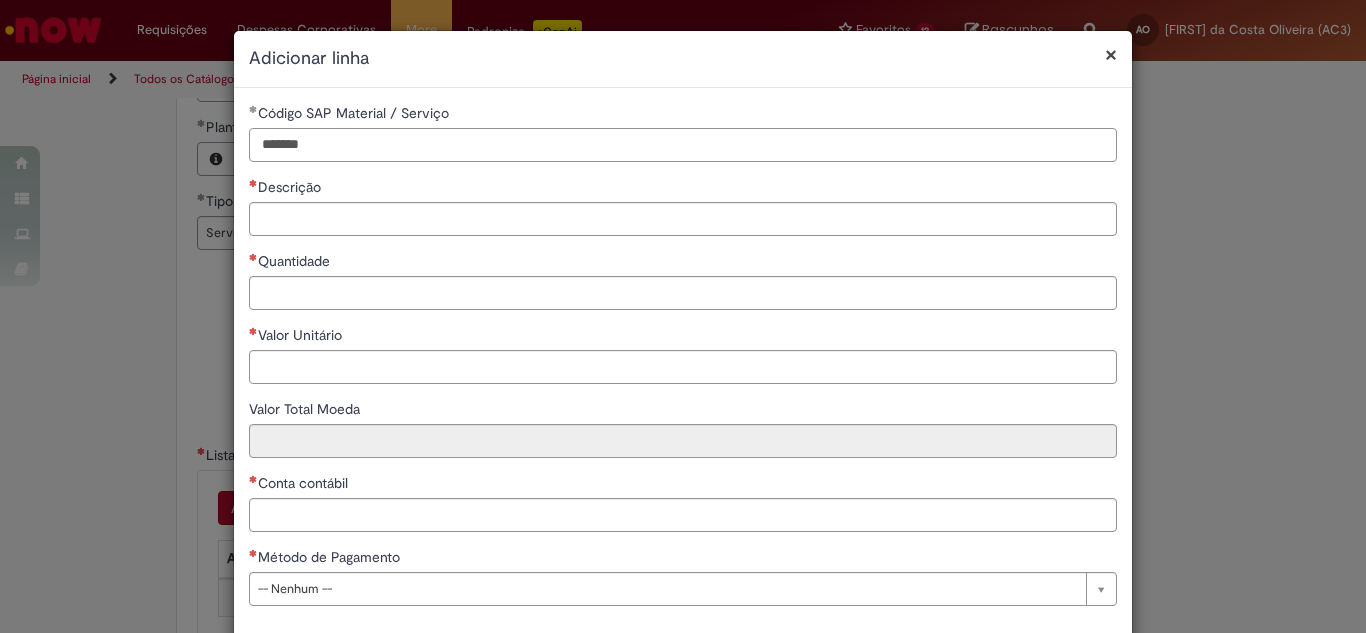 type on "*******" 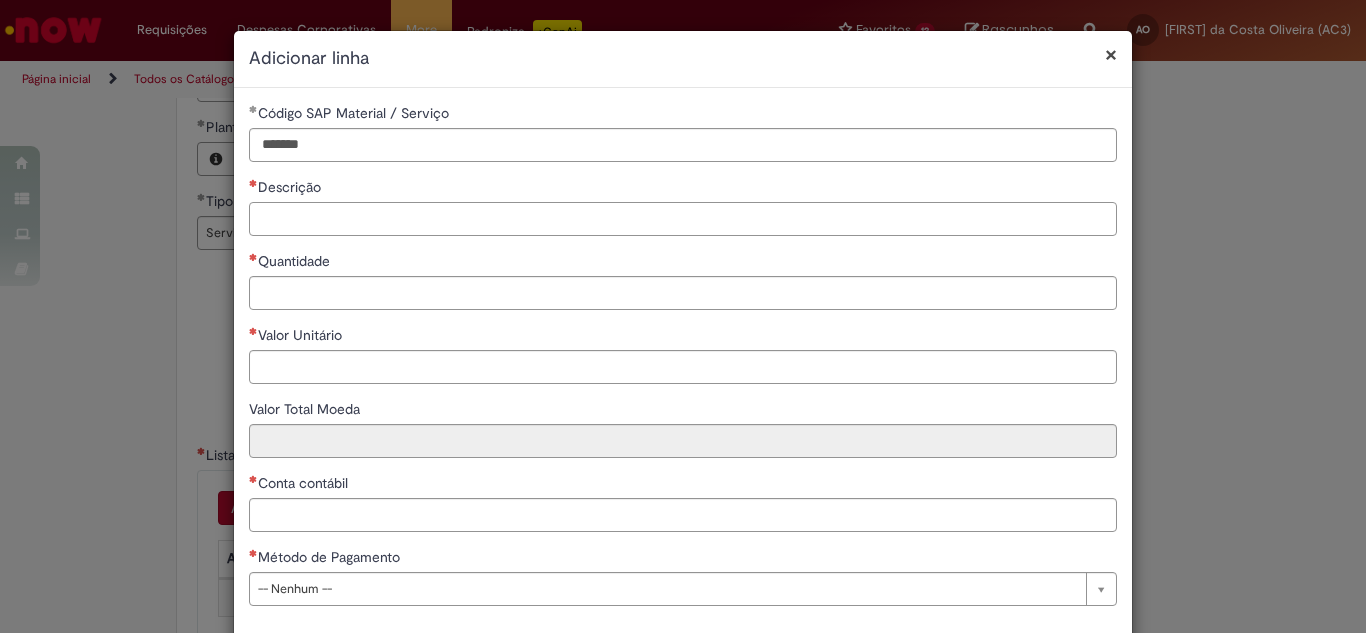 click on "Descrição" at bounding box center (683, 219) 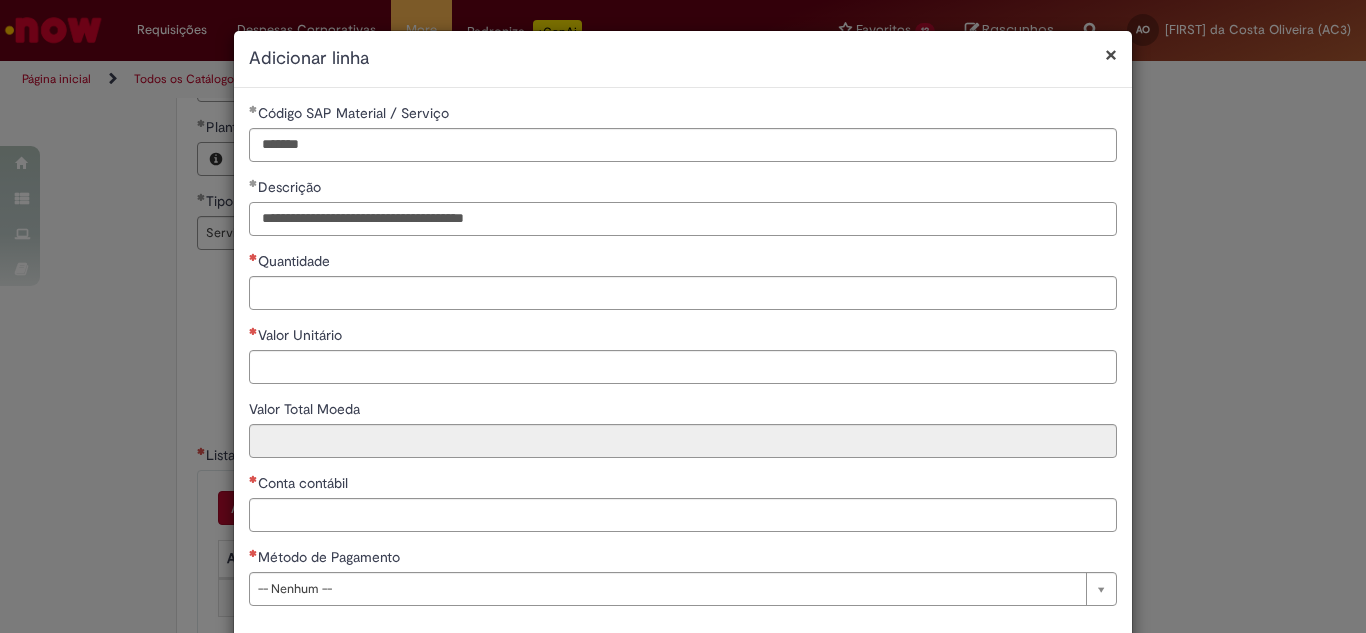 type on "**********" 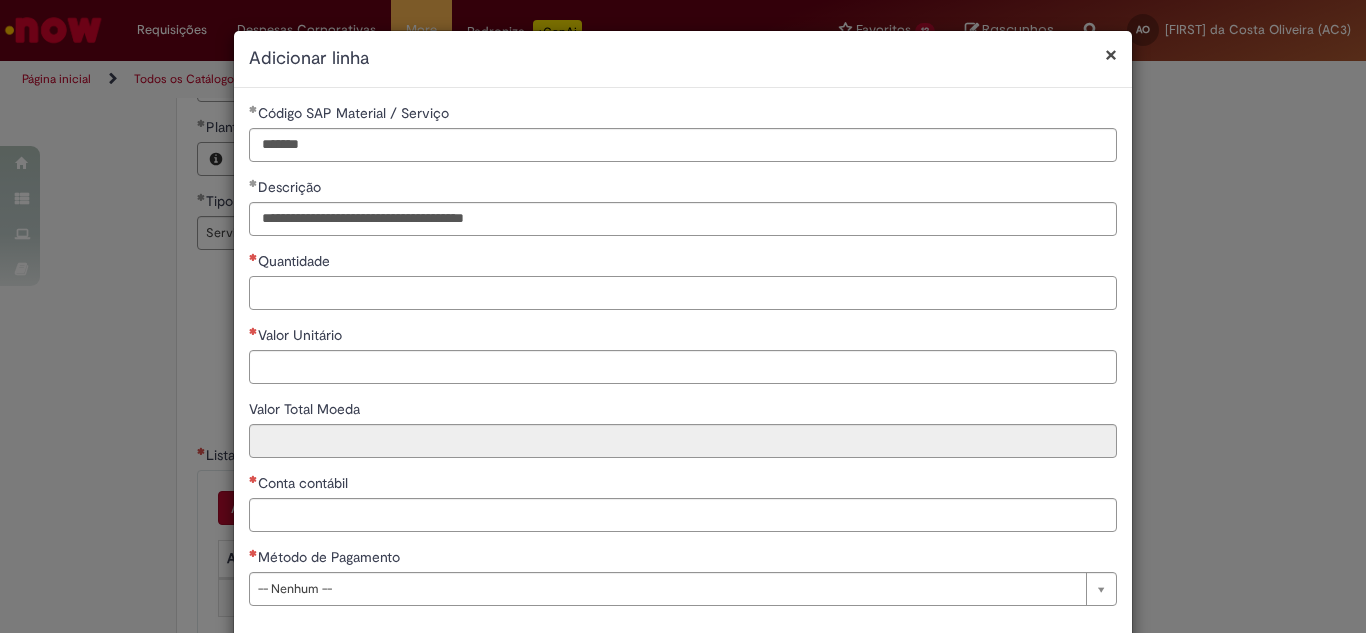 click on "Quantidade" at bounding box center (683, 293) 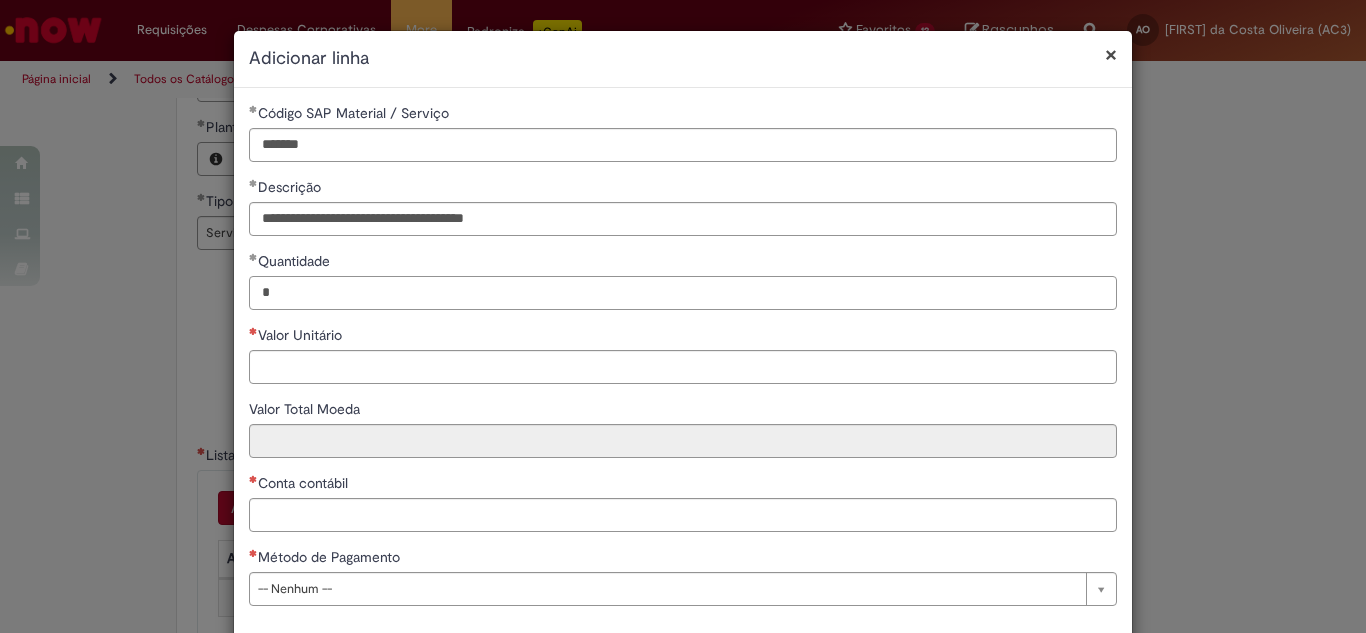 type on "*" 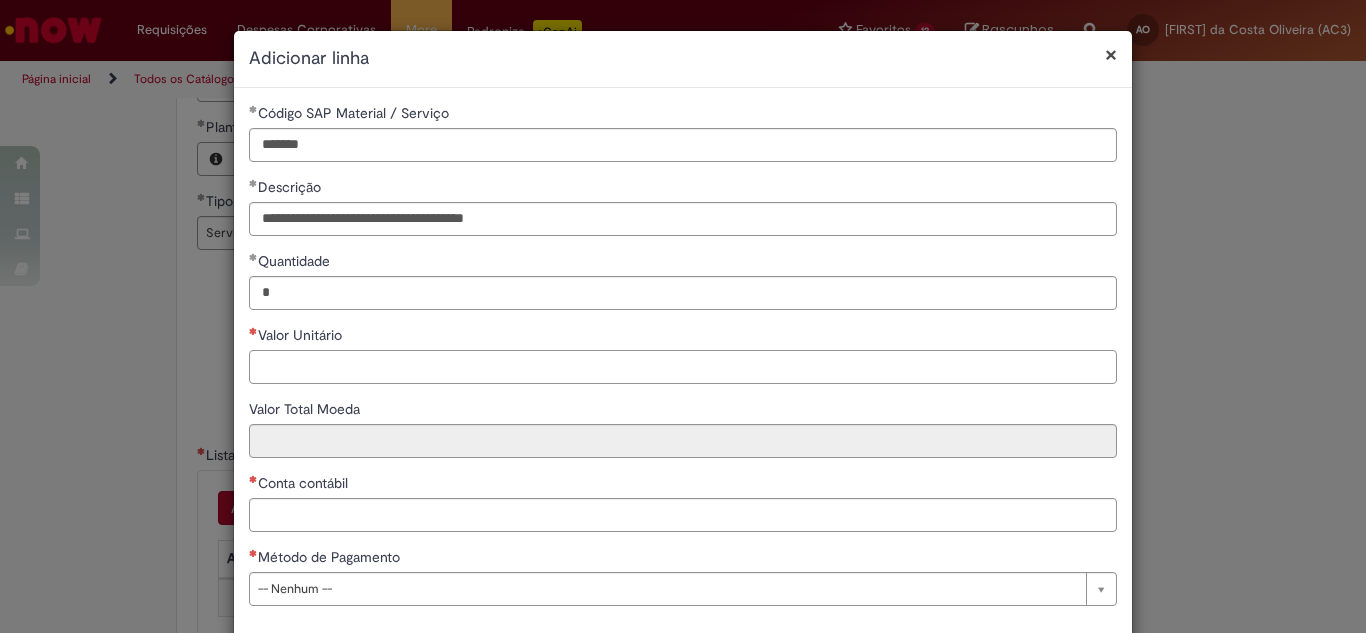 click on "Valor Unitário" at bounding box center (683, 367) 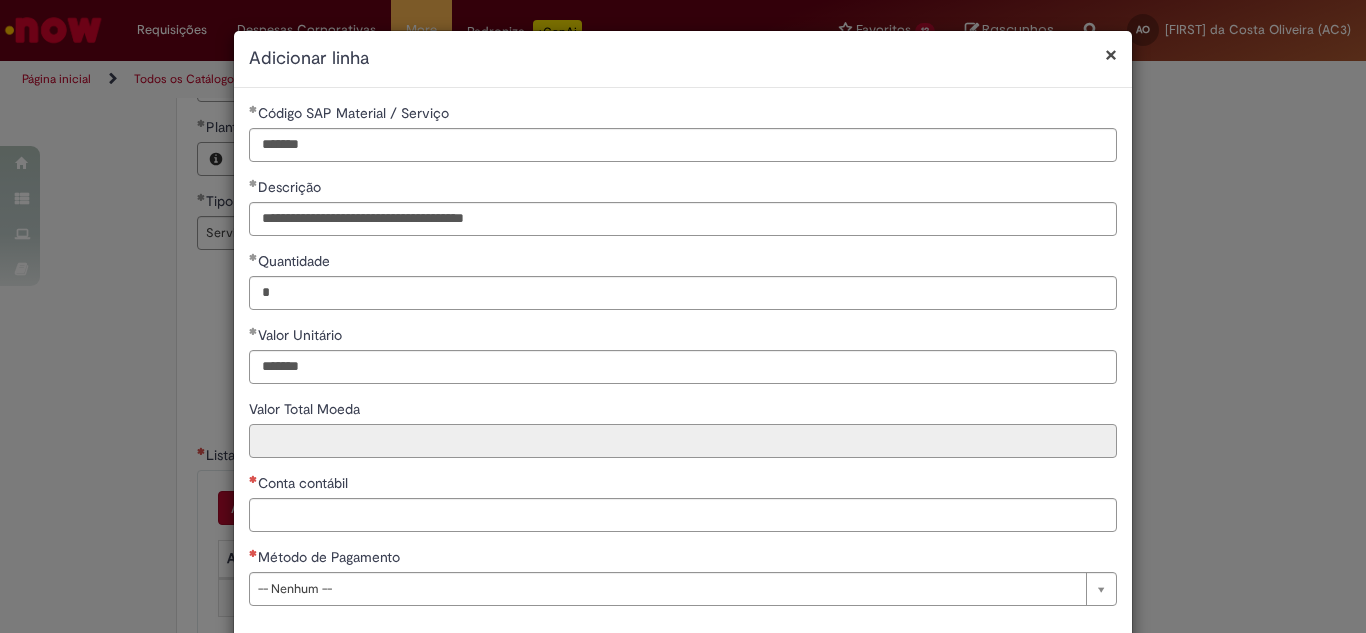 click on "Valor Total Moeda" at bounding box center (683, 441) 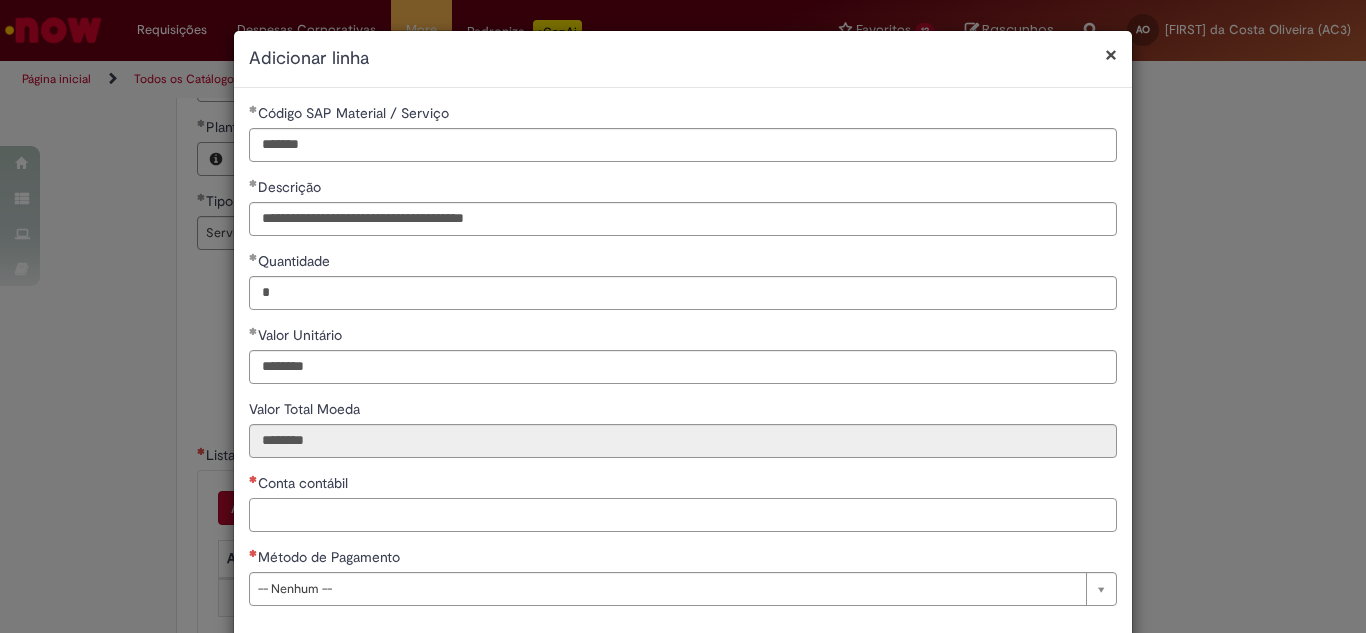click on "Conta contábil" at bounding box center [683, 515] 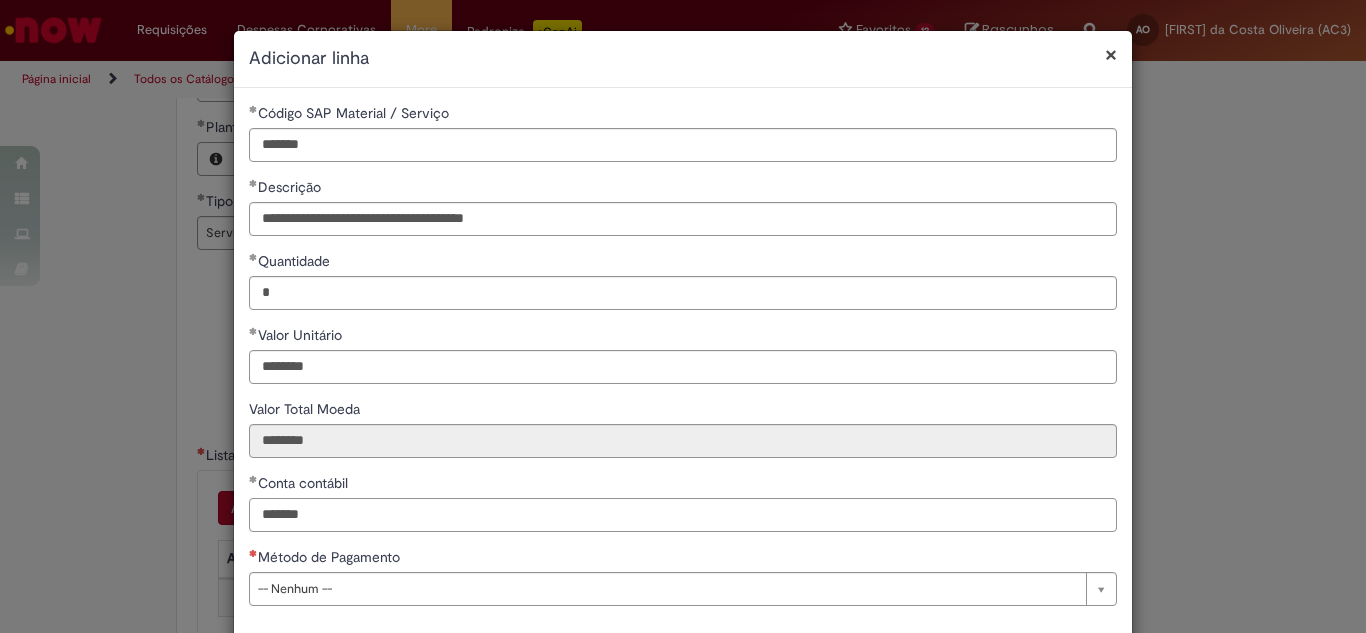 type on "*******" 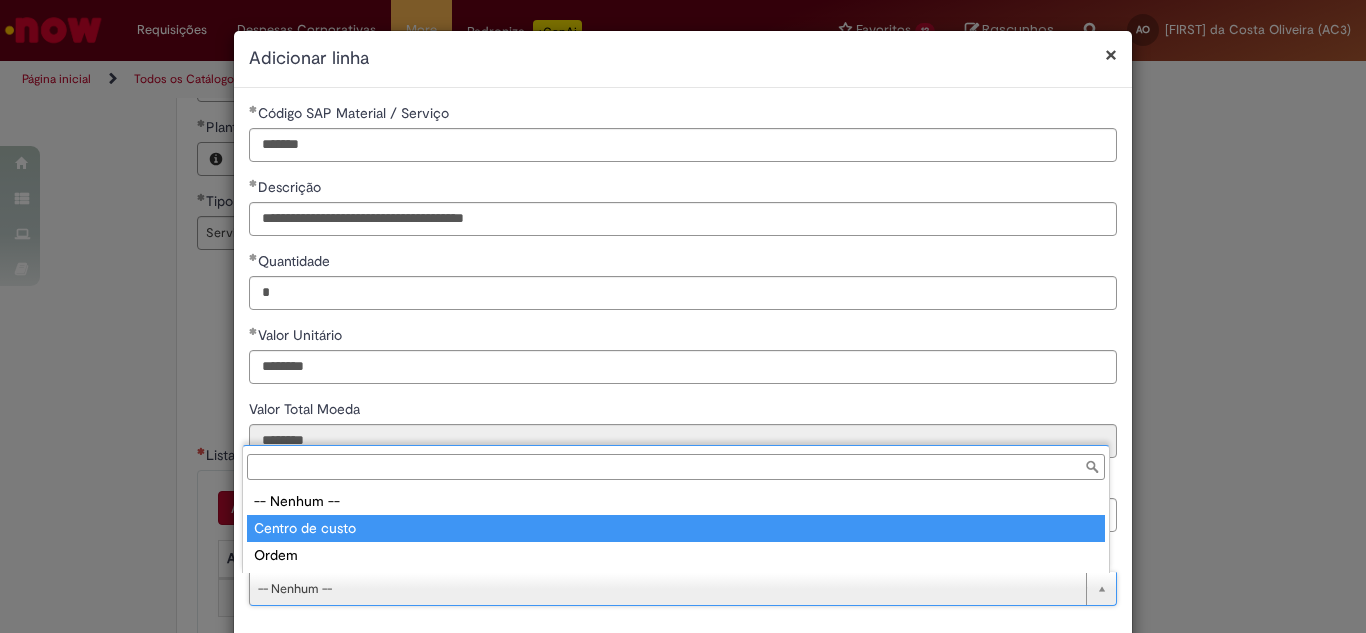 type on "**********" 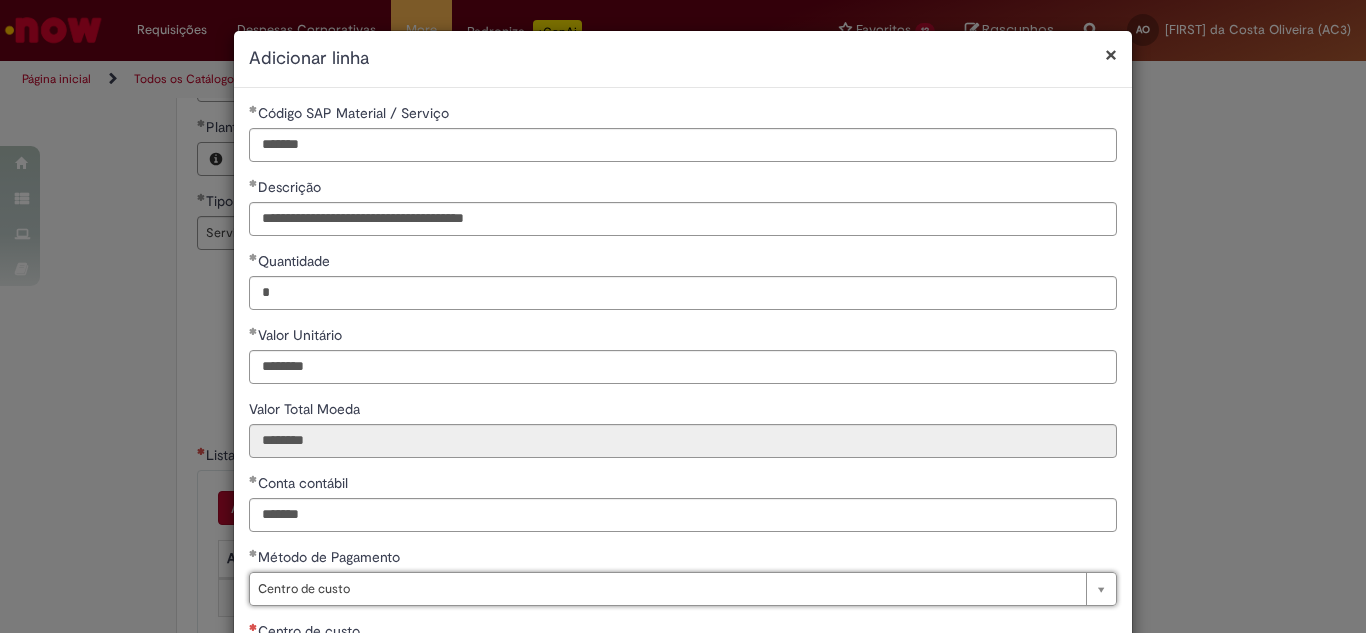 scroll, scrollTop: 173, scrollLeft: 0, axis: vertical 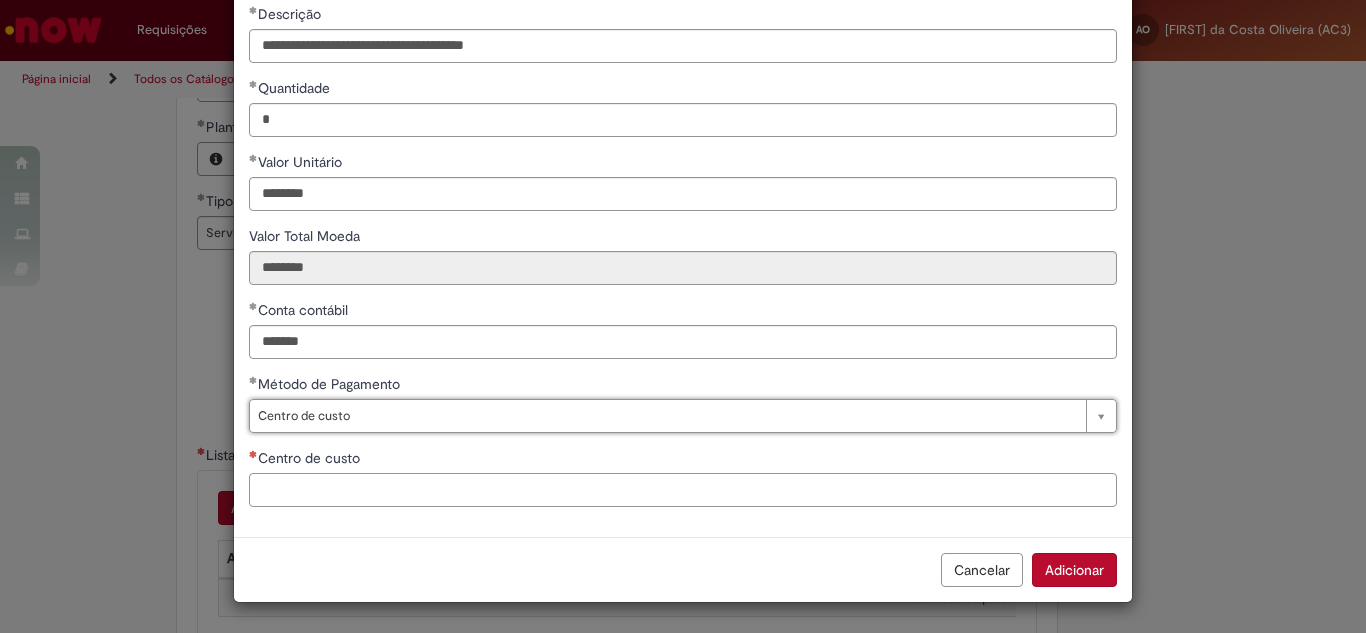 click on "Centro de custo" at bounding box center (683, 490) 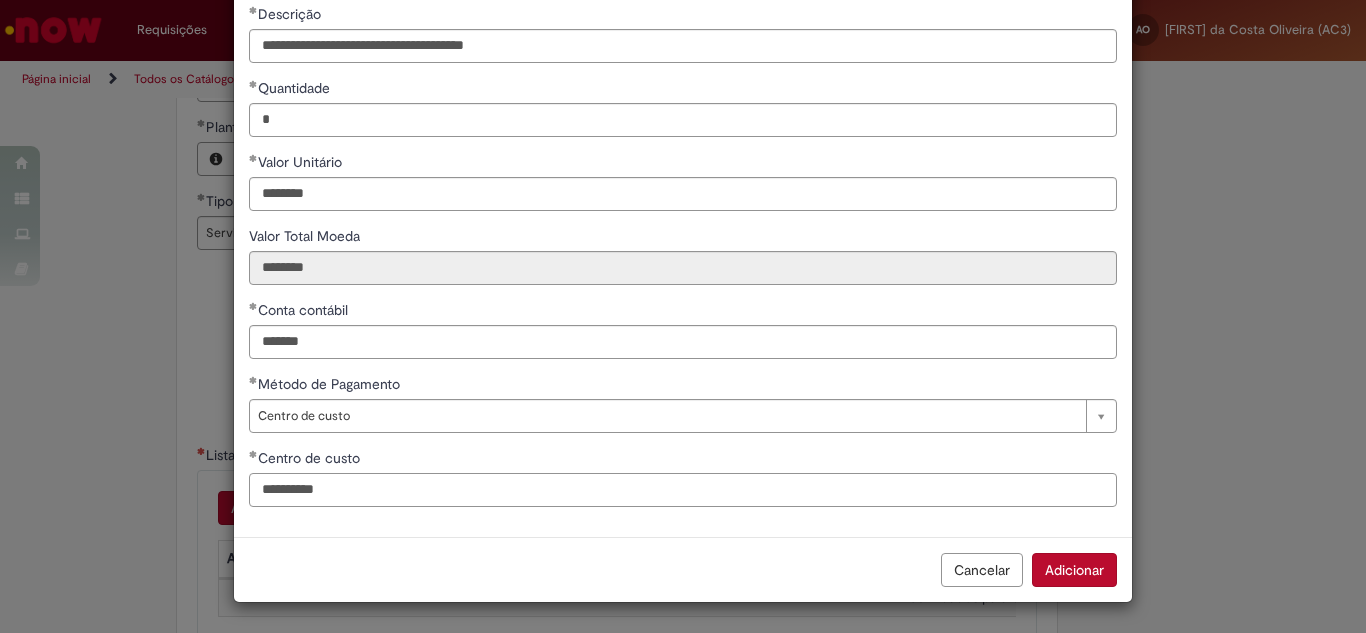 type on "**********" 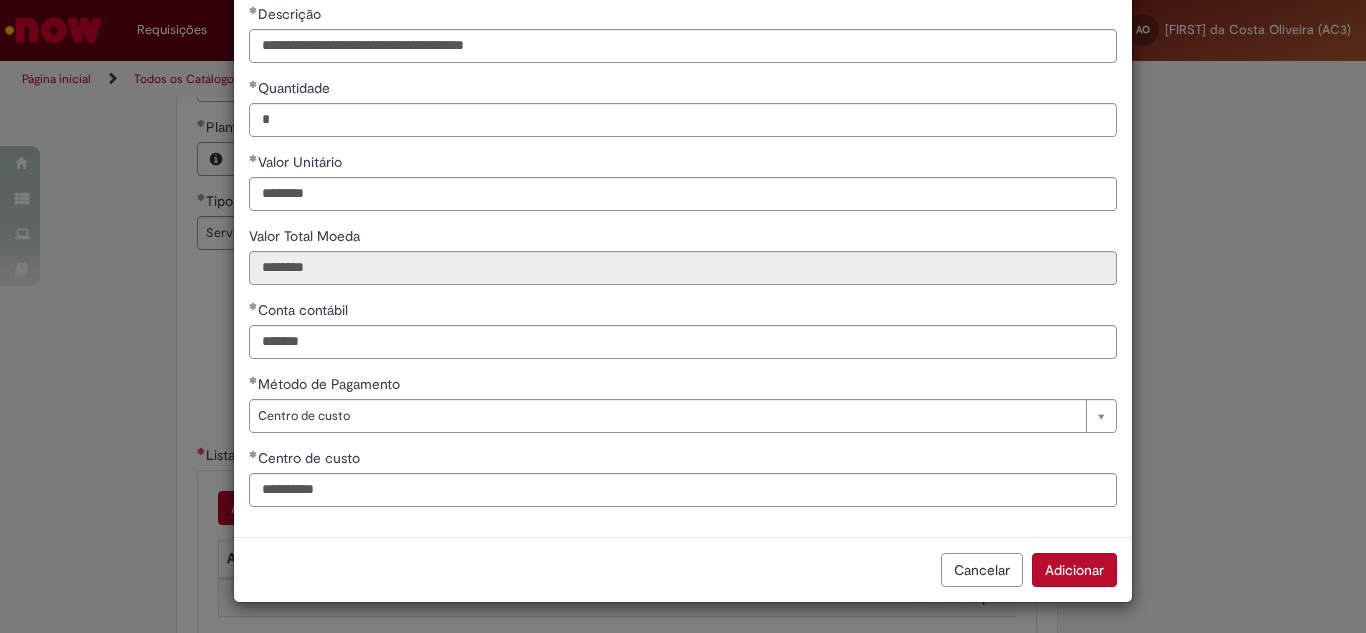 click on "Adicionar" at bounding box center (1074, 570) 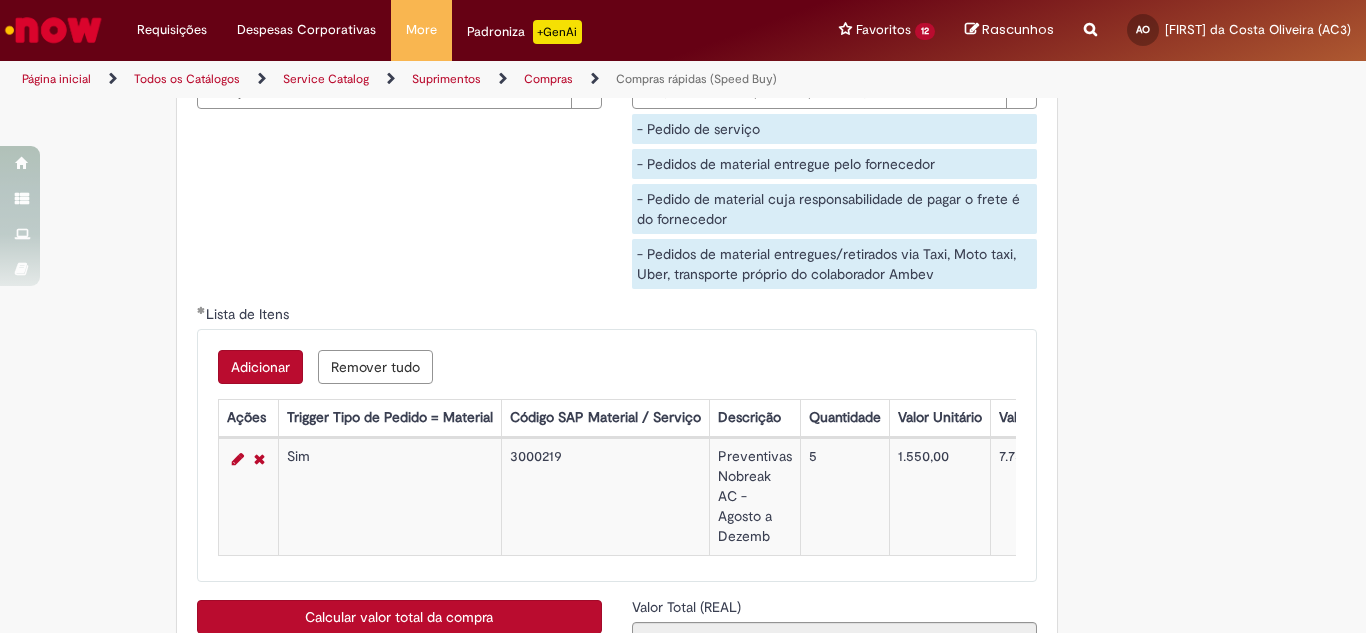 scroll, scrollTop: 3400, scrollLeft: 0, axis: vertical 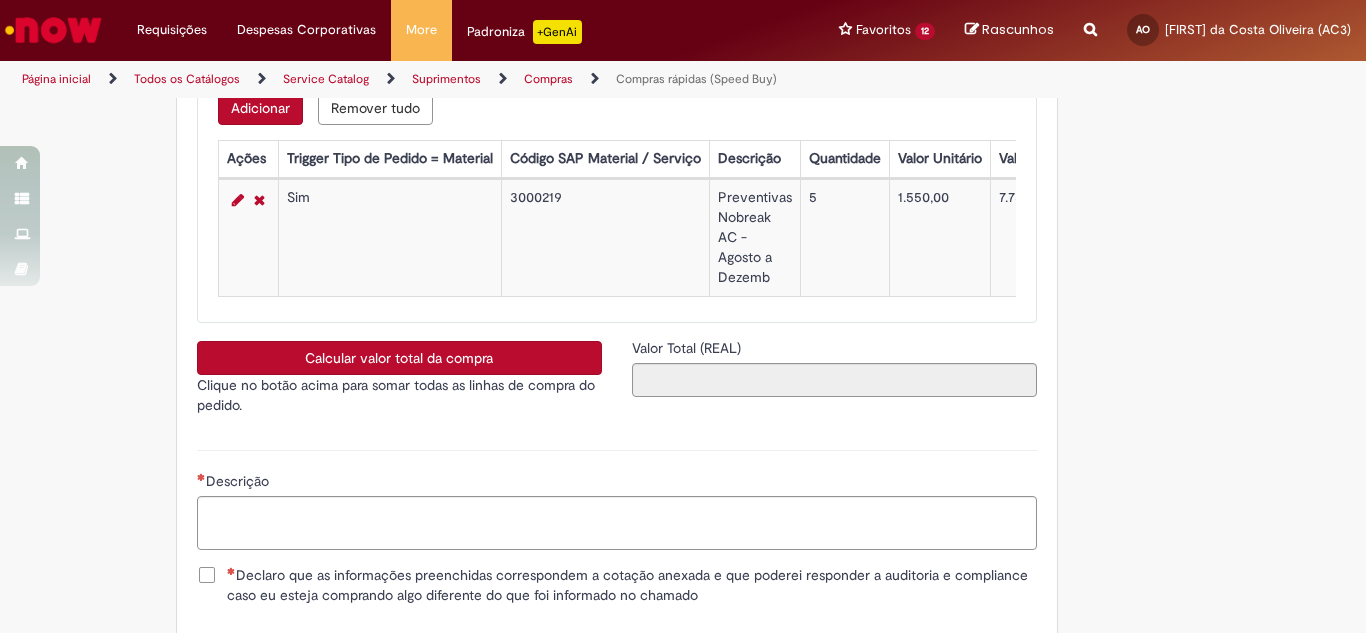 click on "Calcular valor total da compra" at bounding box center (399, 358) 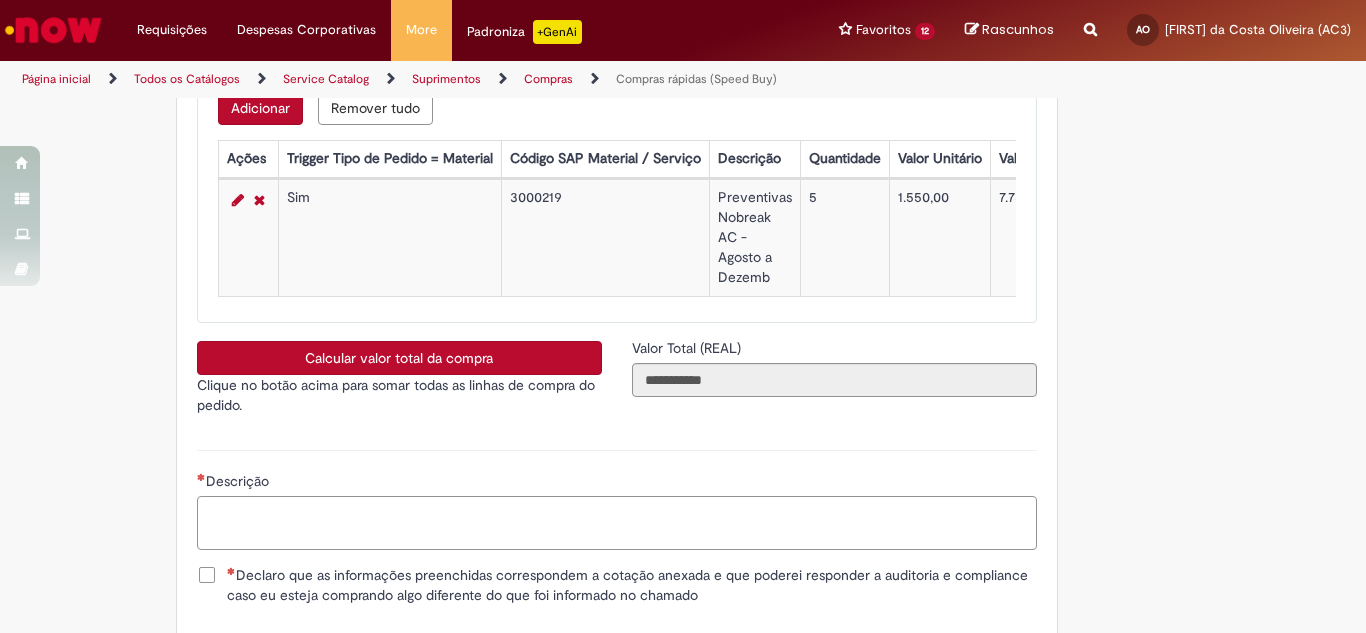 click on "Descrição" at bounding box center [617, 523] 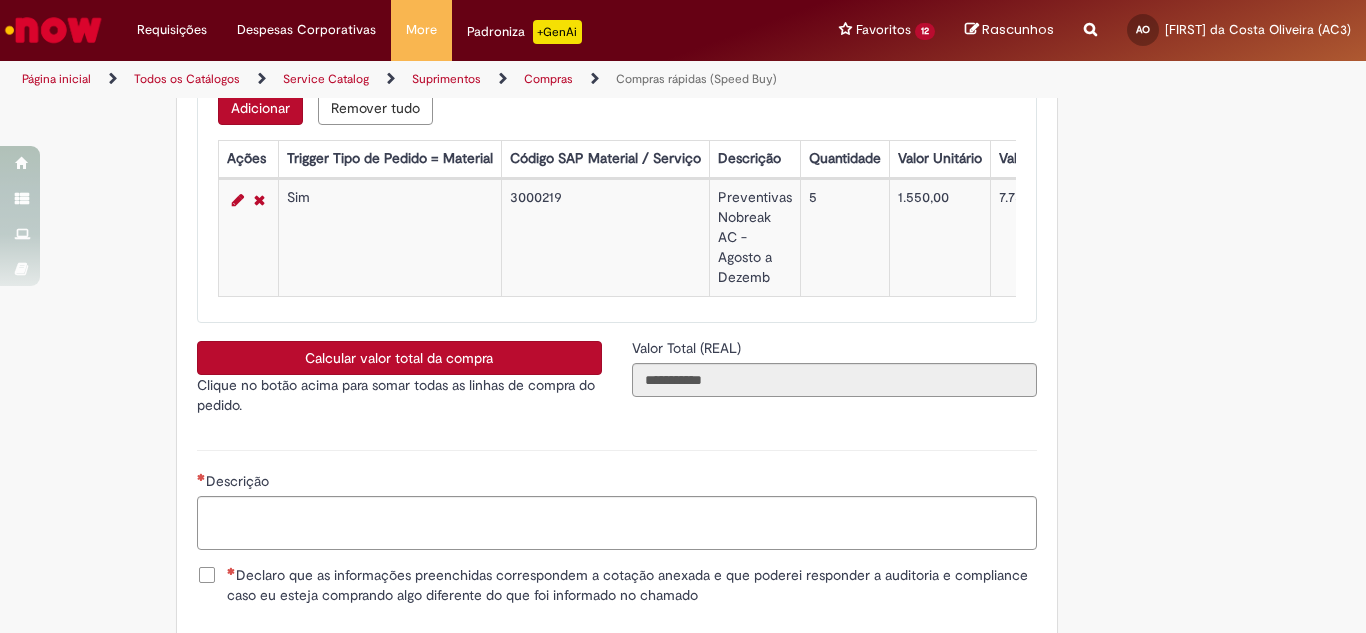 click on "Preventivas Nobreak AC - Agosto a Dezemb" at bounding box center (754, 238) 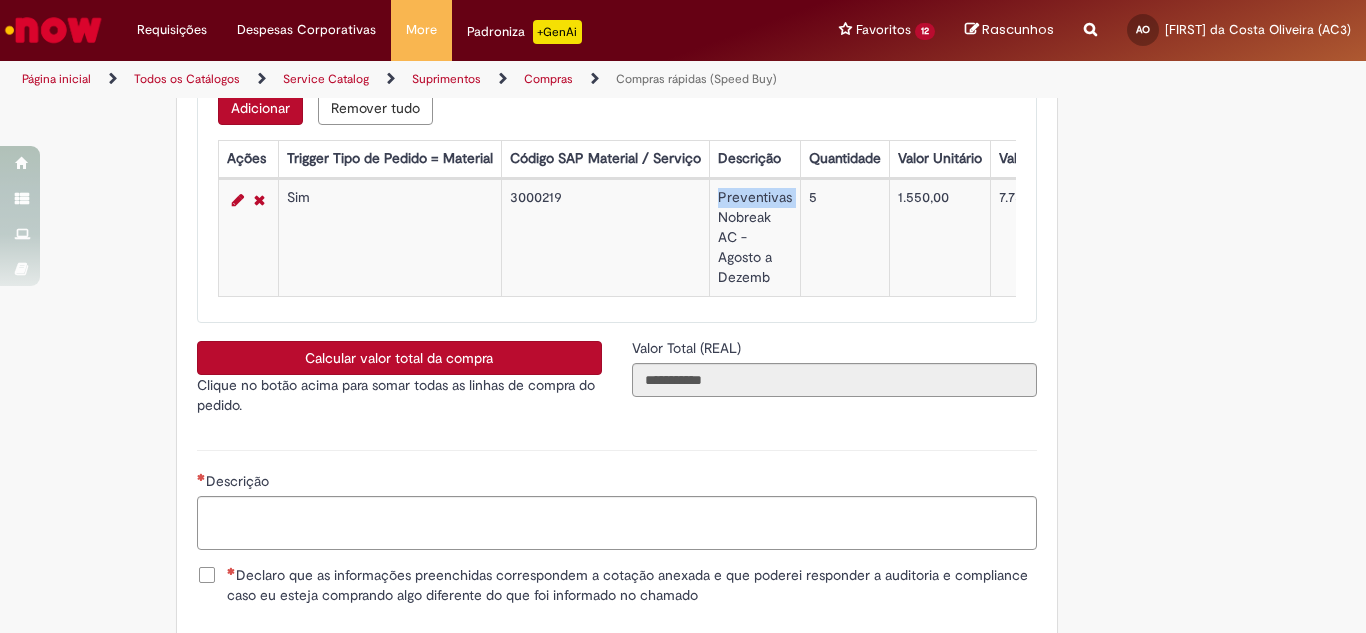 drag, startPoint x: 713, startPoint y: 193, endPoint x: 738, endPoint y: 193, distance: 25 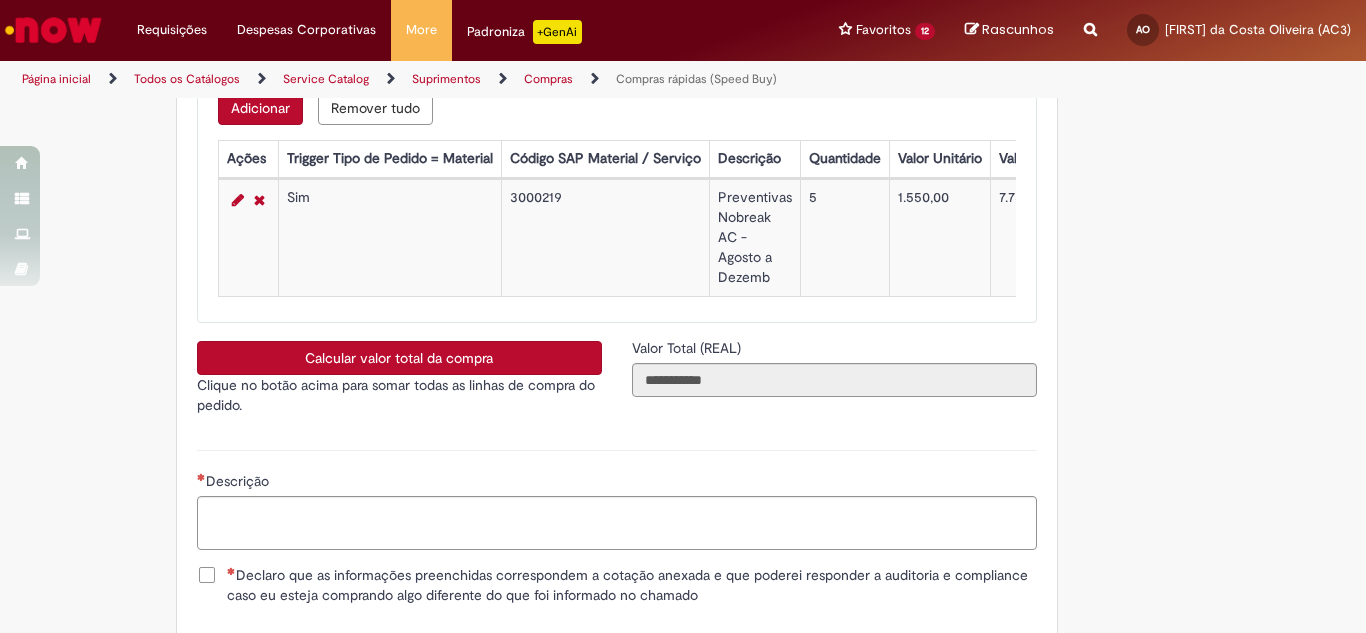click on "Preventivas Nobreak AC - Agosto a Dezemb" at bounding box center [754, 238] 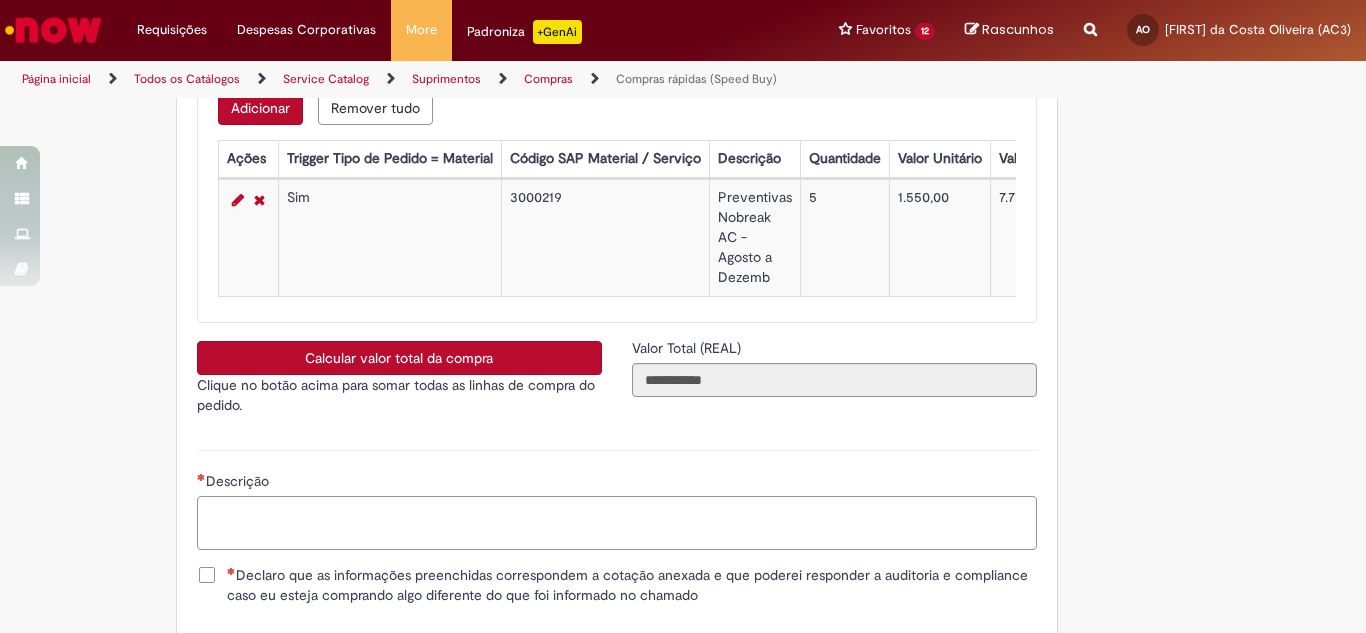 click on "Descrição" at bounding box center [617, 523] 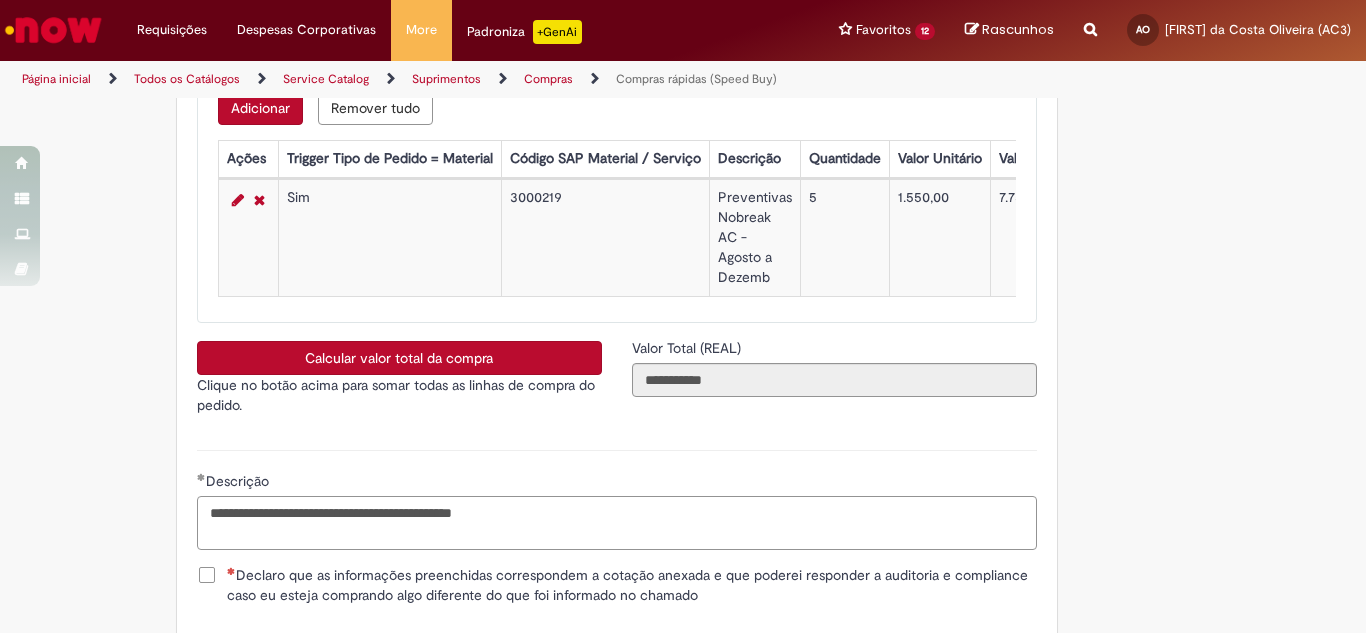 type on "**********" 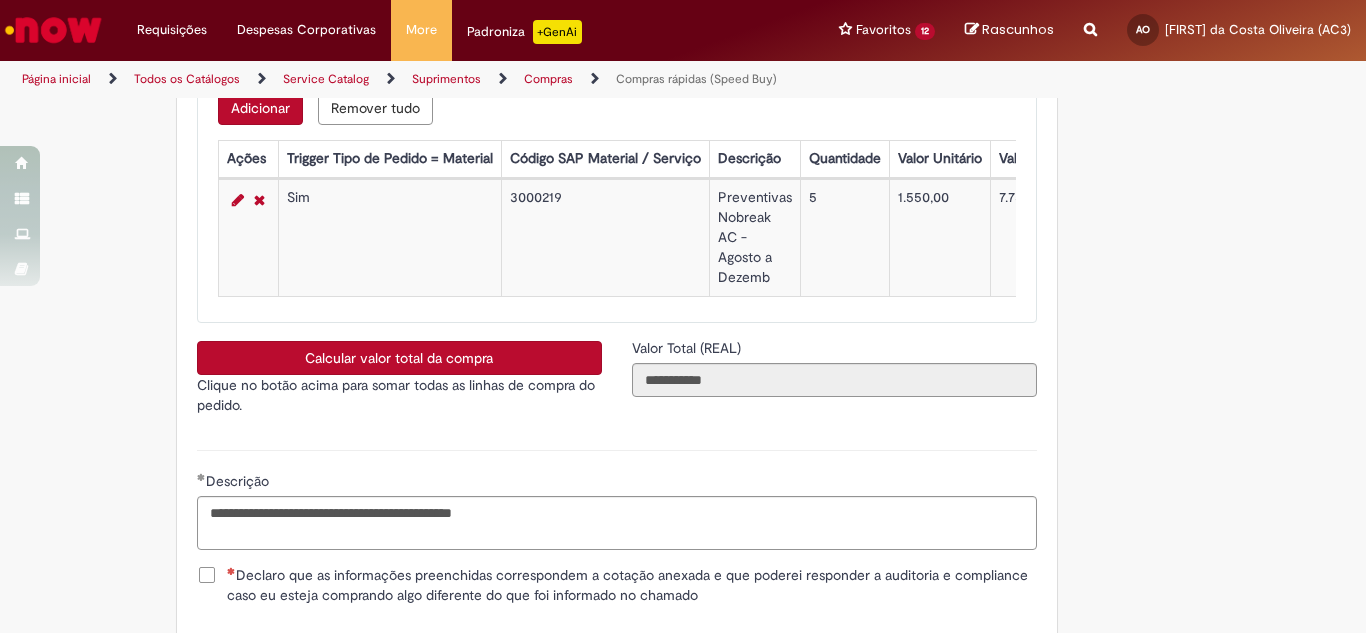 click on "Declaro que as informações preenchidas correspondem a cotação anexada e que poderei responder a auditoria e compliance caso eu esteja comprando algo diferente do que foi informado no chamado" at bounding box center (632, 585) 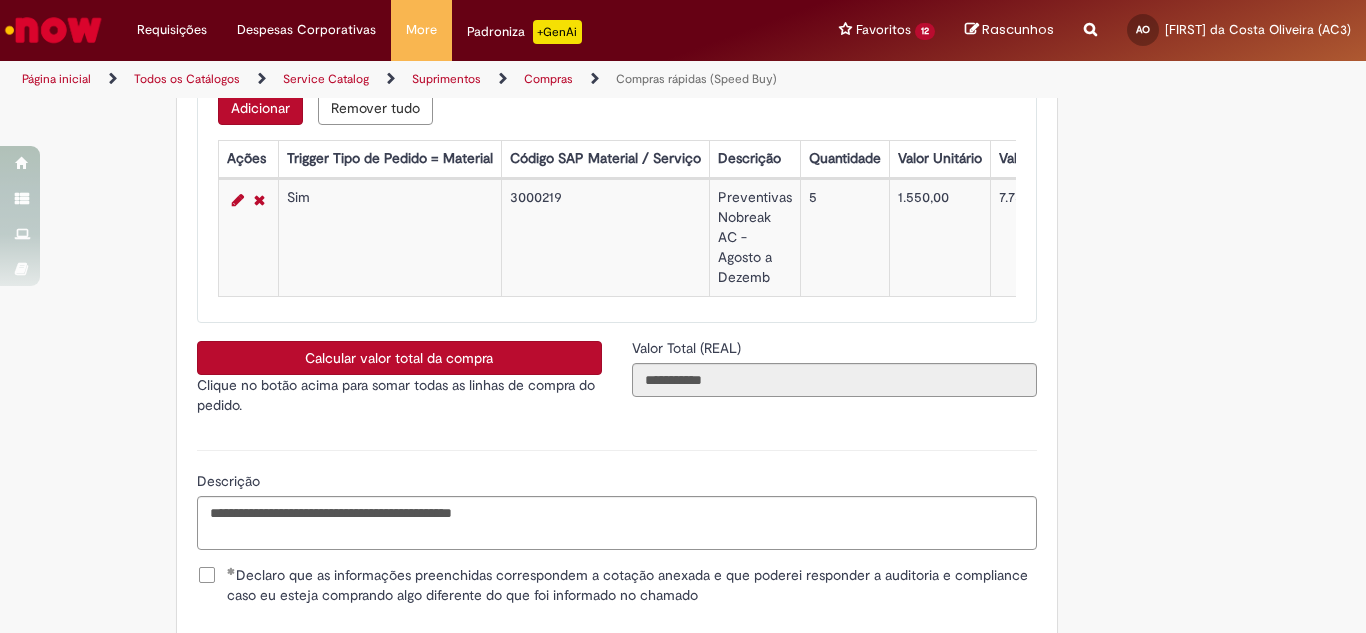 scroll, scrollTop: 3655, scrollLeft: 0, axis: vertical 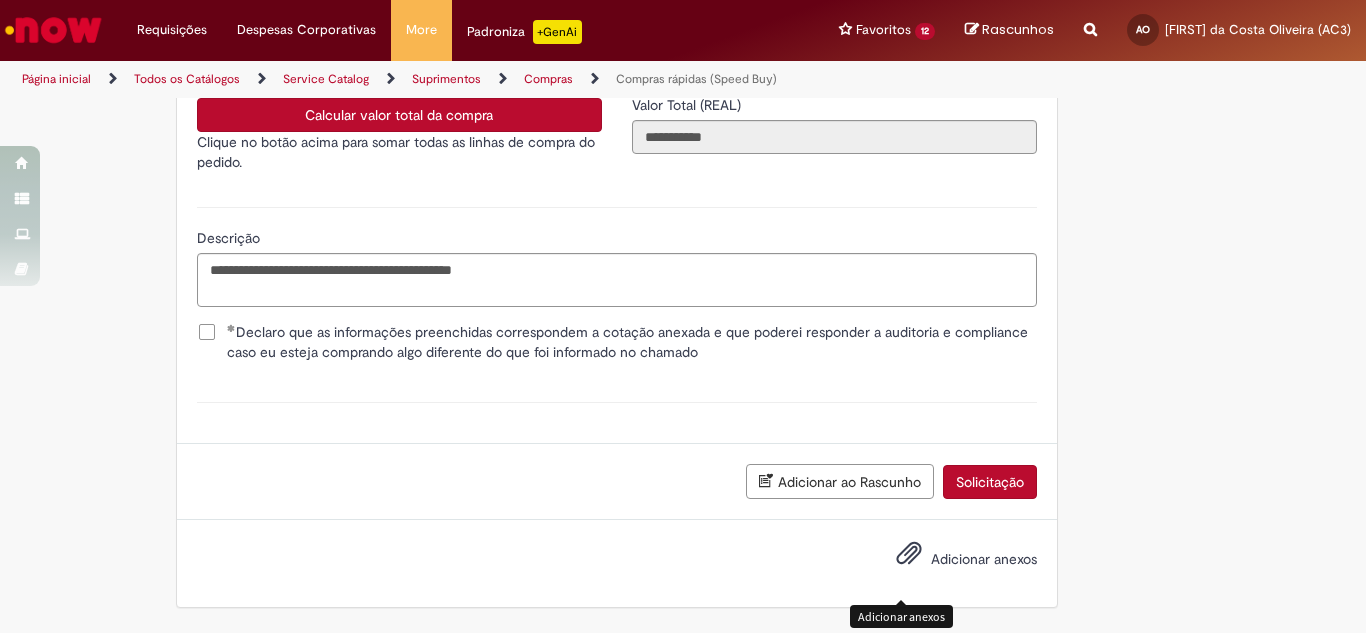 click at bounding box center (909, 554) 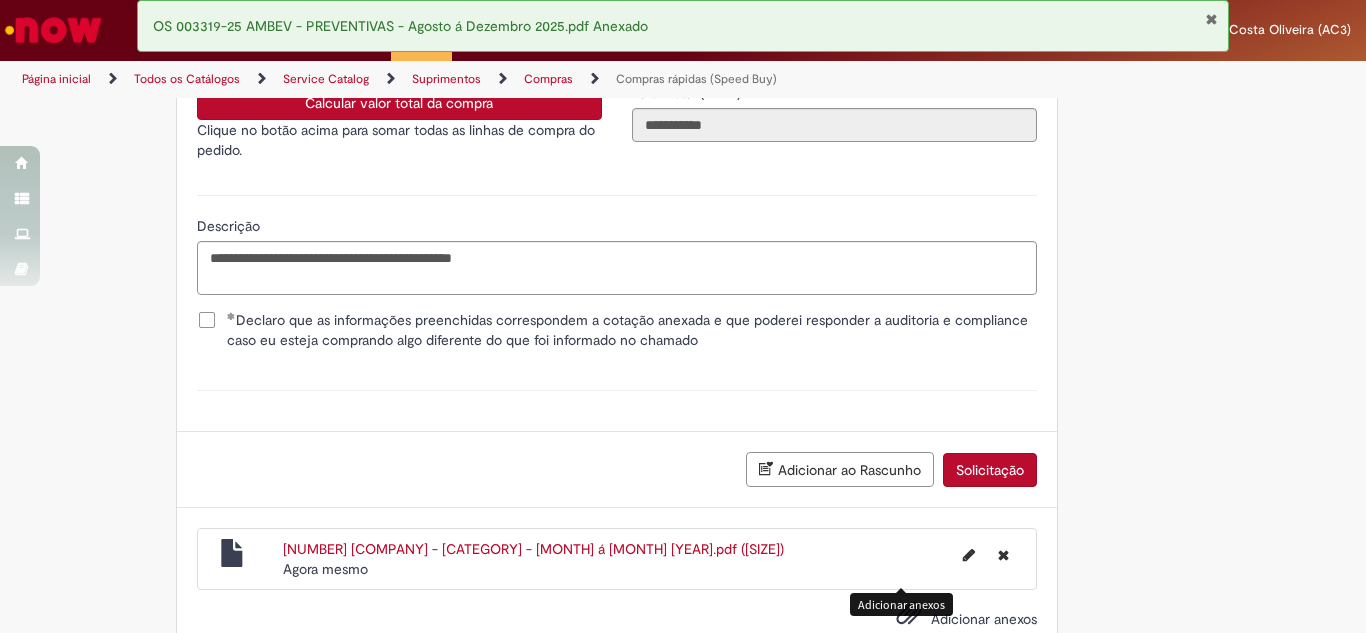 click on "Solicitação" at bounding box center (990, 470) 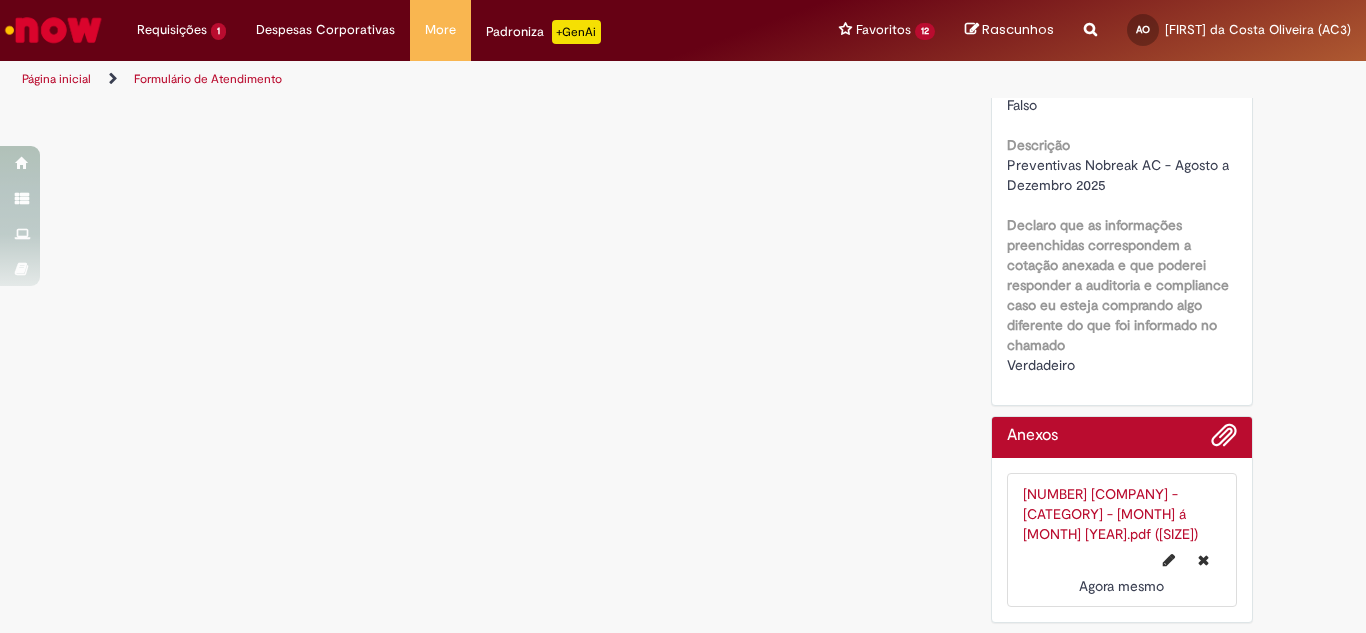 scroll, scrollTop: 0, scrollLeft: 0, axis: both 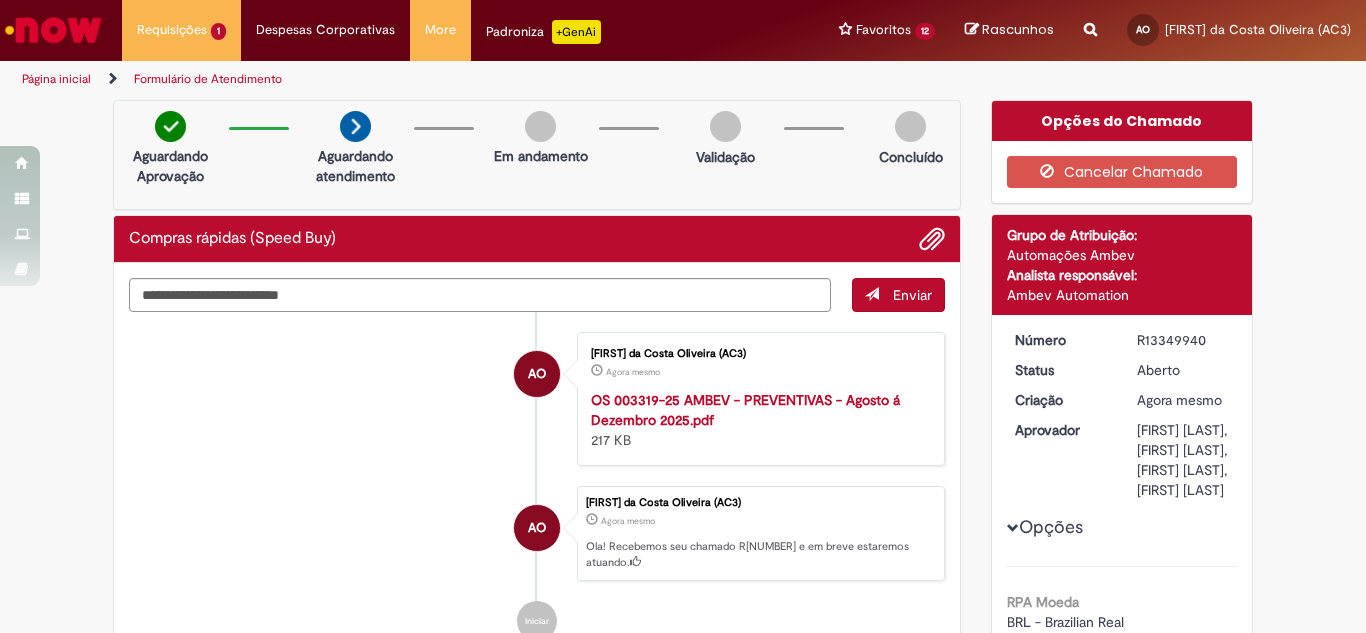 drag, startPoint x: 1128, startPoint y: 335, endPoint x: 1169, endPoint y: 337, distance: 41.04875 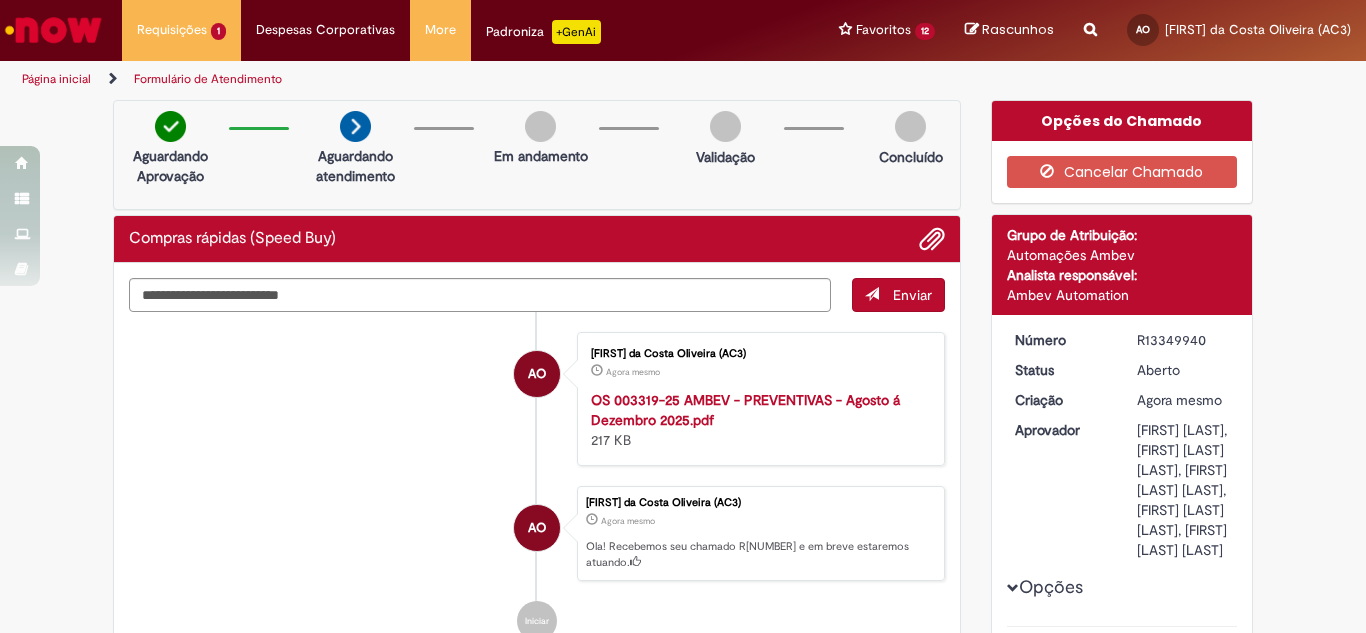 click on "R13349940" at bounding box center (1183, 340) 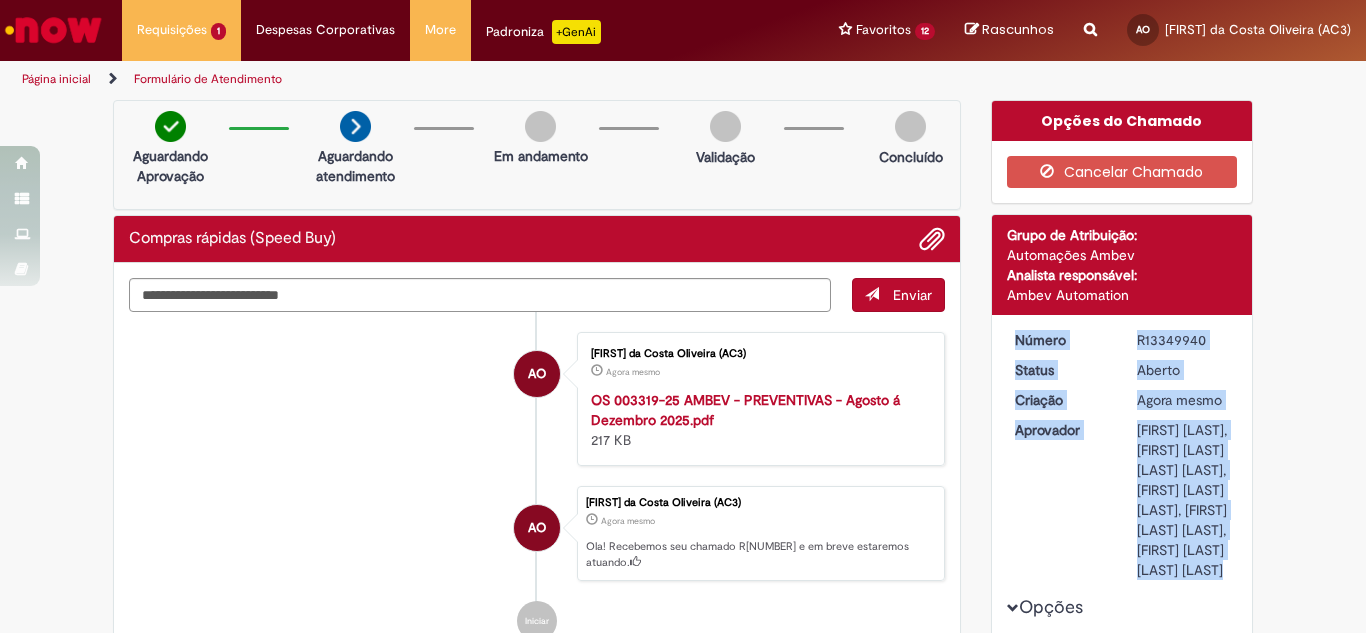 drag, startPoint x: 1131, startPoint y: 335, endPoint x: 1186, endPoint y: 334, distance: 55.00909 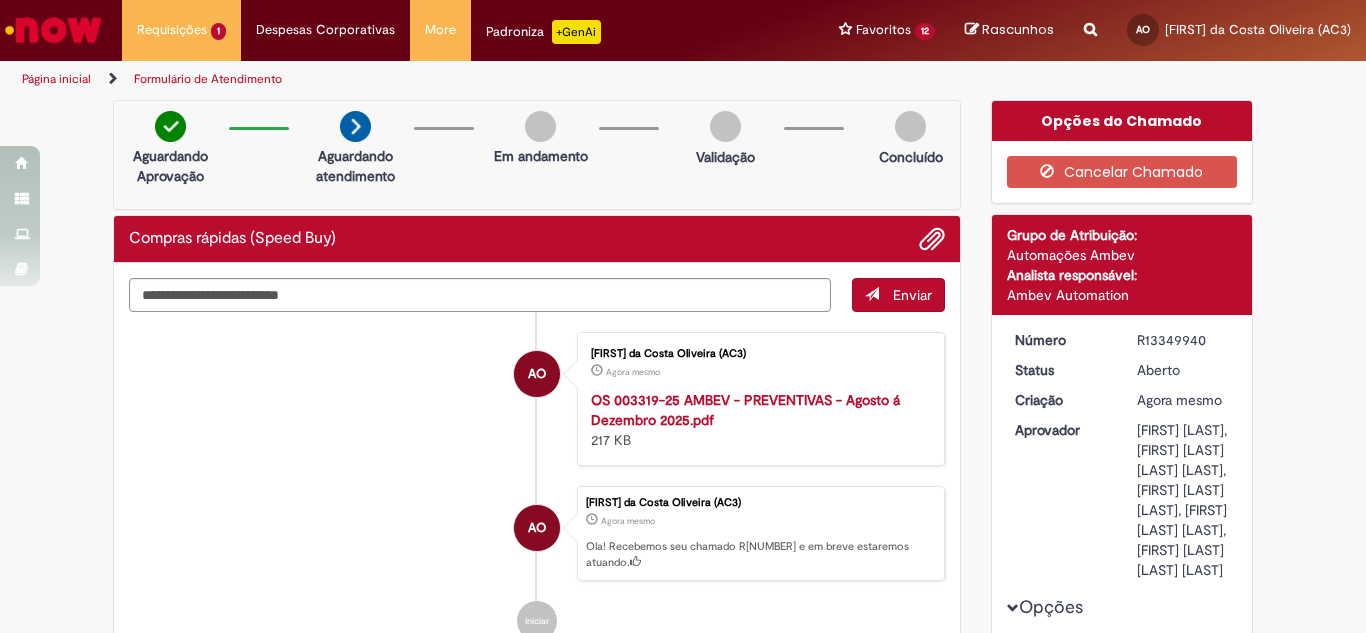 click on "R13349940" at bounding box center (1183, 340) 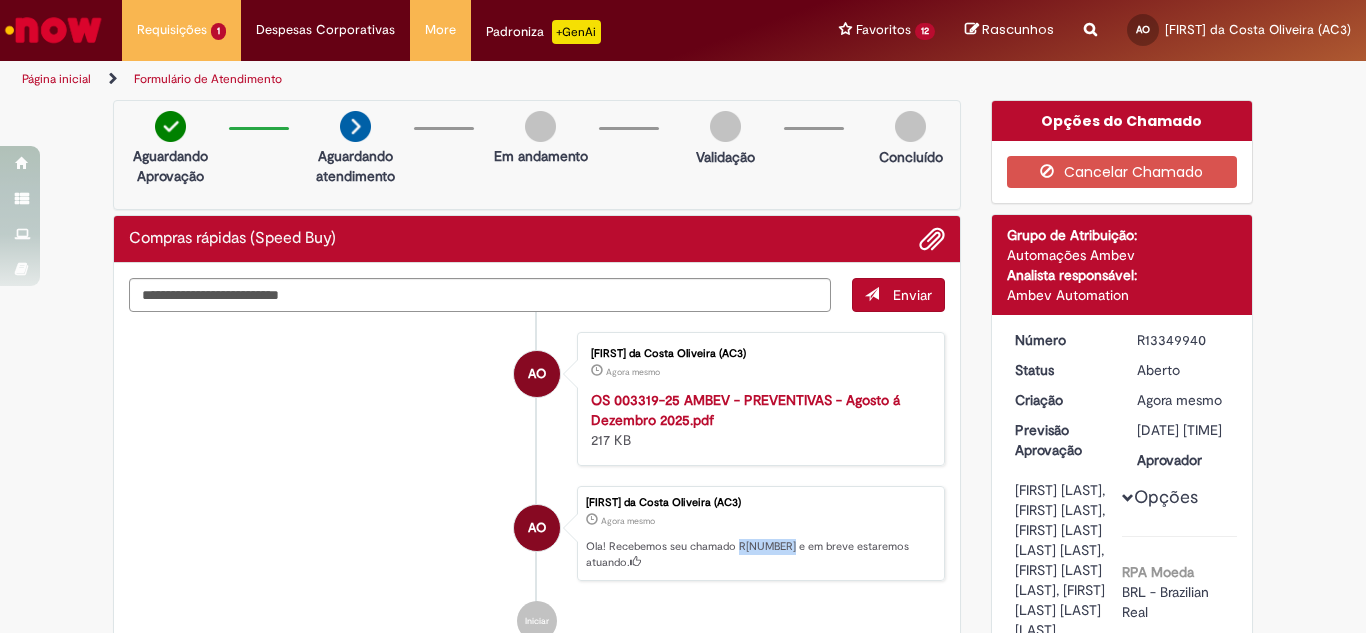 drag, startPoint x: 733, startPoint y: 544, endPoint x: 784, endPoint y: 545, distance: 51.009804 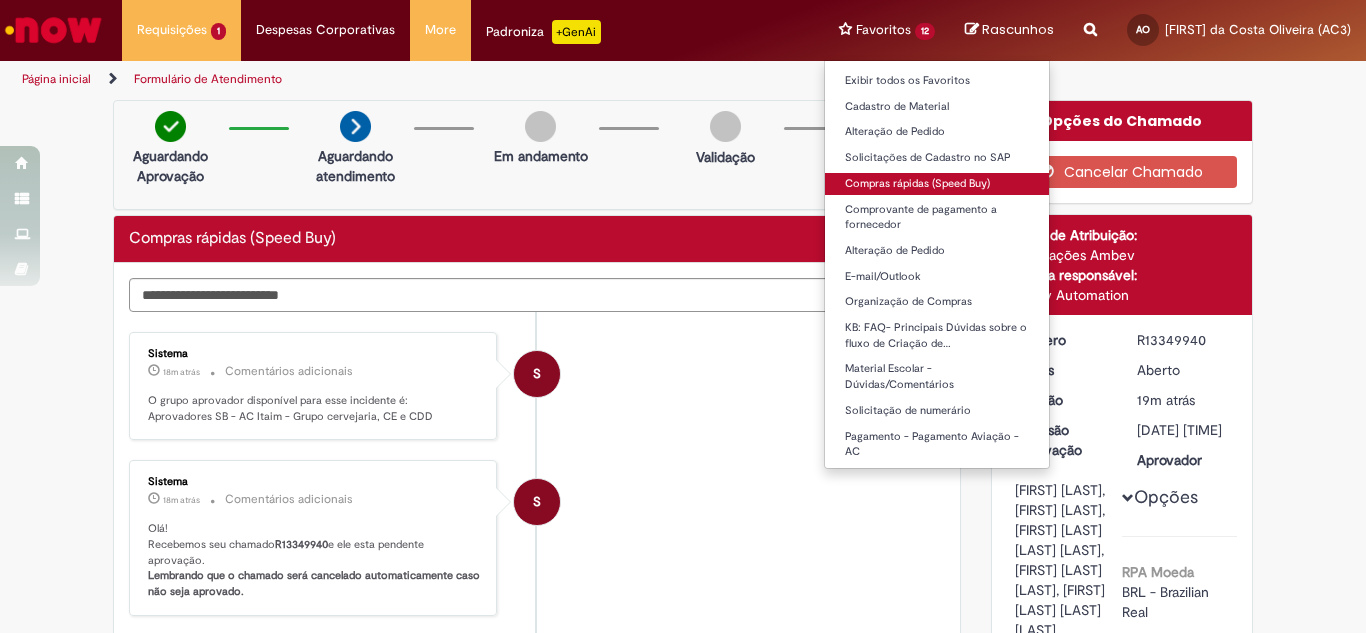 click on "Compras rápidas (Speed Buy)" at bounding box center [937, 184] 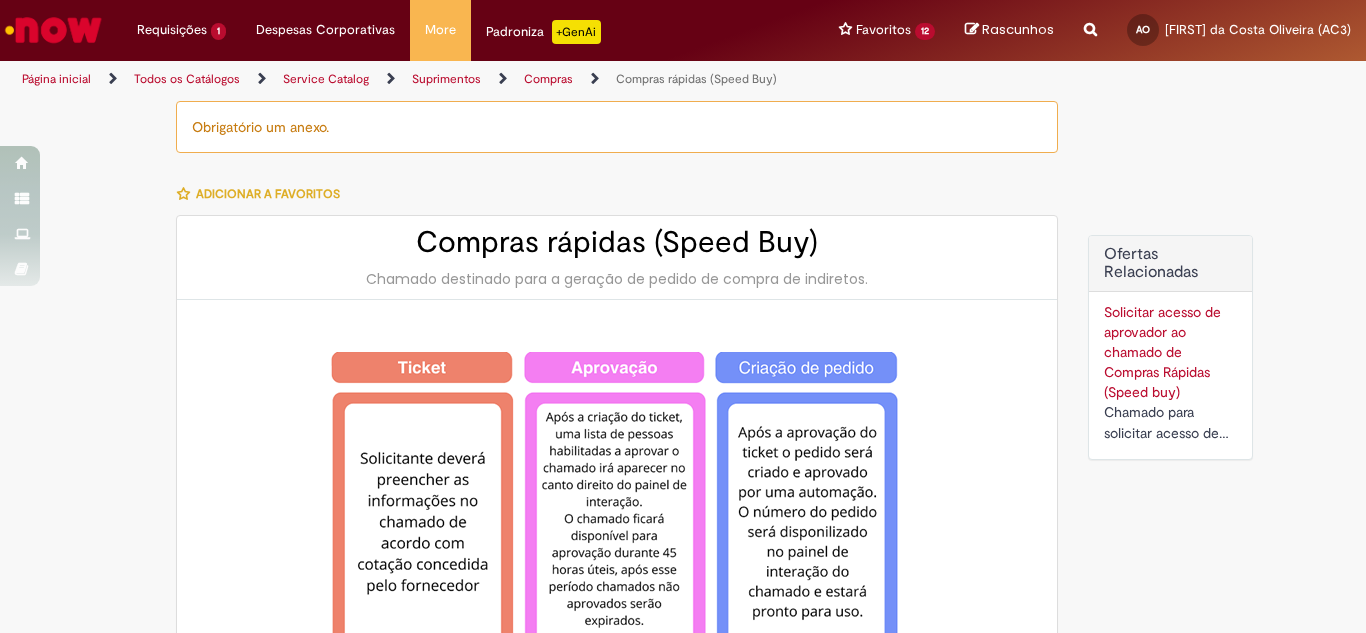 type on "******" 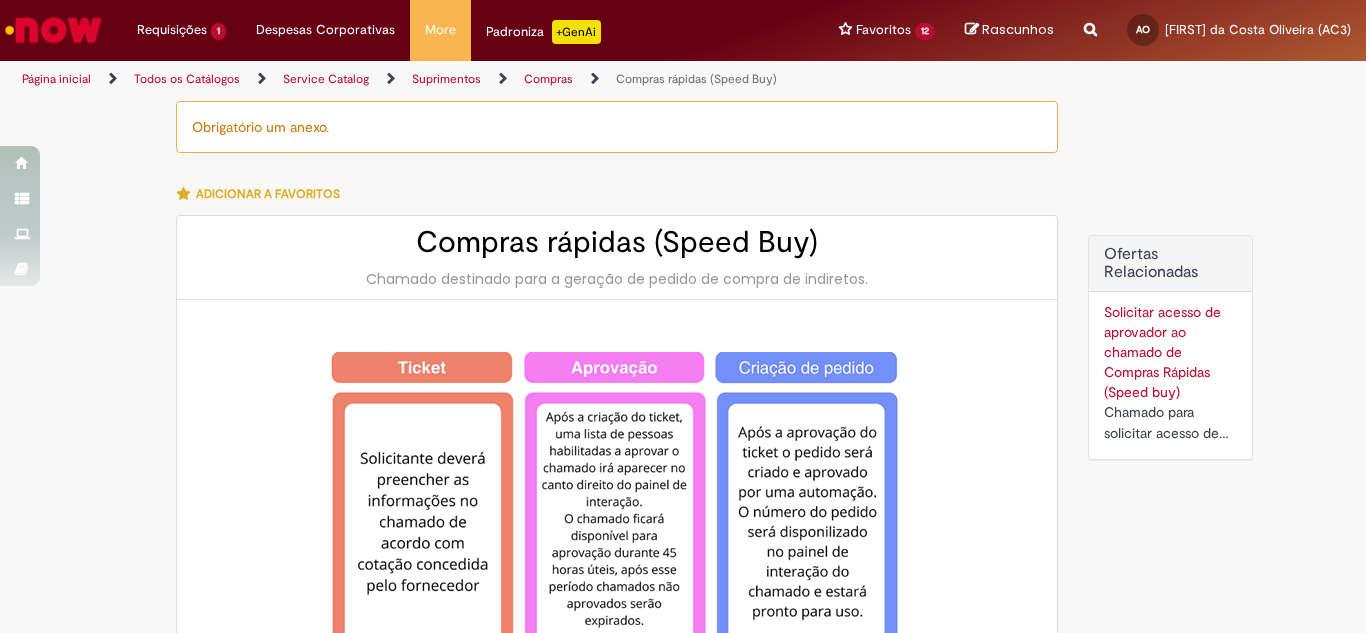 type on "**********" 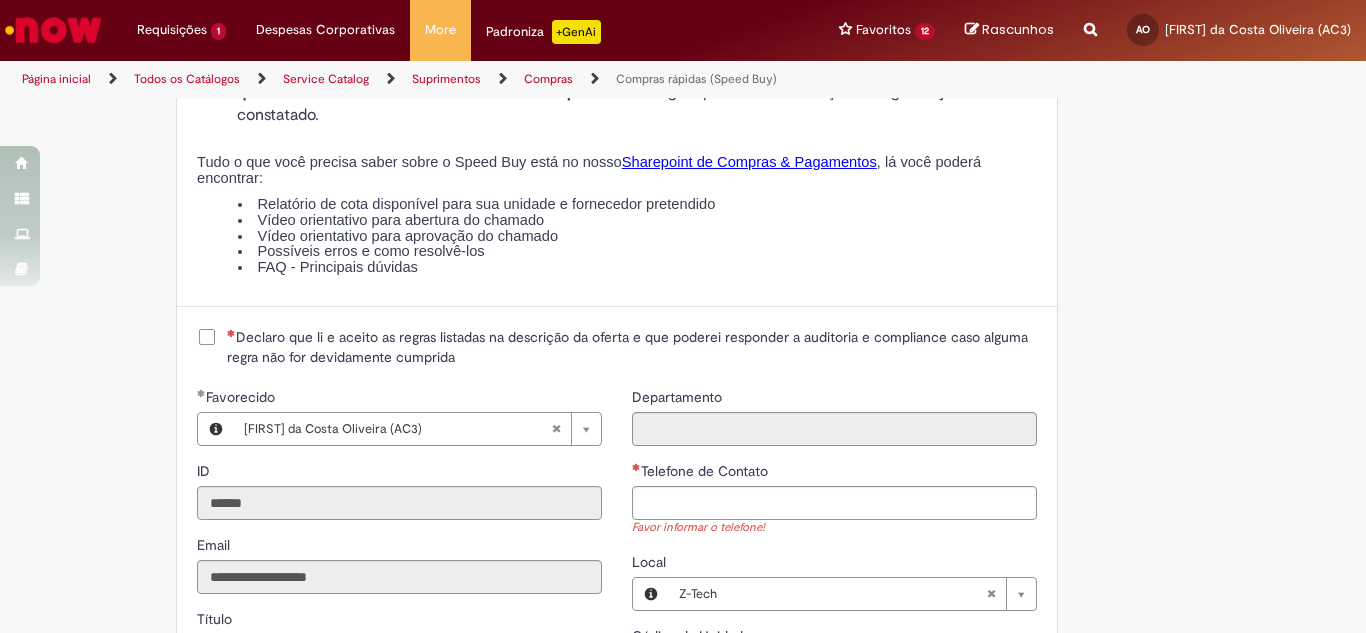 scroll, scrollTop: 2300, scrollLeft: 0, axis: vertical 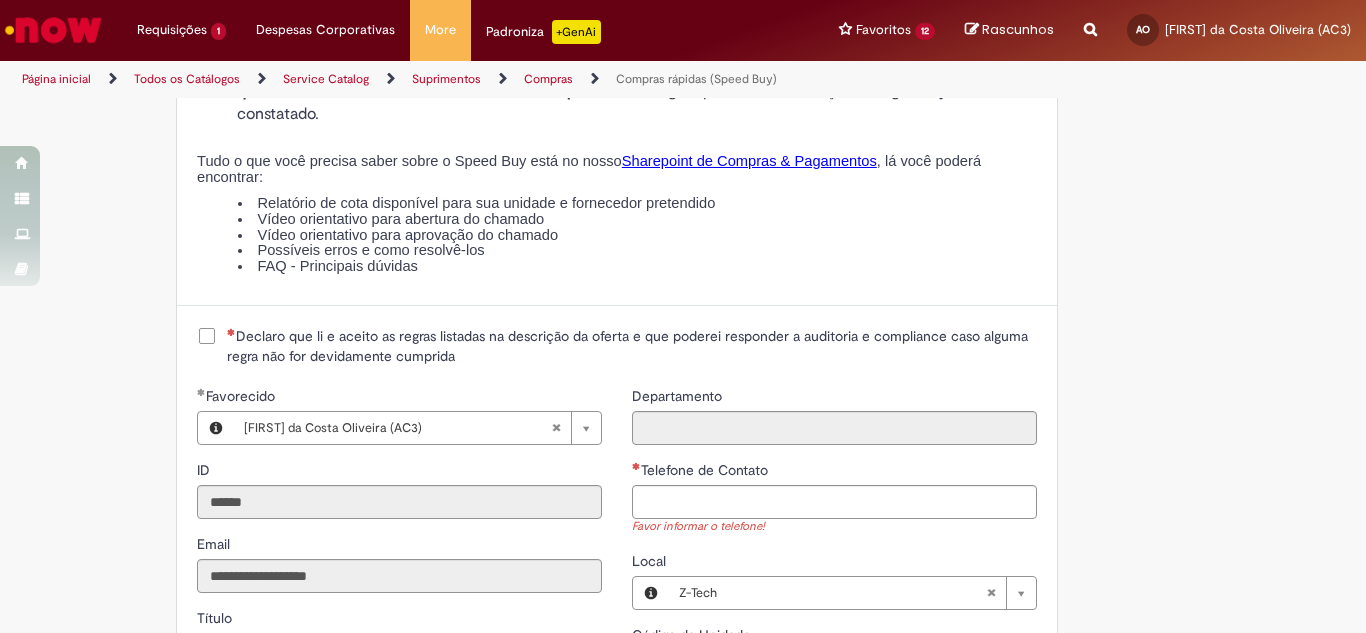 click on "Declaro que li e aceito as regras listadas na descrição da oferta e que poderei responder a auditoria e compliance caso alguma regra não for devidamente cumprida" at bounding box center [632, 346] 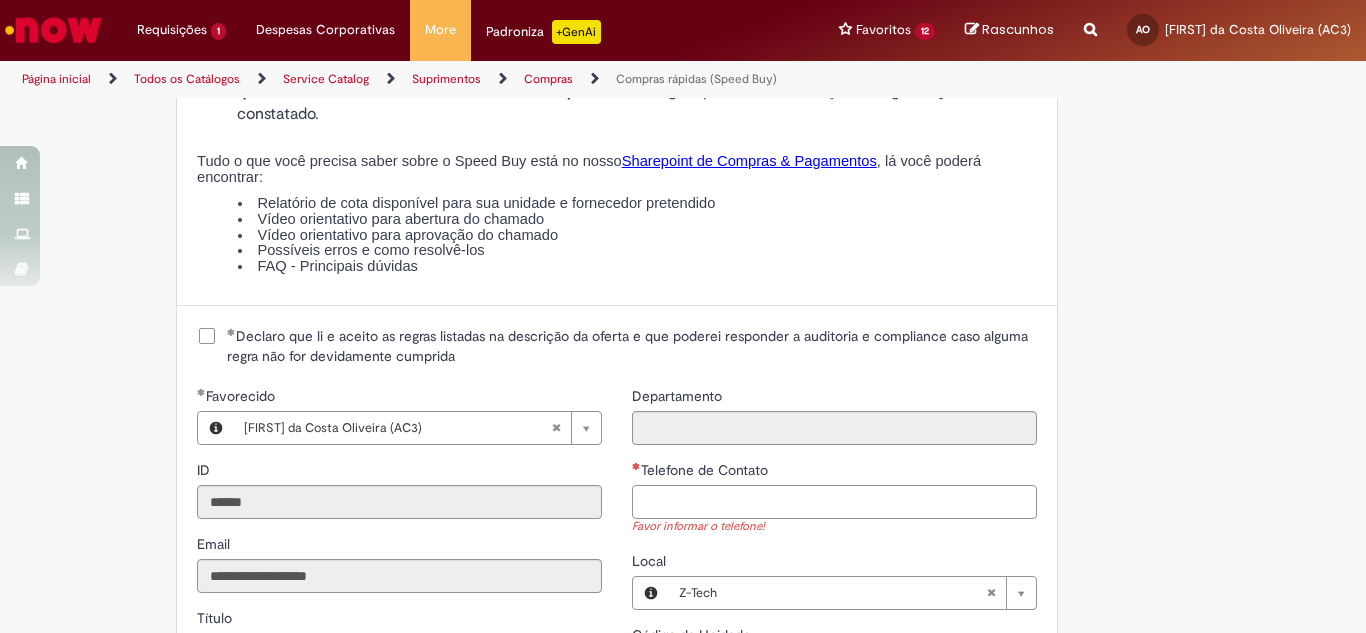 click on "Telefone de Contato" at bounding box center (834, 502) 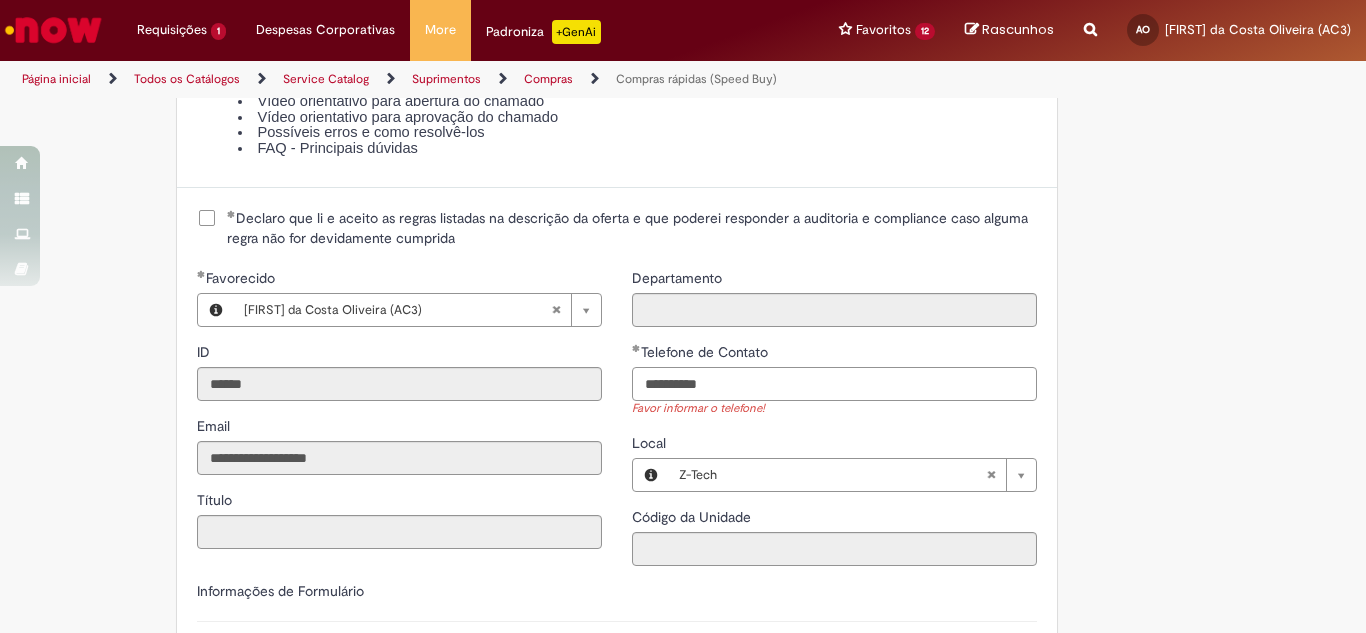 scroll, scrollTop: 2600, scrollLeft: 0, axis: vertical 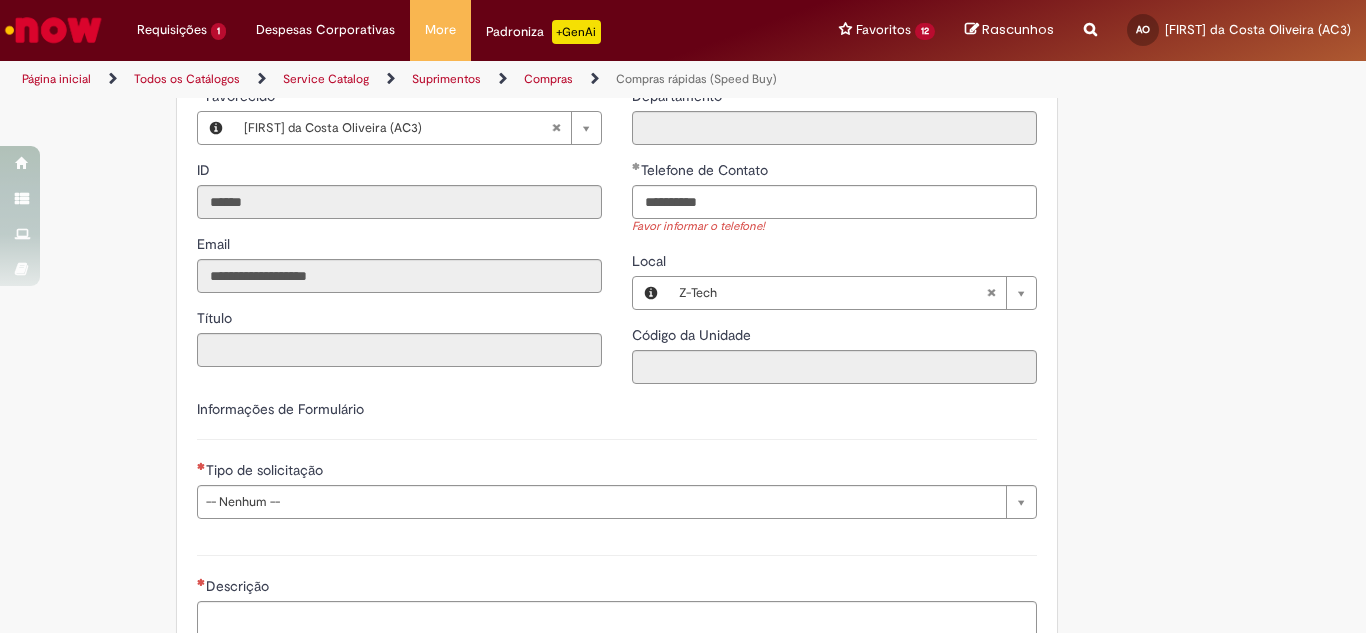 type on "**********" 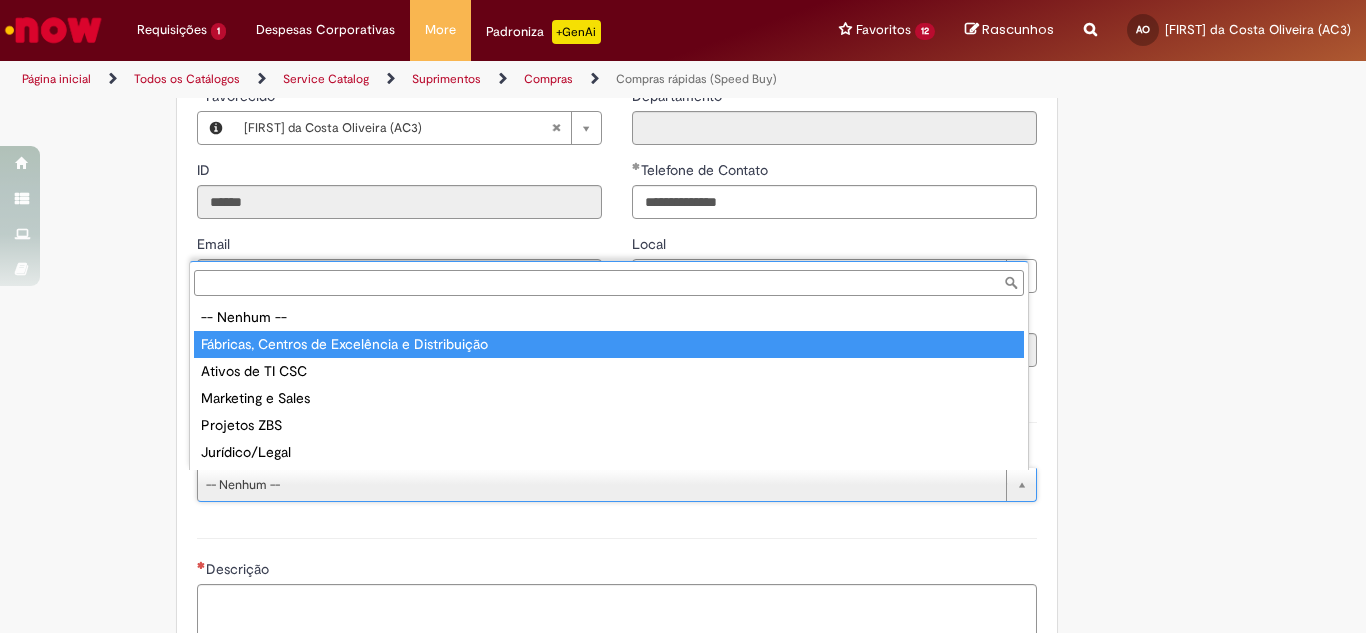 type on "**********" 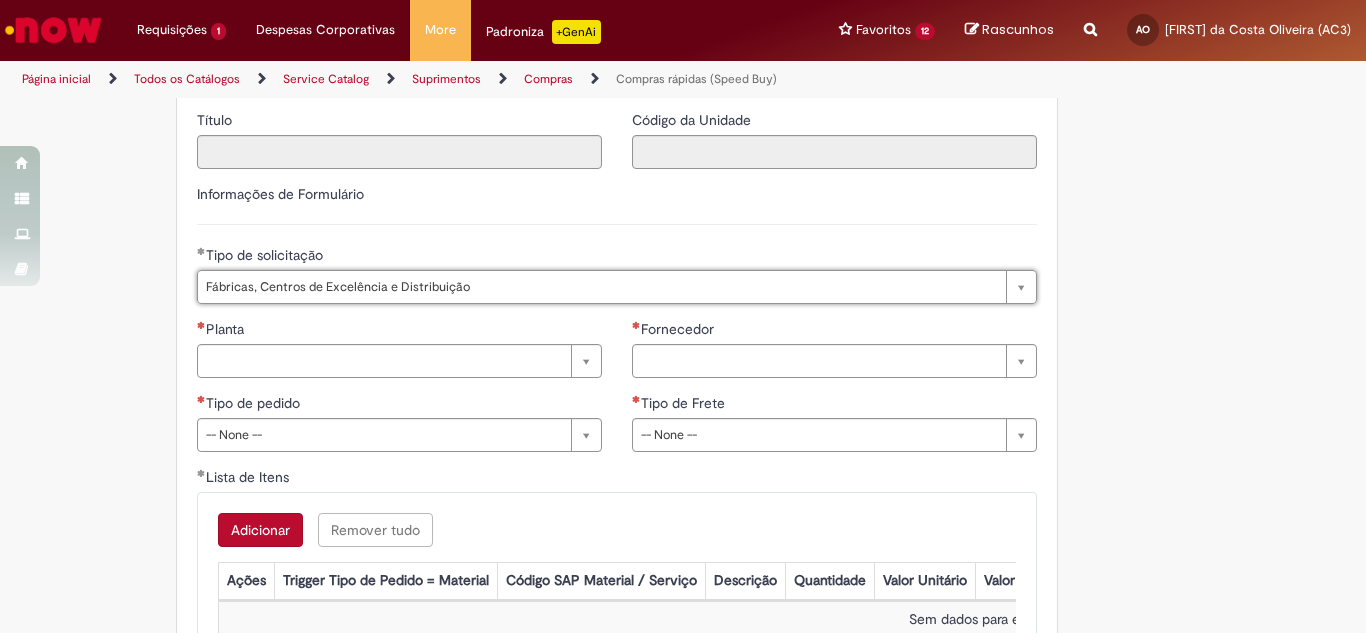 scroll, scrollTop: 2800, scrollLeft: 0, axis: vertical 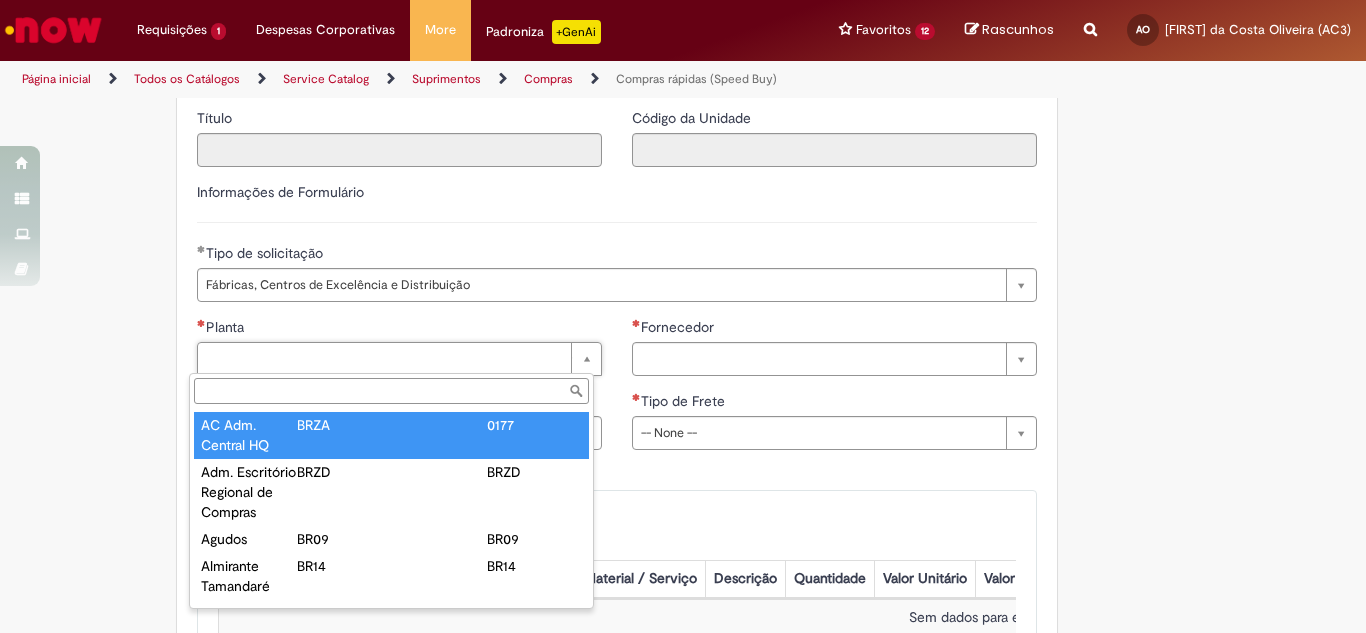 type on "**********" 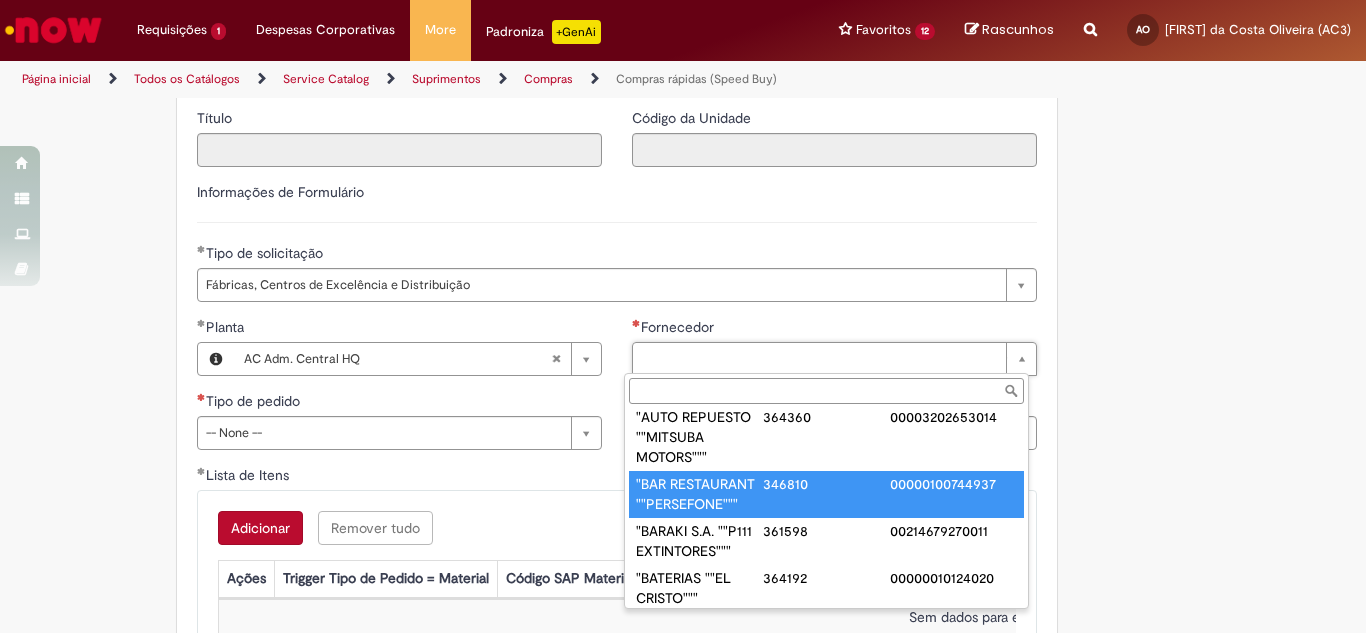 scroll, scrollTop: 0, scrollLeft: 0, axis: both 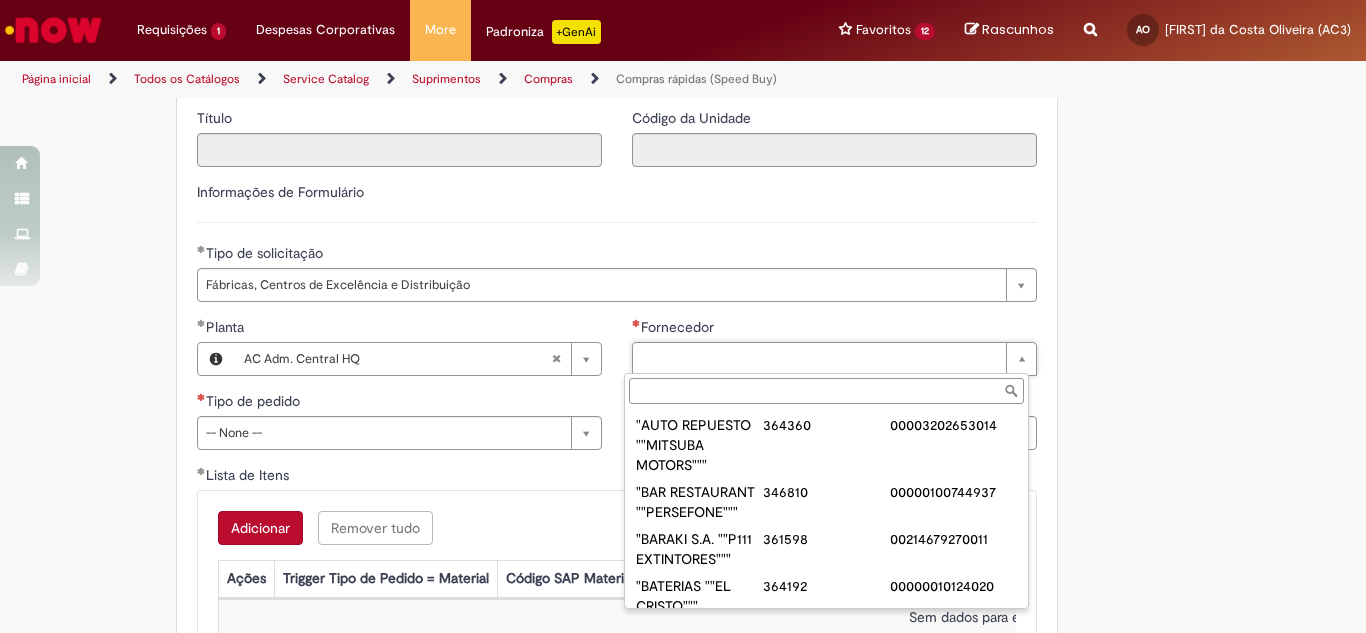 click on "Fornecedor" at bounding box center [826, 391] 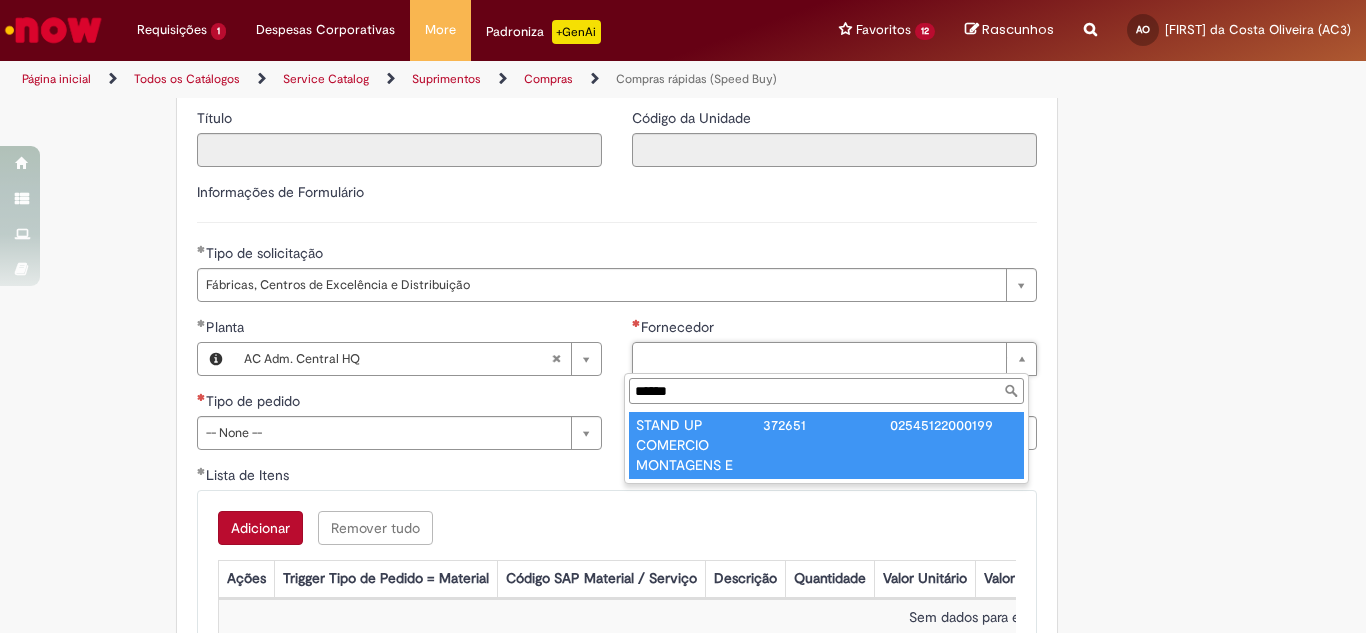type on "******" 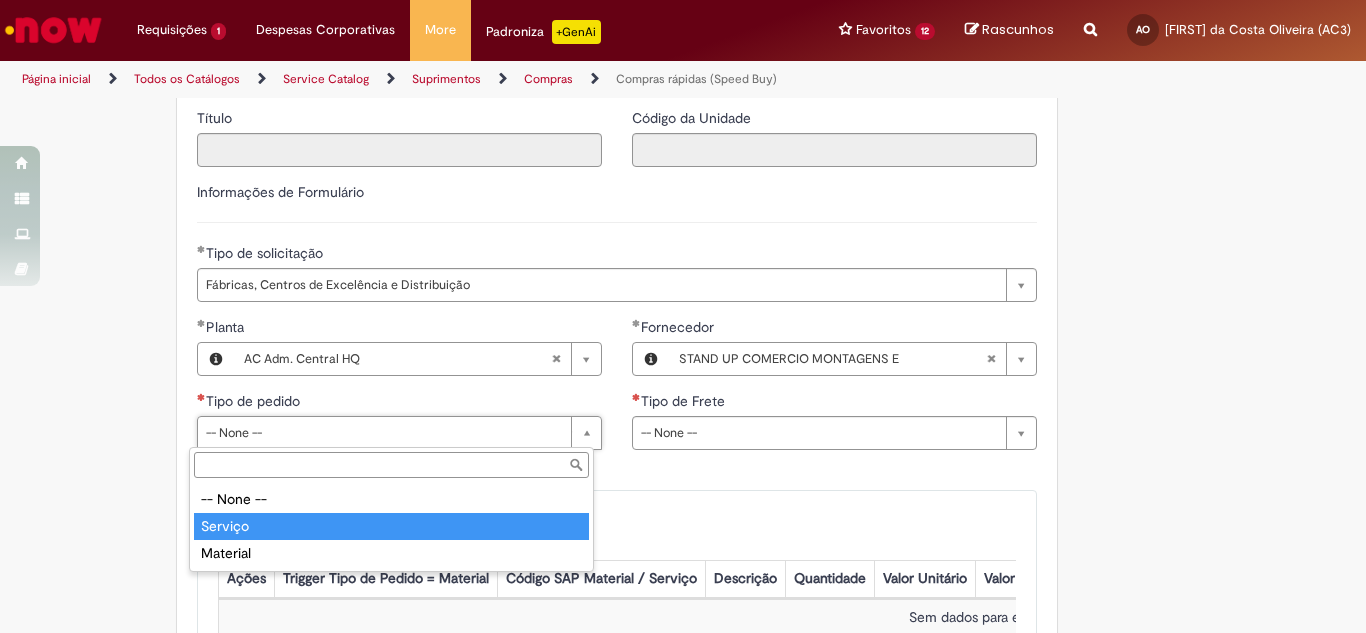 type on "*******" 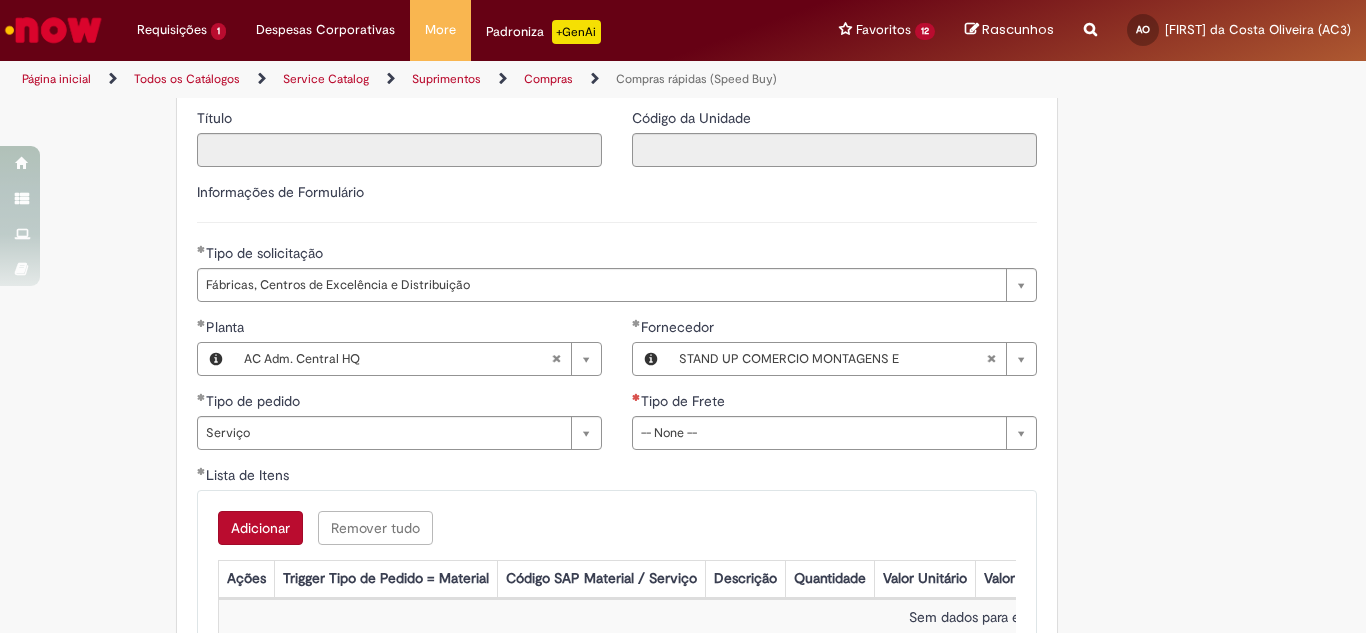 click on "**********" at bounding box center (834, 391) 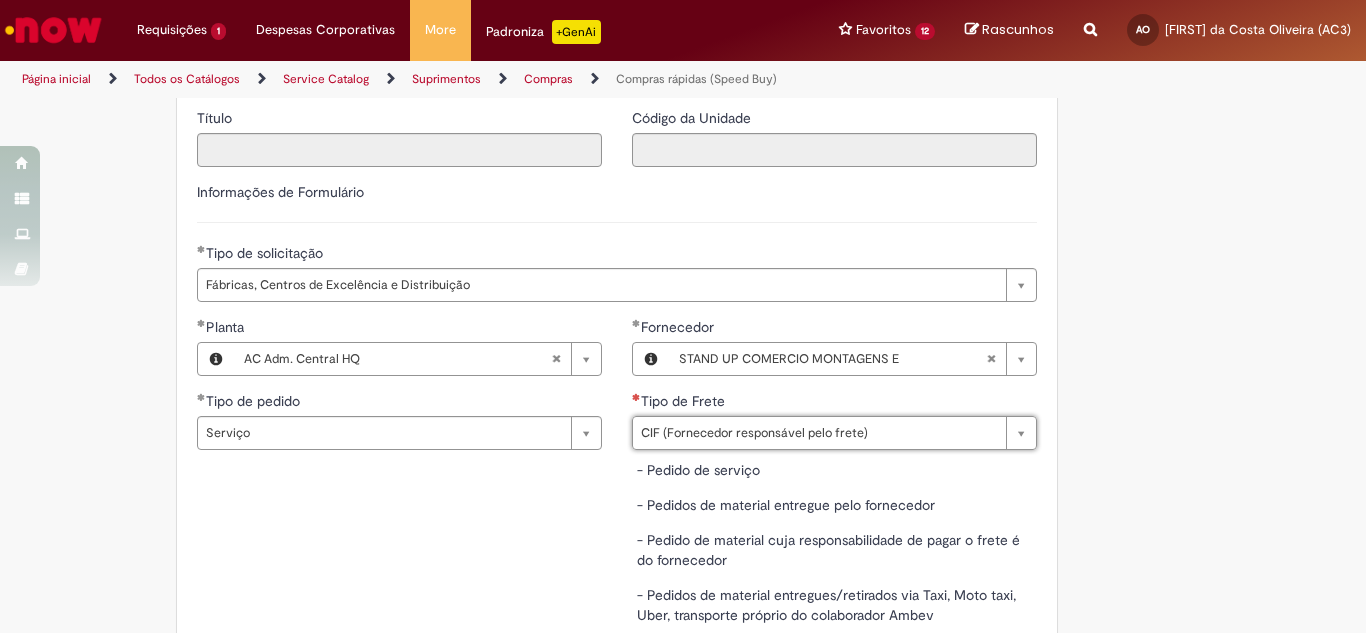 type on "**********" 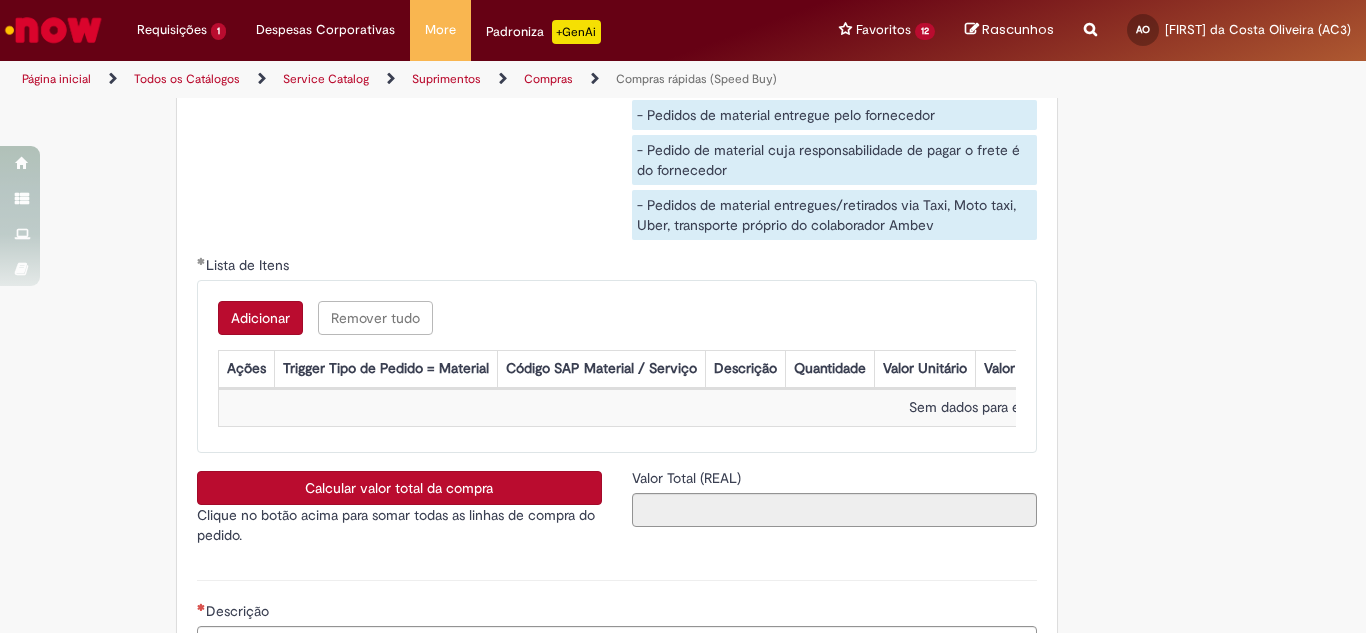 scroll, scrollTop: 3200, scrollLeft: 0, axis: vertical 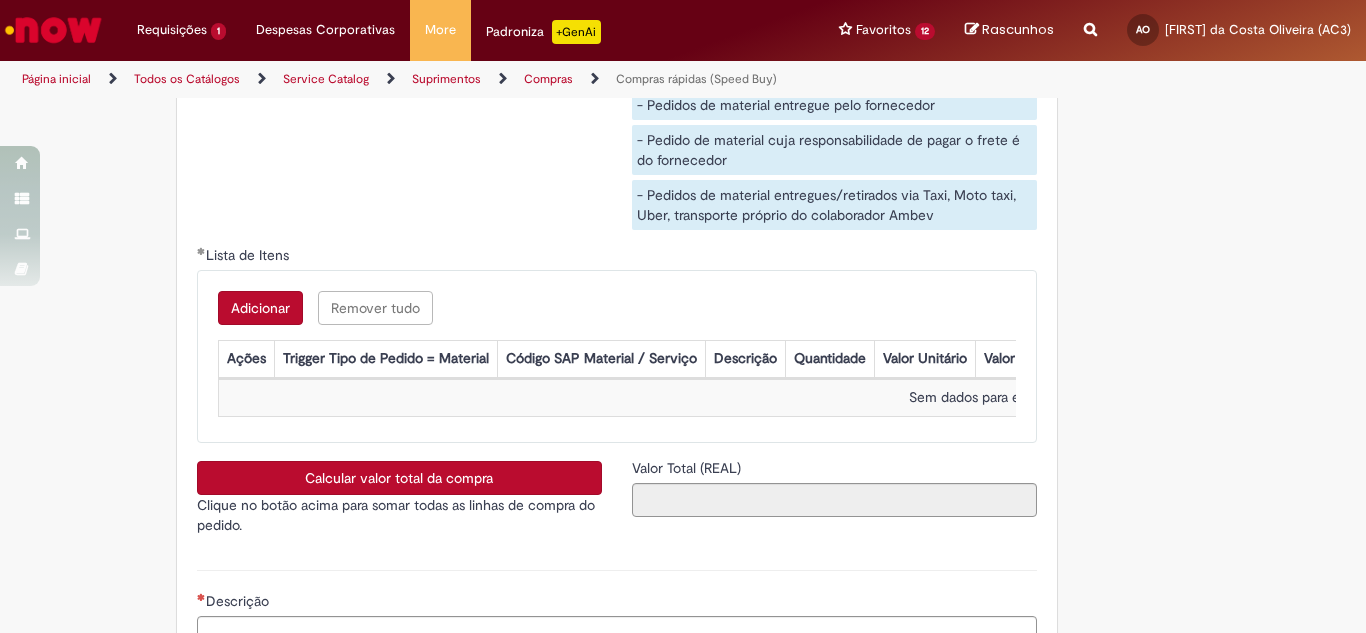 click on "Adicionar" at bounding box center [260, 308] 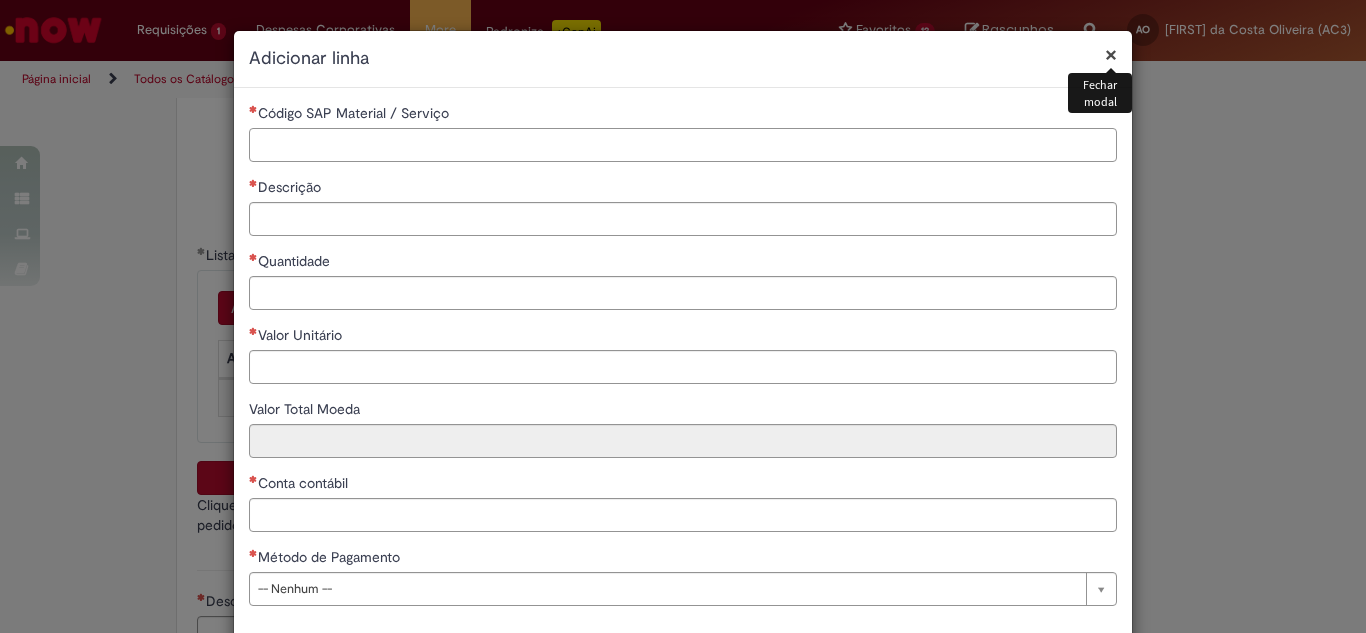 click on "Código SAP Material / Serviço" at bounding box center (683, 145) 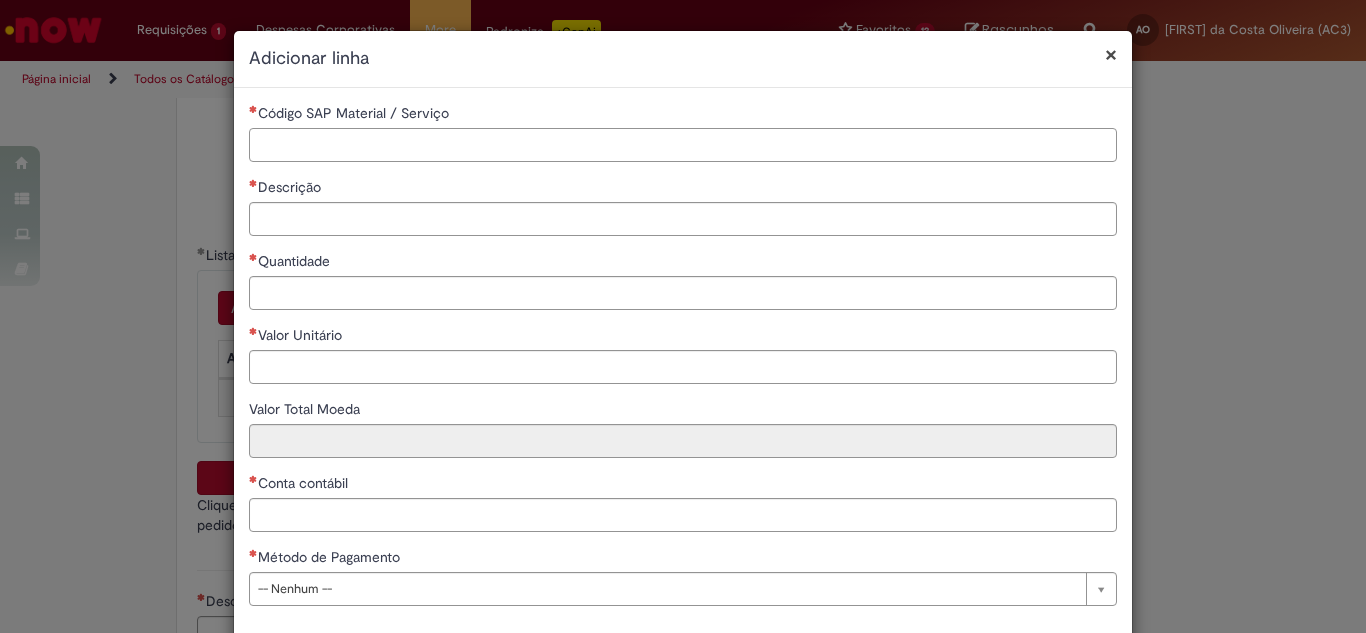 paste on "*******" 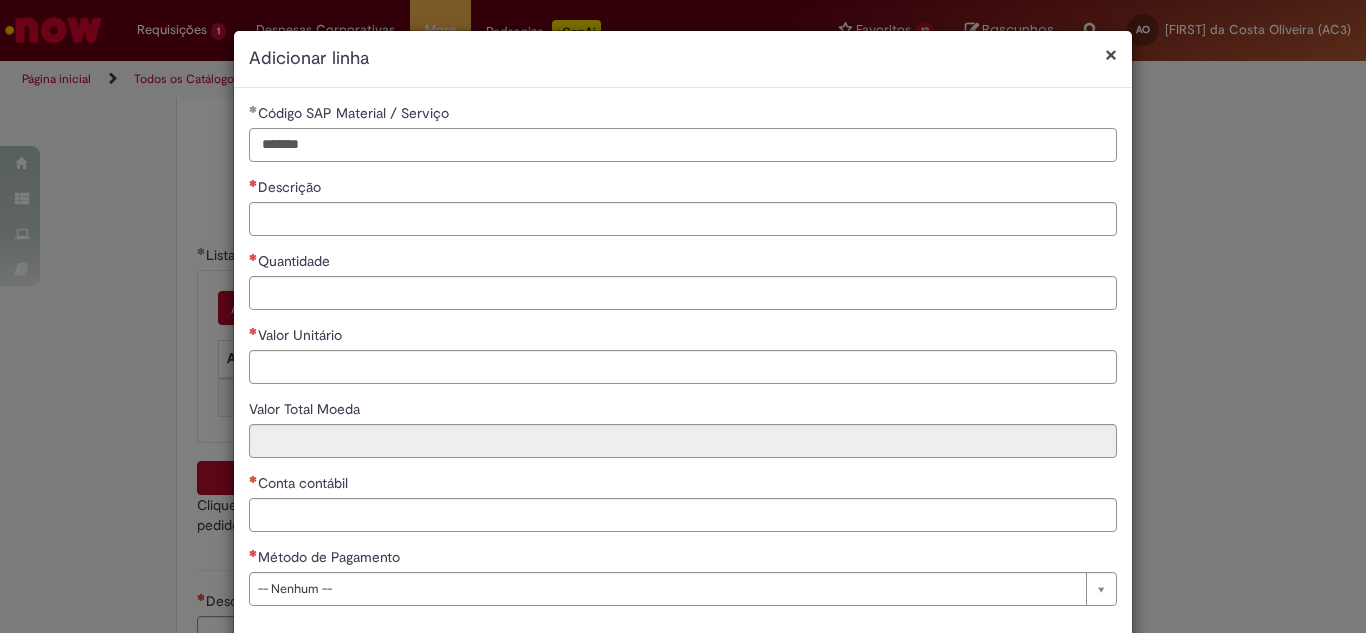 type on "*******" 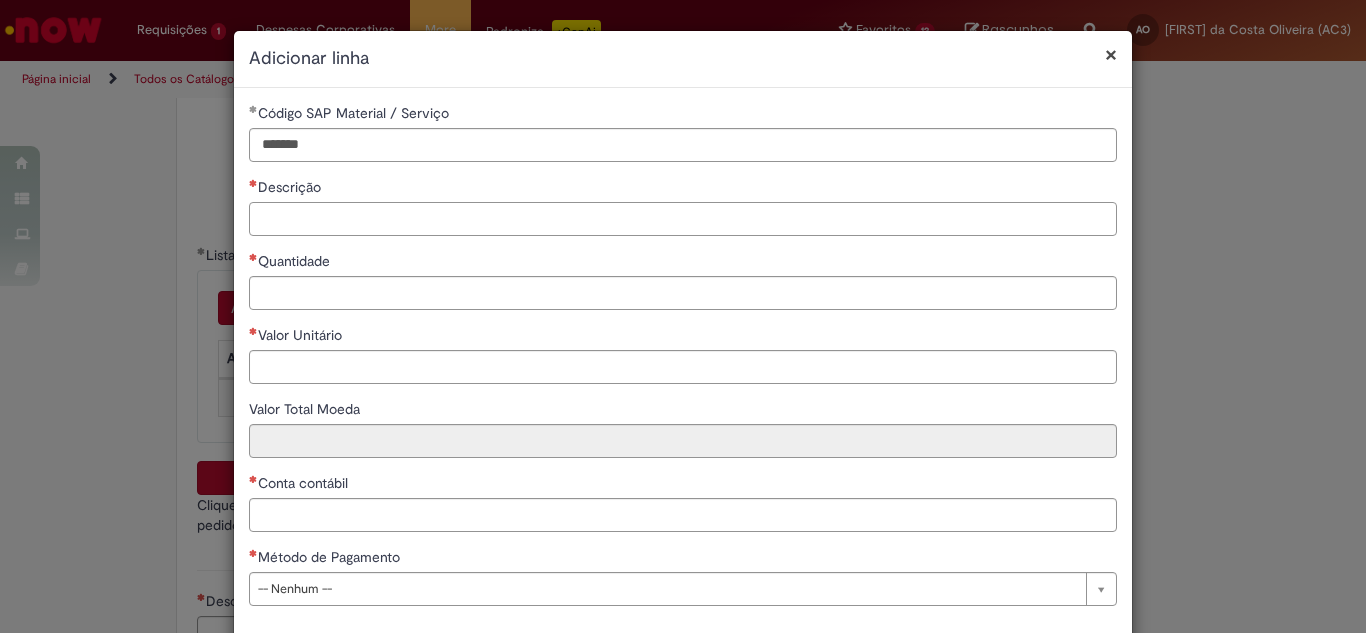 click on "Descrição" at bounding box center (683, 219) 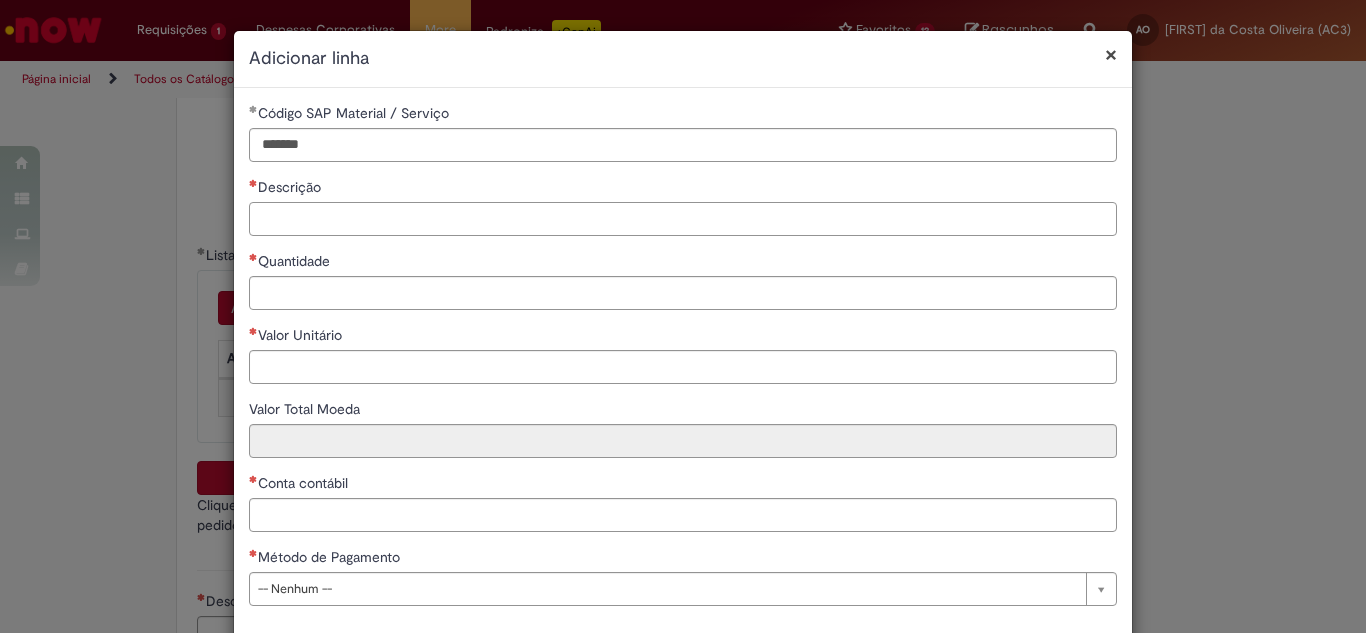 click on "Descrição" at bounding box center (683, 219) 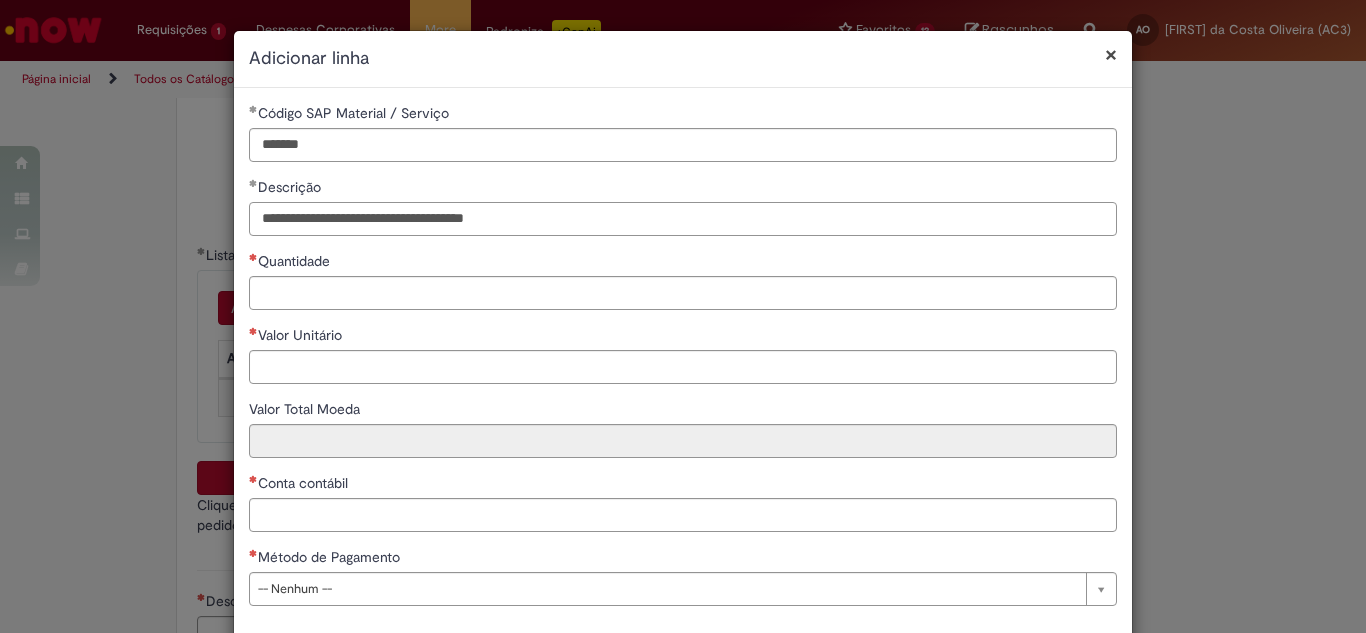 type on "**********" 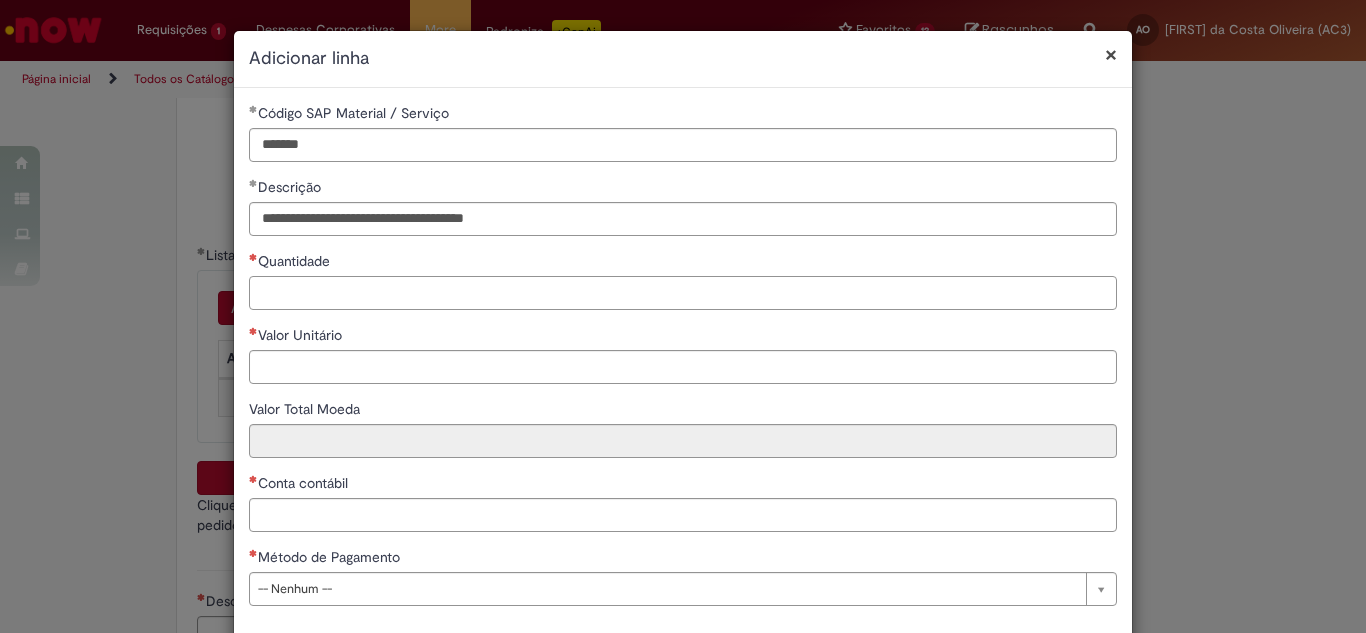 click on "Quantidade" at bounding box center [683, 293] 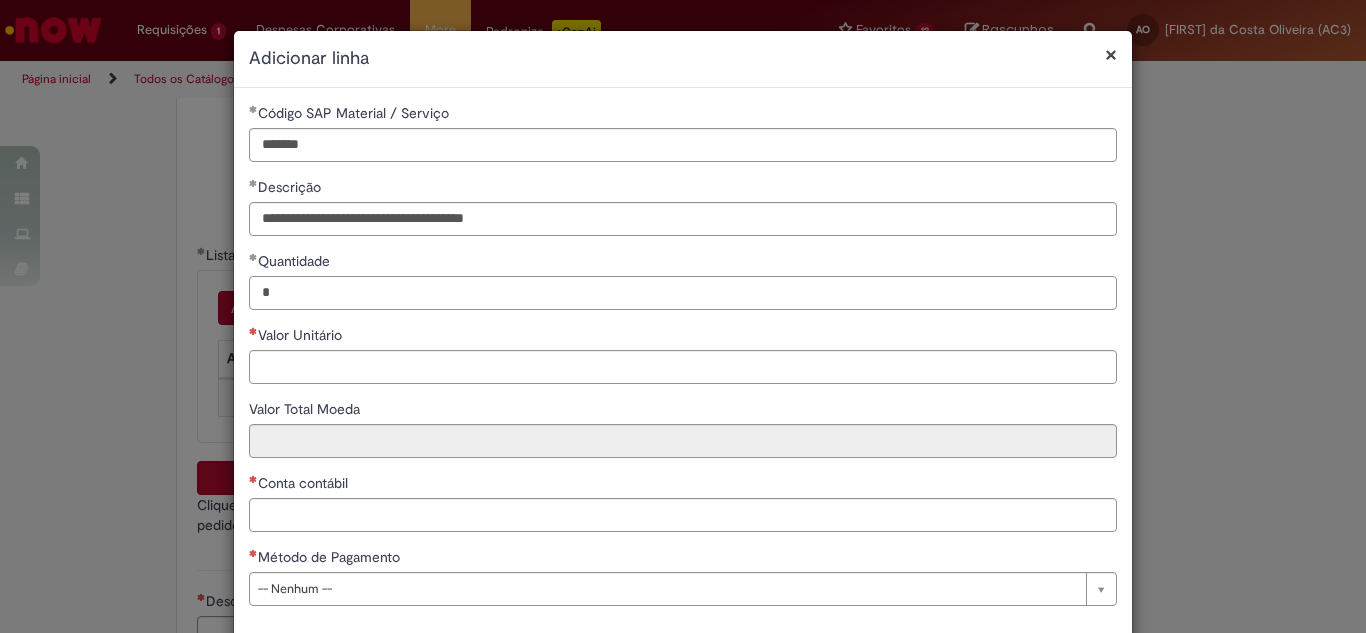 type on "*" 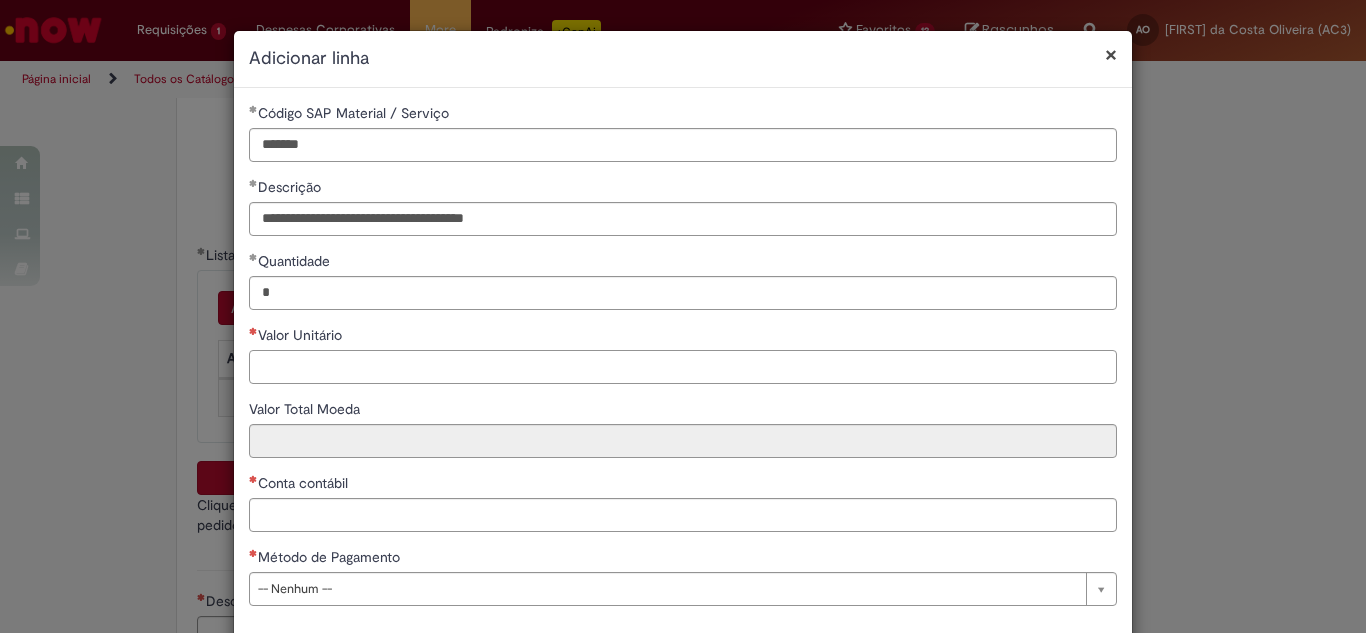 click on "Valor Unitário" at bounding box center [683, 367] 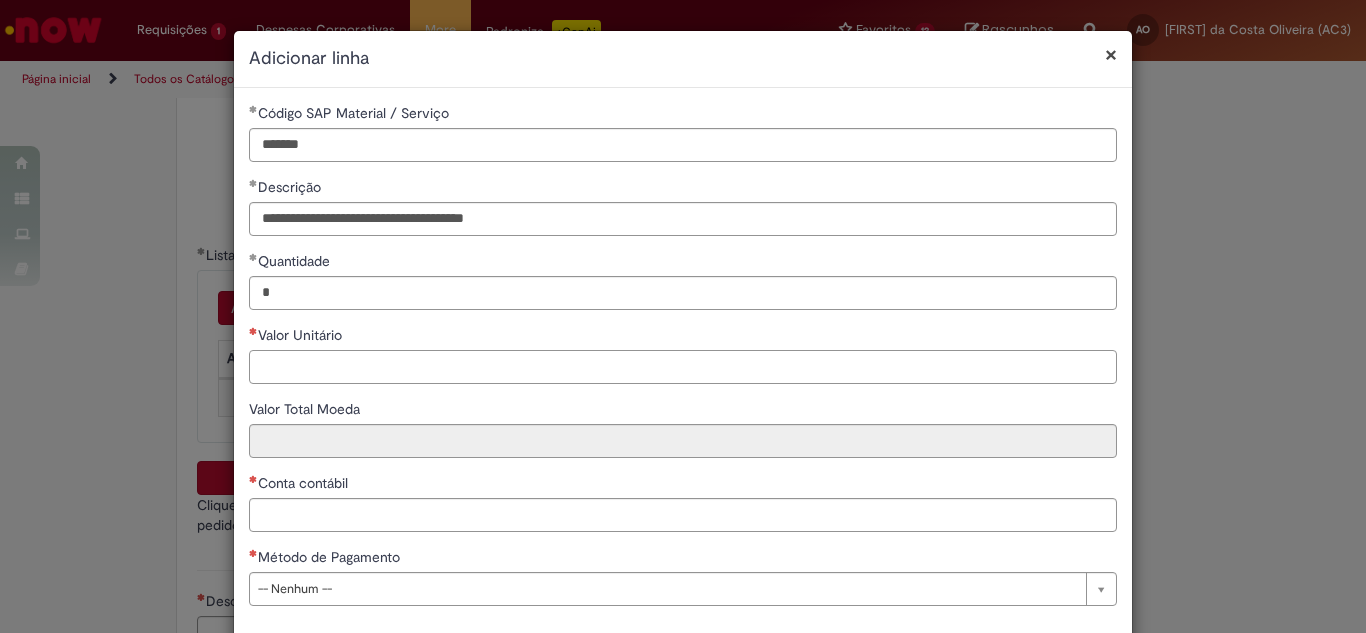 click on "Valor Unitário" at bounding box center [683, 367] 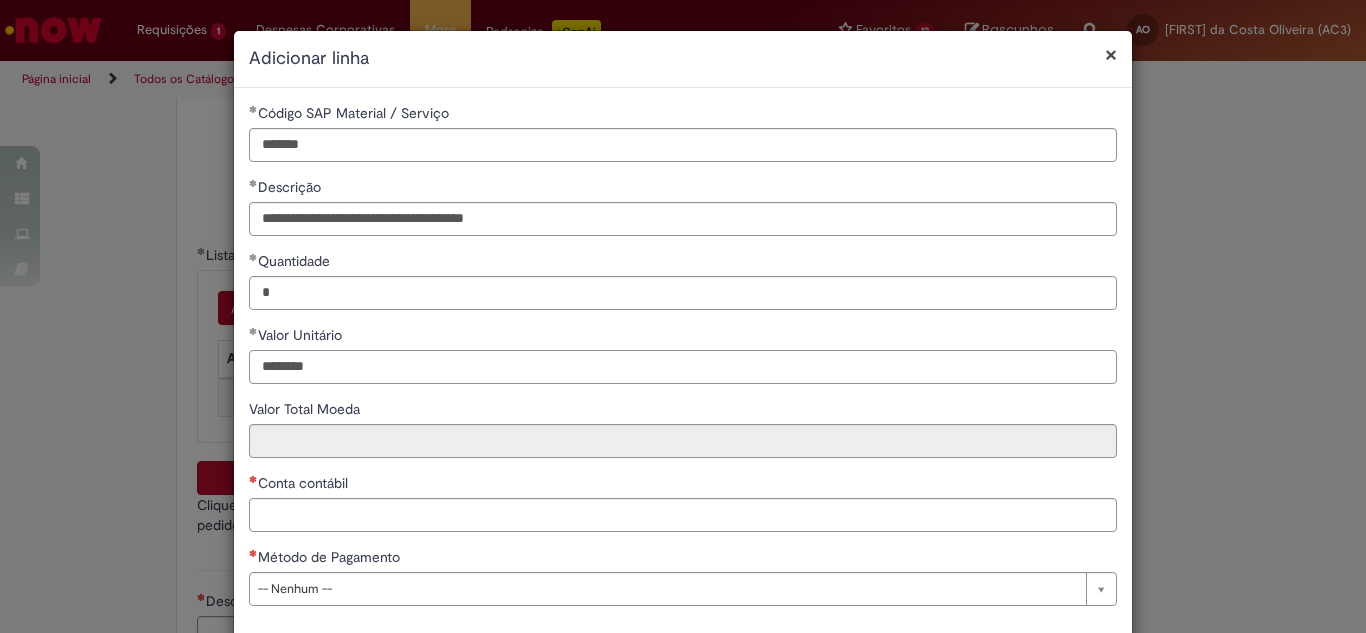 type on "********" 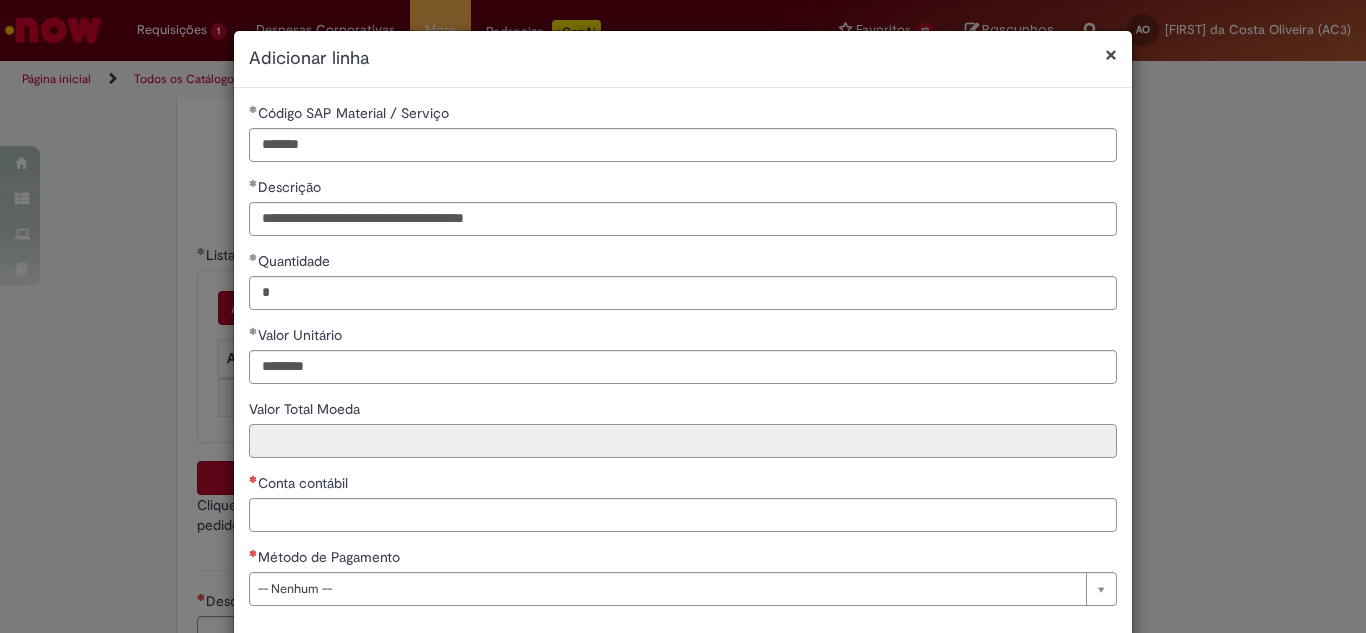 type on "********" 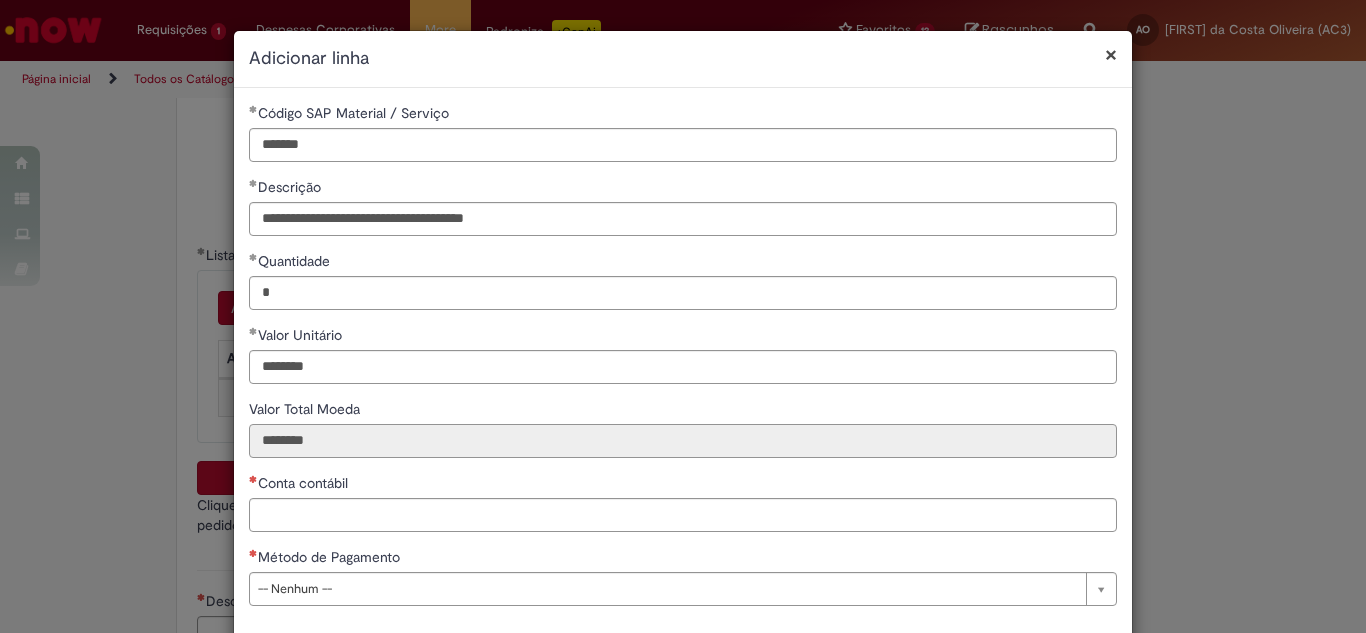 click on "********" at bounding box center [683, 441] 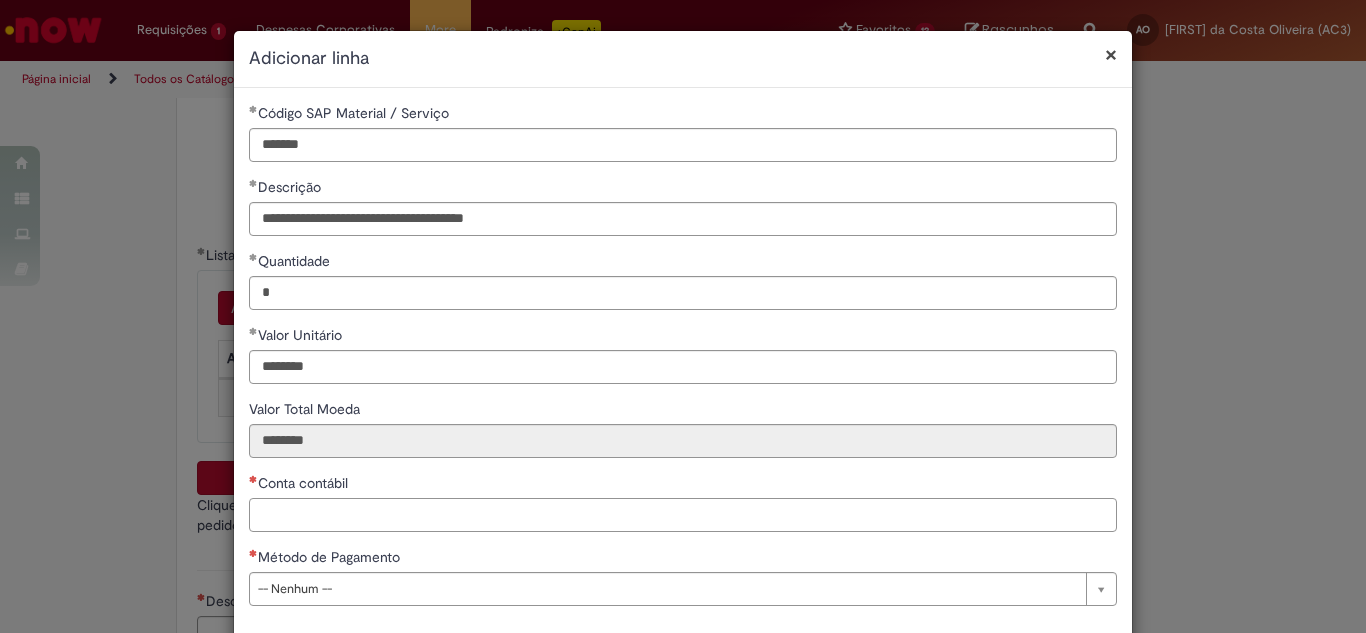 click on "Conta contábil" at bounding box center (683, 515) 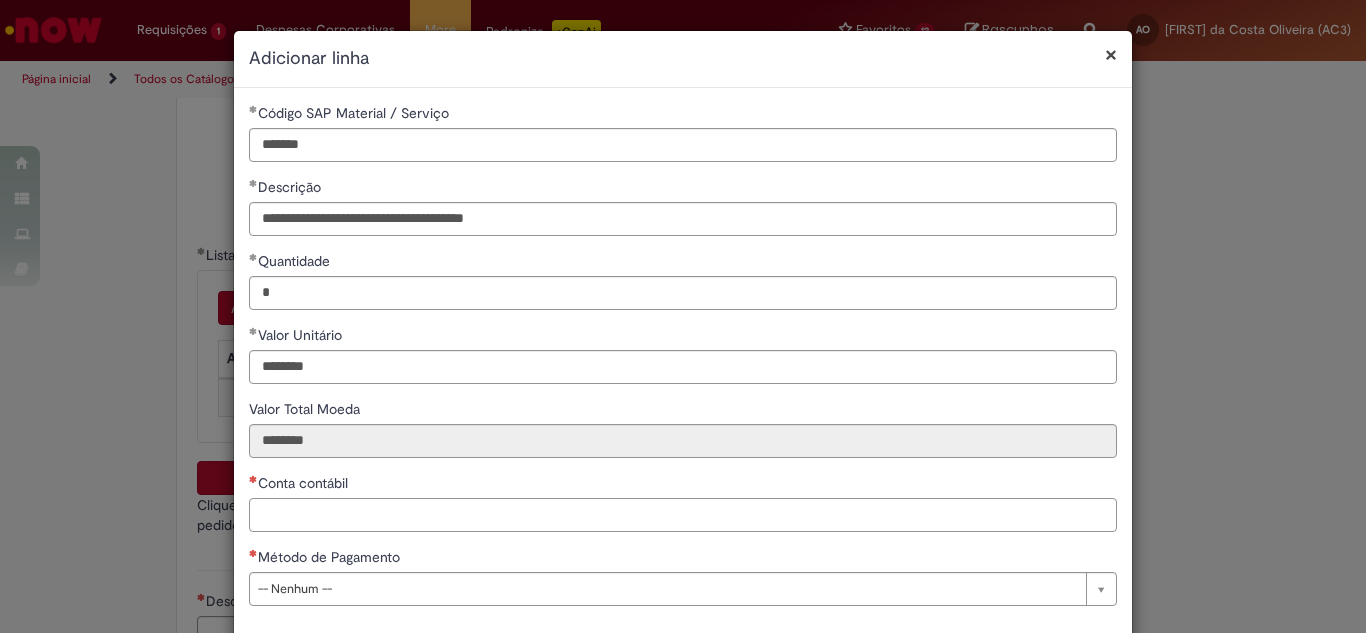 paste on "**********" 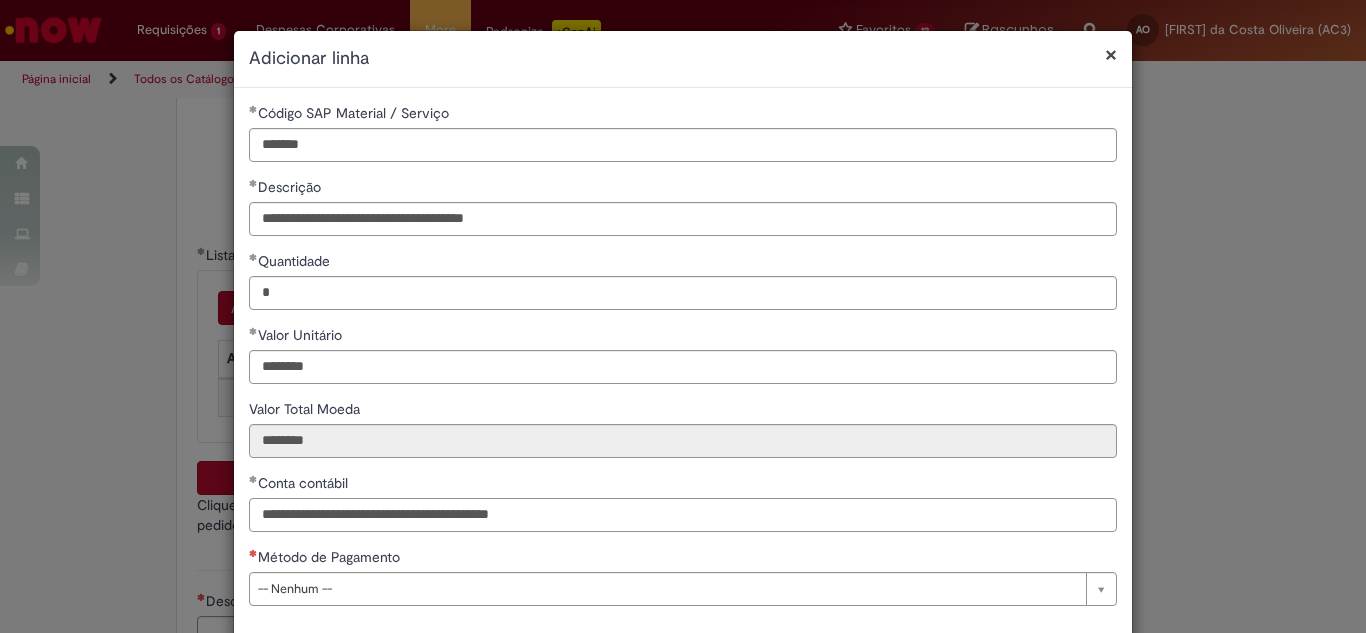 drag, startPoint x: 600, startPoint y: 528, endPoint x: 232, endPoint y: 505, distance: 368.71805 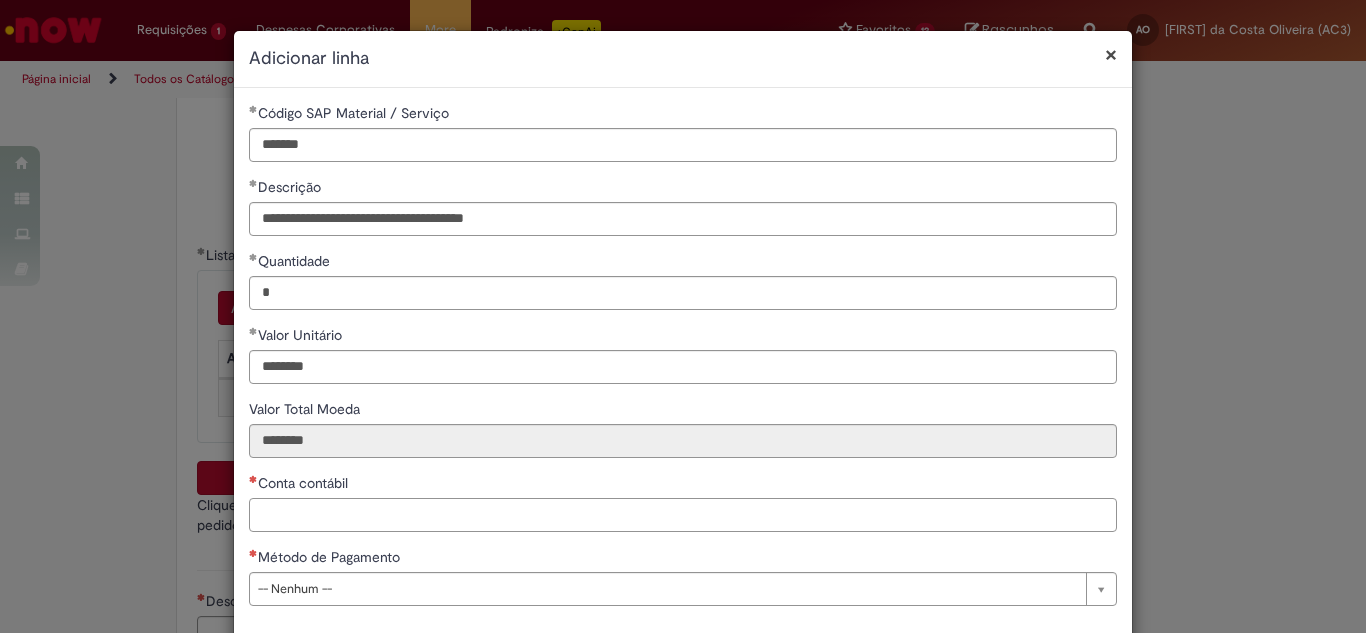 paste on "*******" 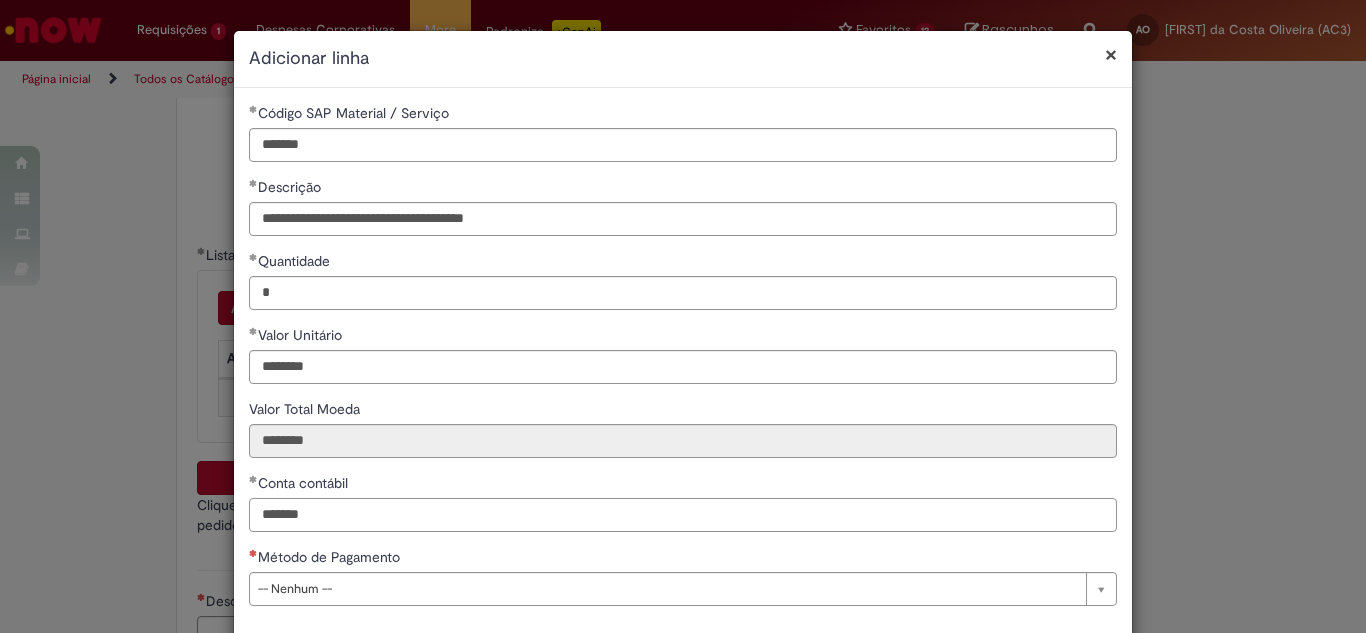 type on "*******" 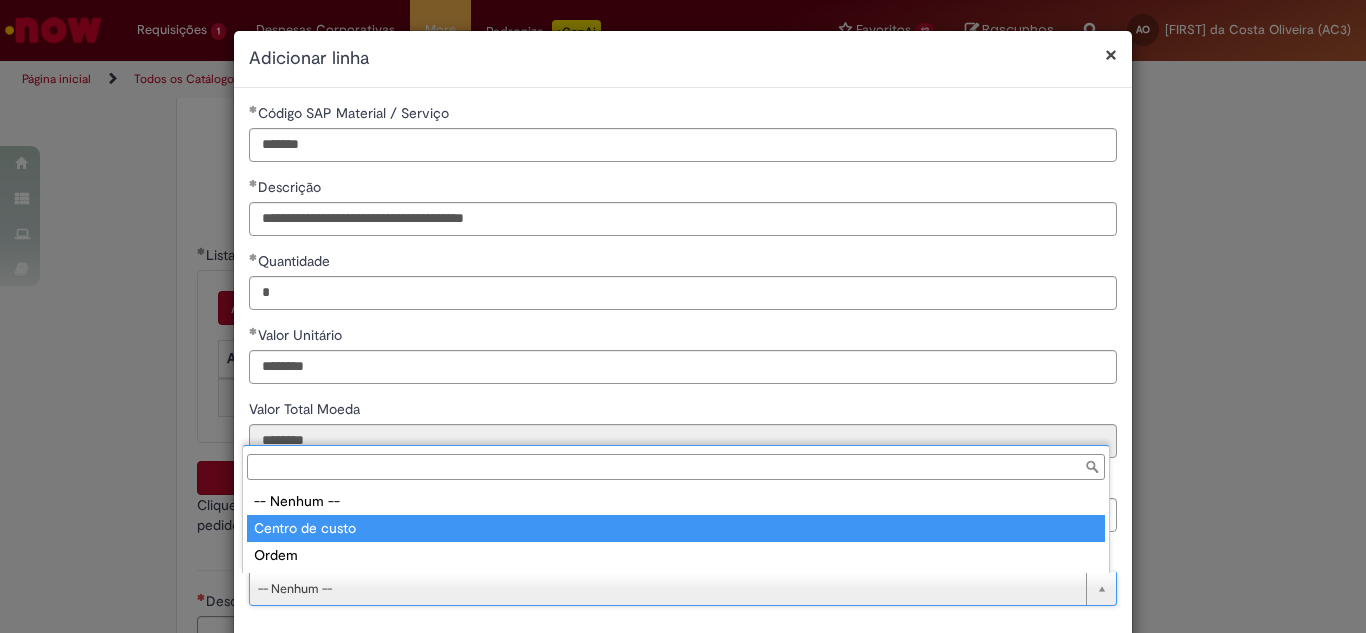 type on "**********" 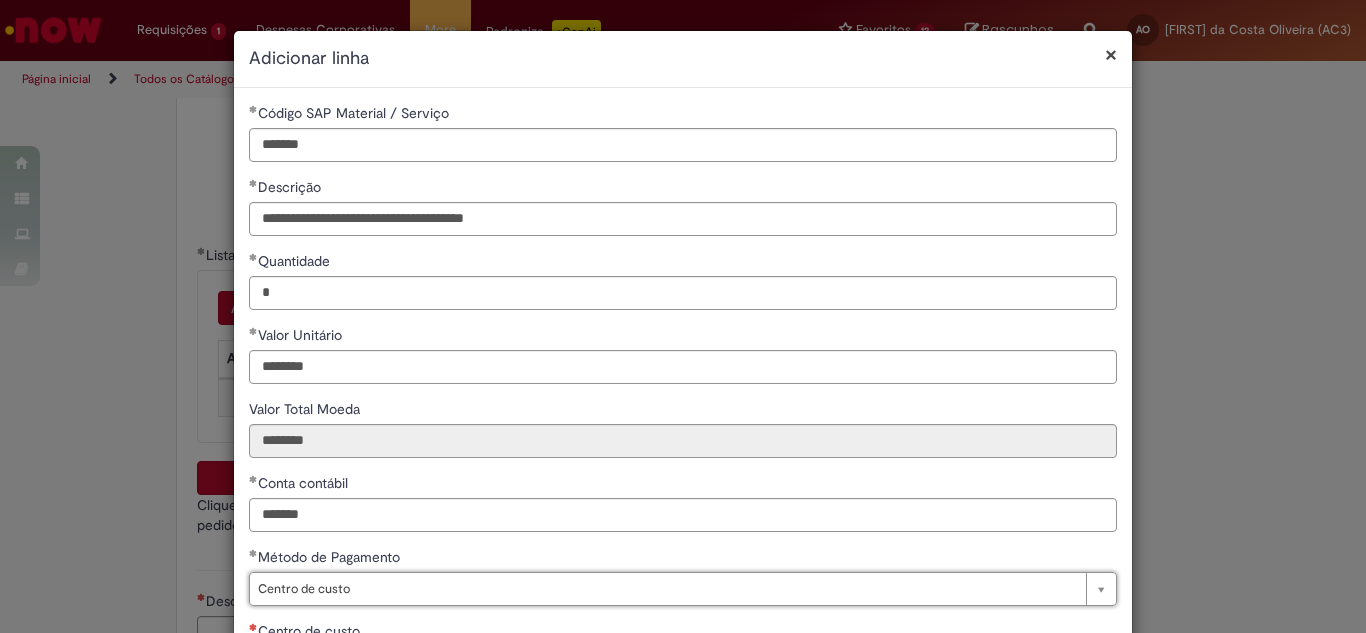 scroll, scrollTop: 173, scrollLeft: 0, axis: vertical 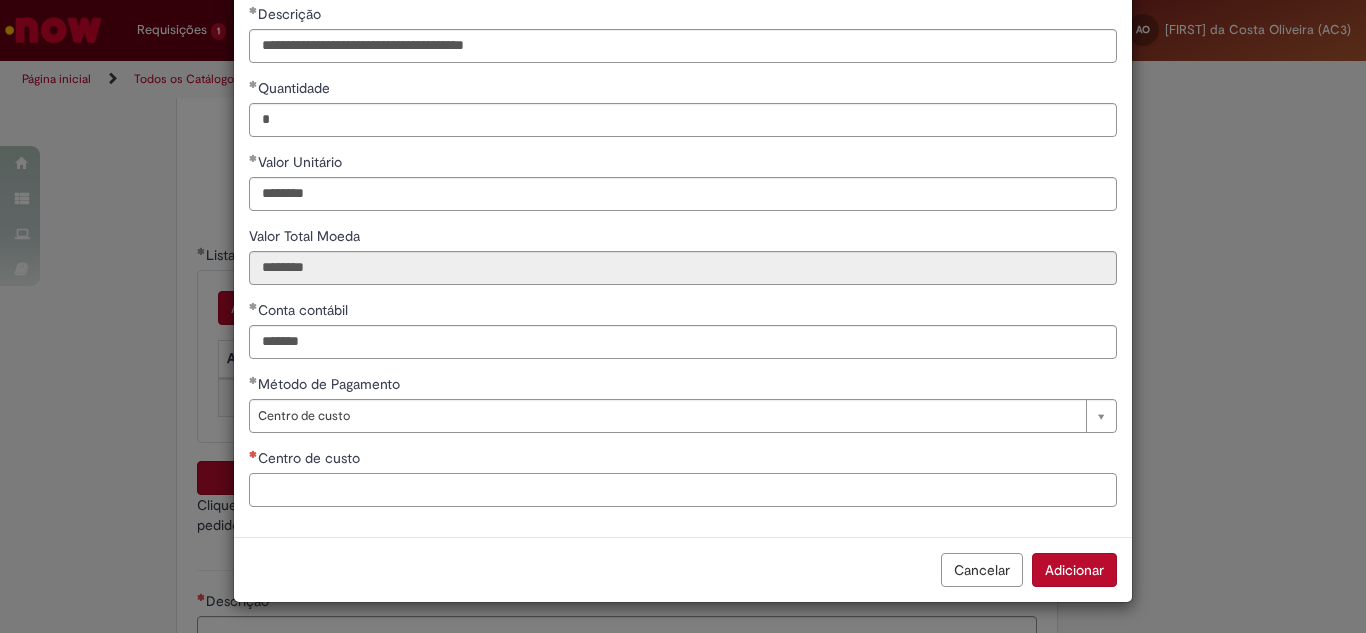 click on "Centro de custo" at bounding box center [683, 490] 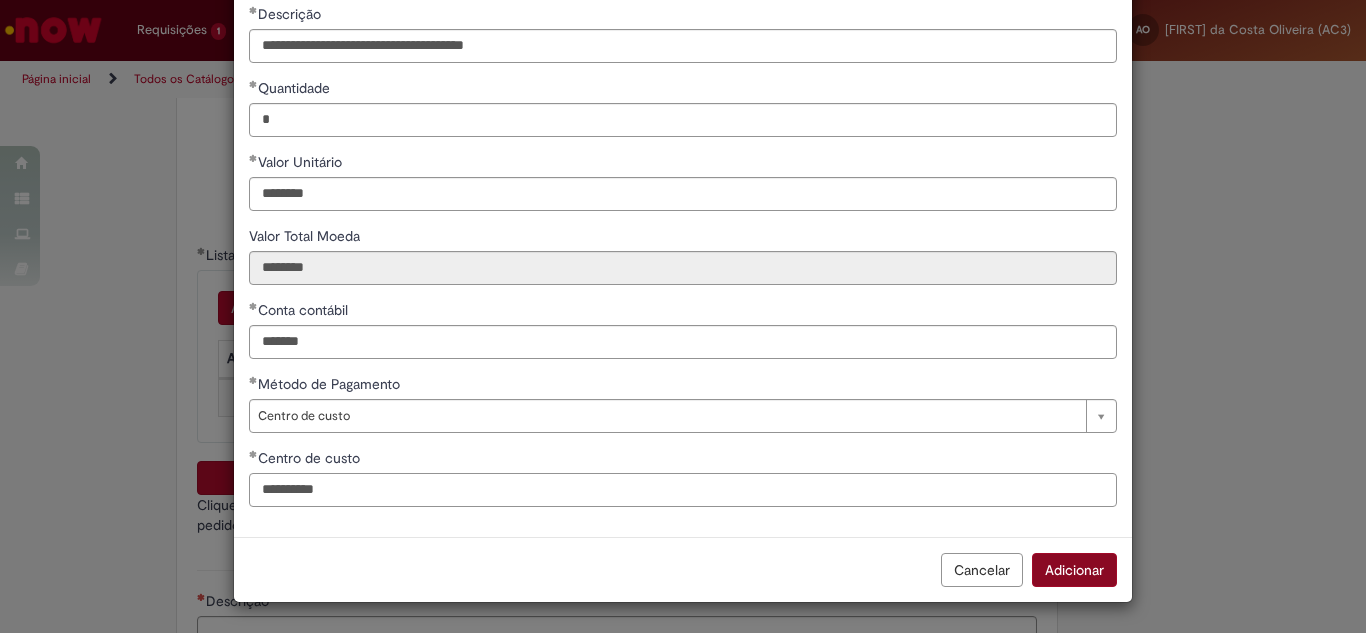 type on "**********" 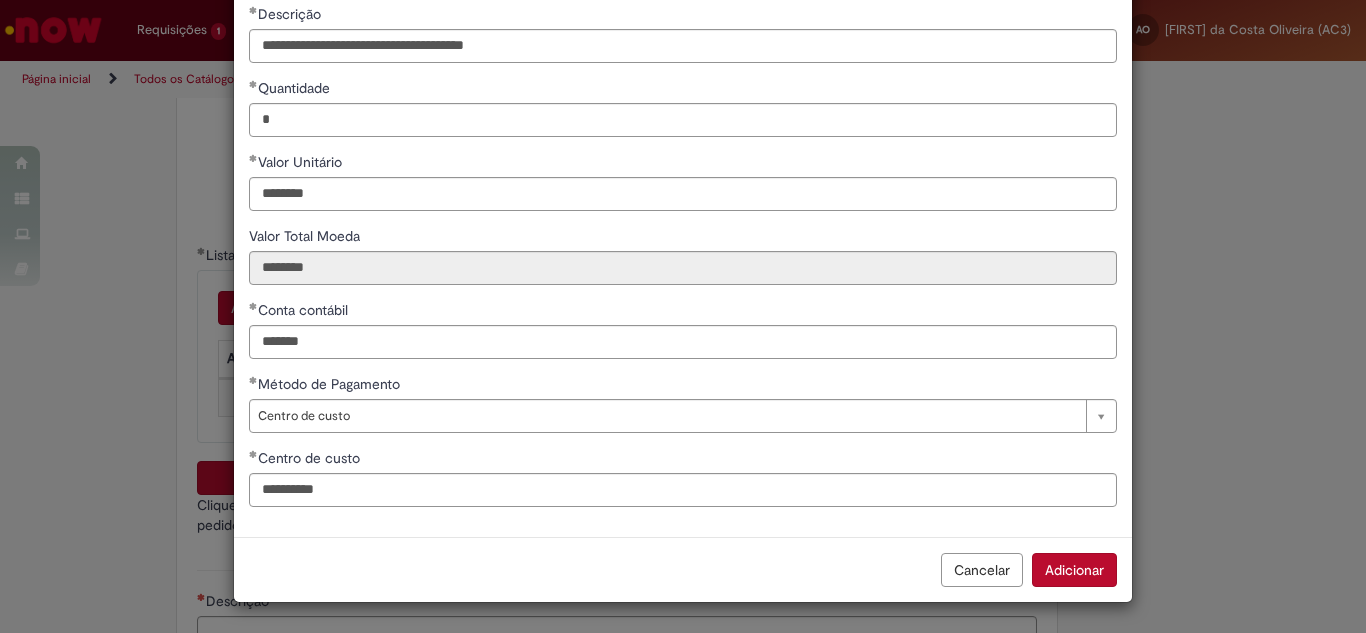 click on "Adicionar" at bounding box center (1074, 570) 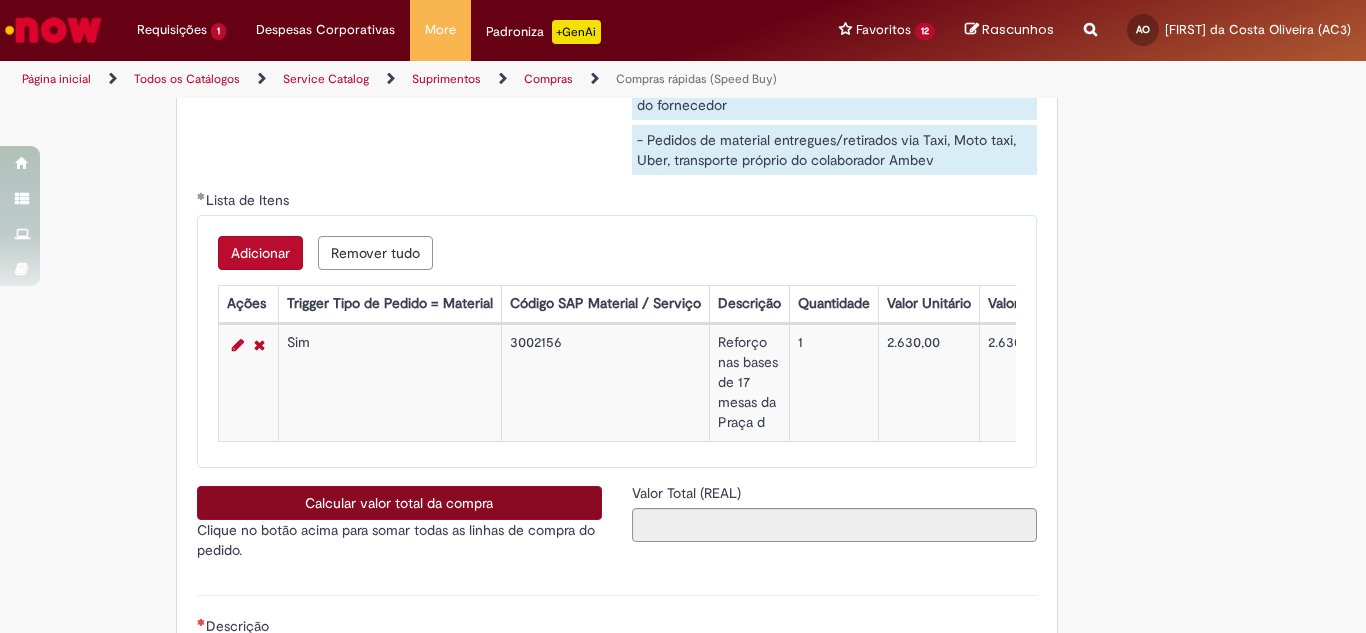 scroll, scrollTop: 3300, scrollLeft: 0, axis: vertical 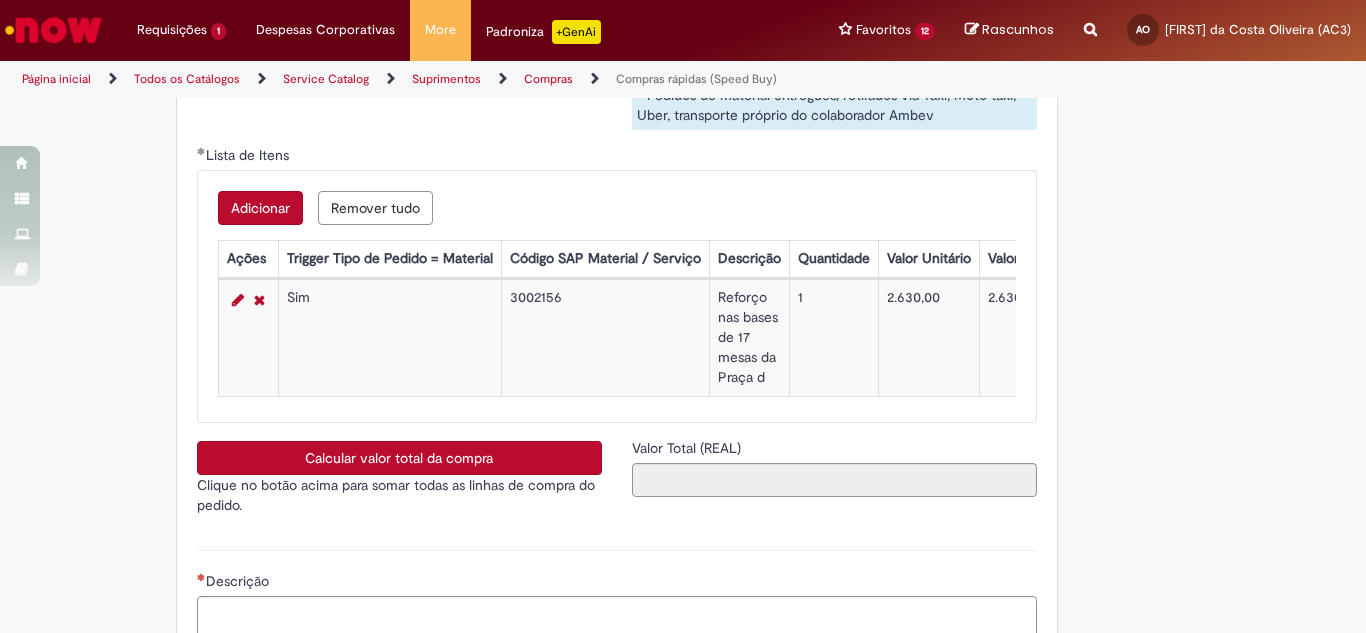 click on "Calcular valor total da compra" at bounding box center [399, 458] 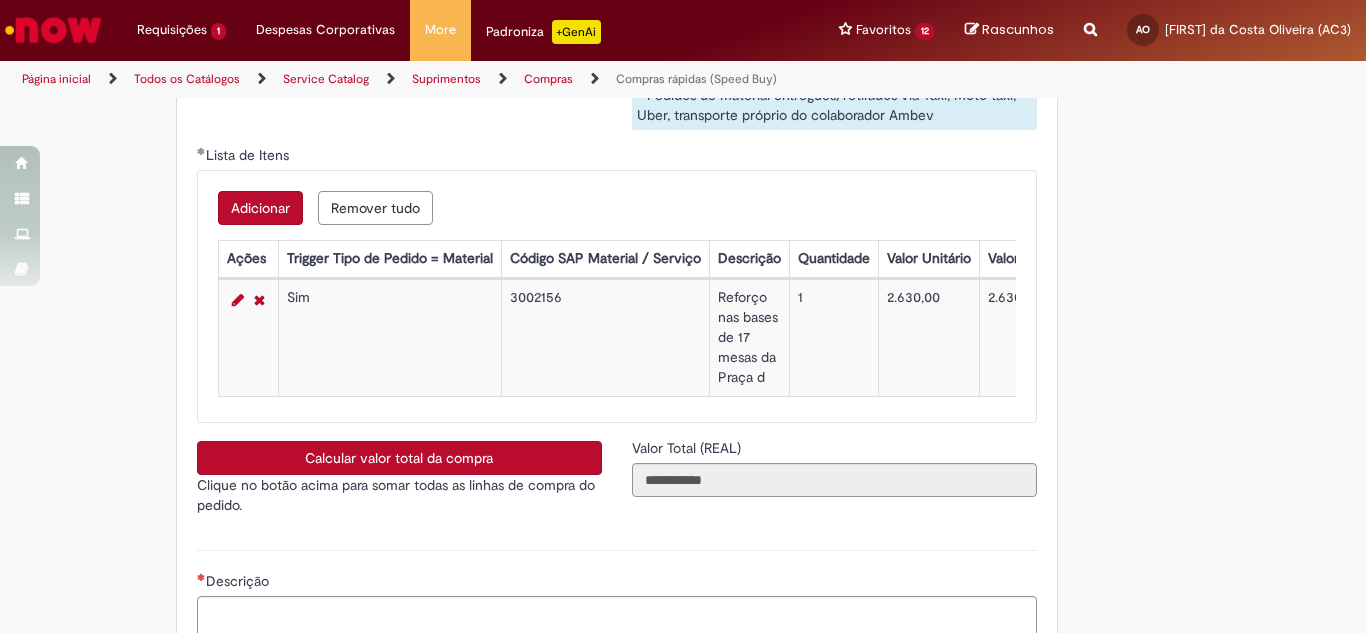 click on "Calcular valor total da compra" at bounding box center (399, 458) 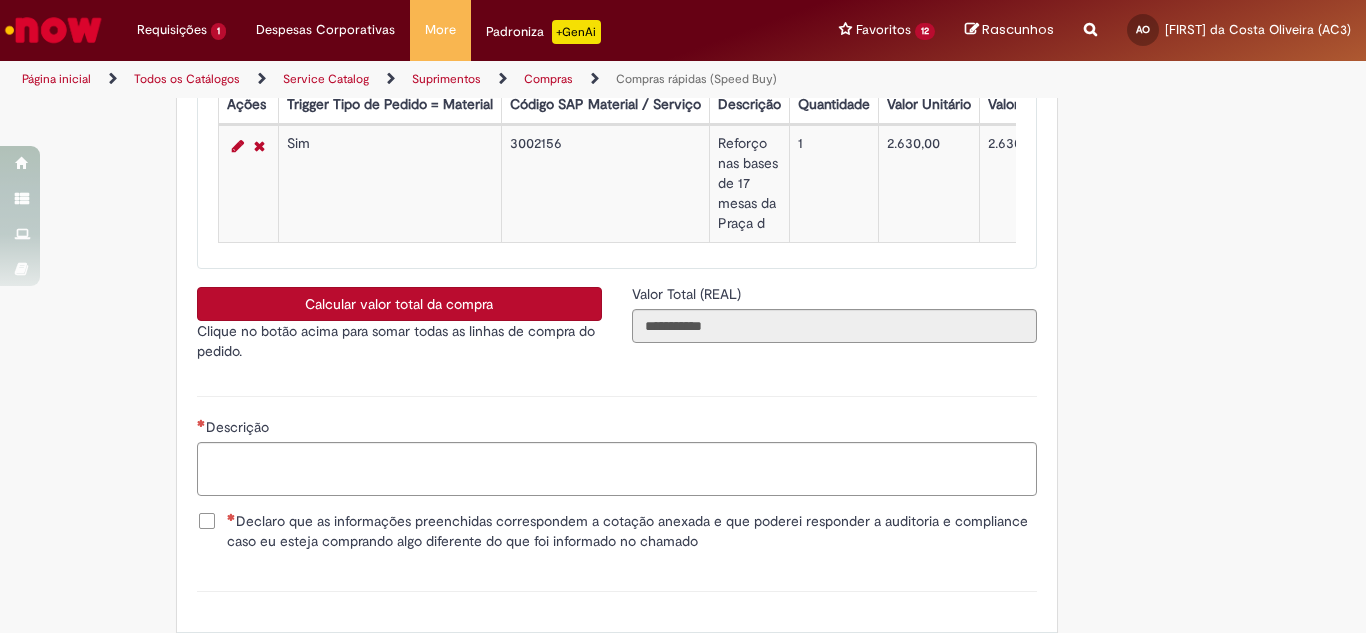 scroll, scrollTop: 3600, scrollLeft: 0, axis: vertical 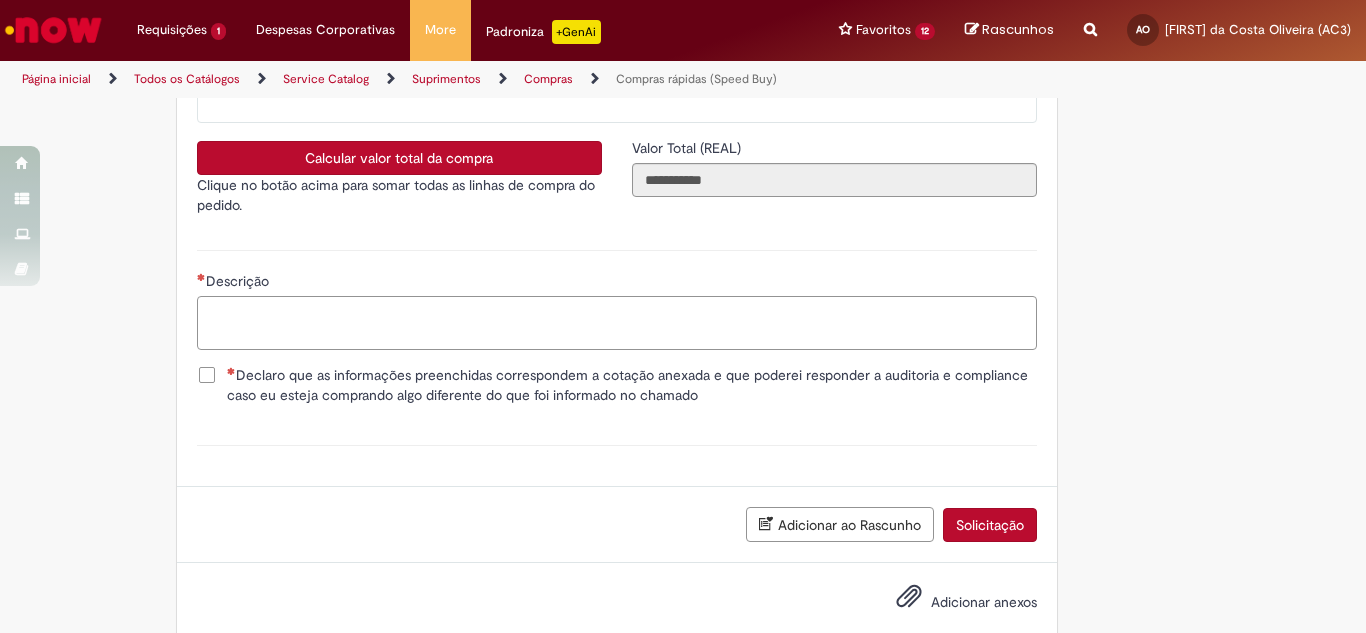 click on "Descrição" at bounding box center [617, 323] 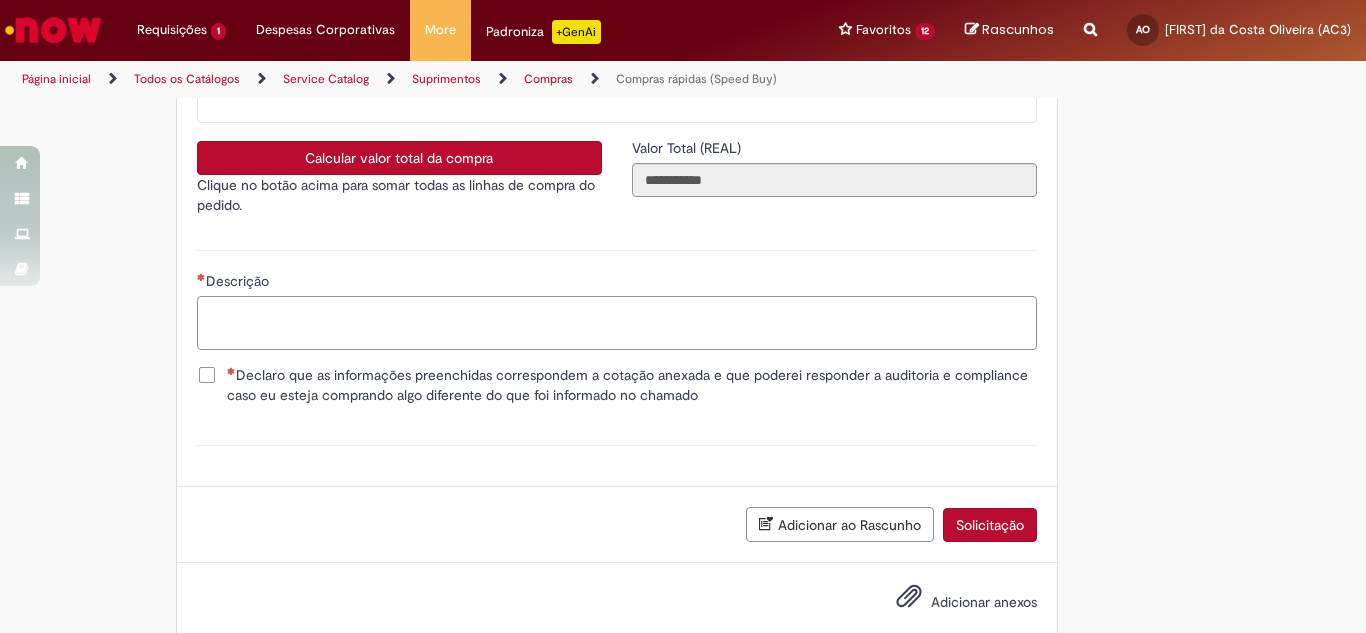 click on "Descrição" at bounding box center (617, 323) 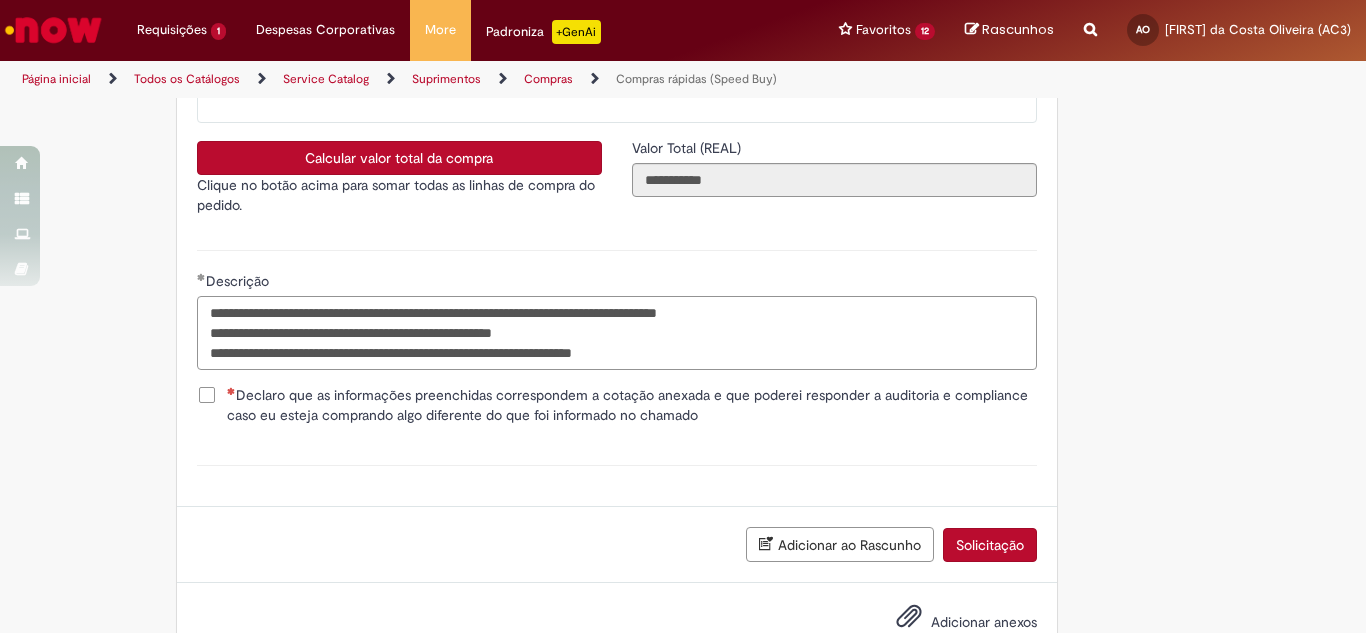 type on "**********" 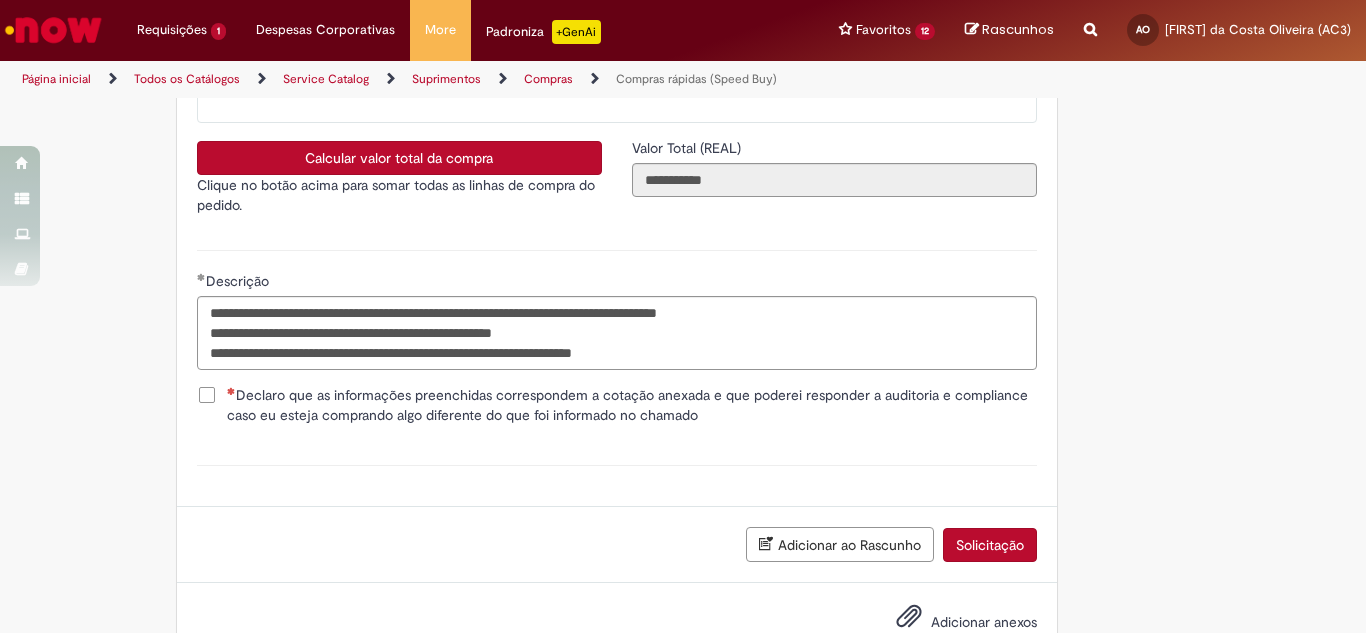 click on "Declaro que as informações preenchidas correspondem a cotação anexada e que poderei responder a auditoria e compliance caso eu esteja comprando algo diferente do que foi informado no chamado" at bounding box center [617, 405] 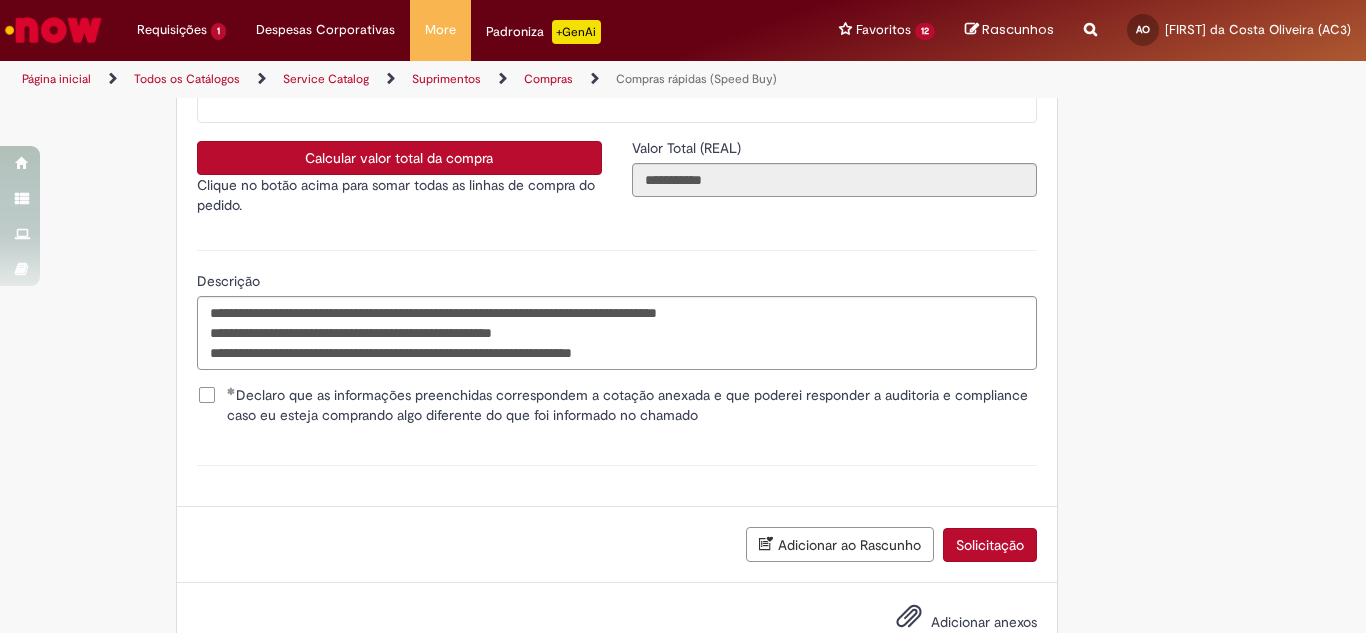 click at bounding box center [909, 617] 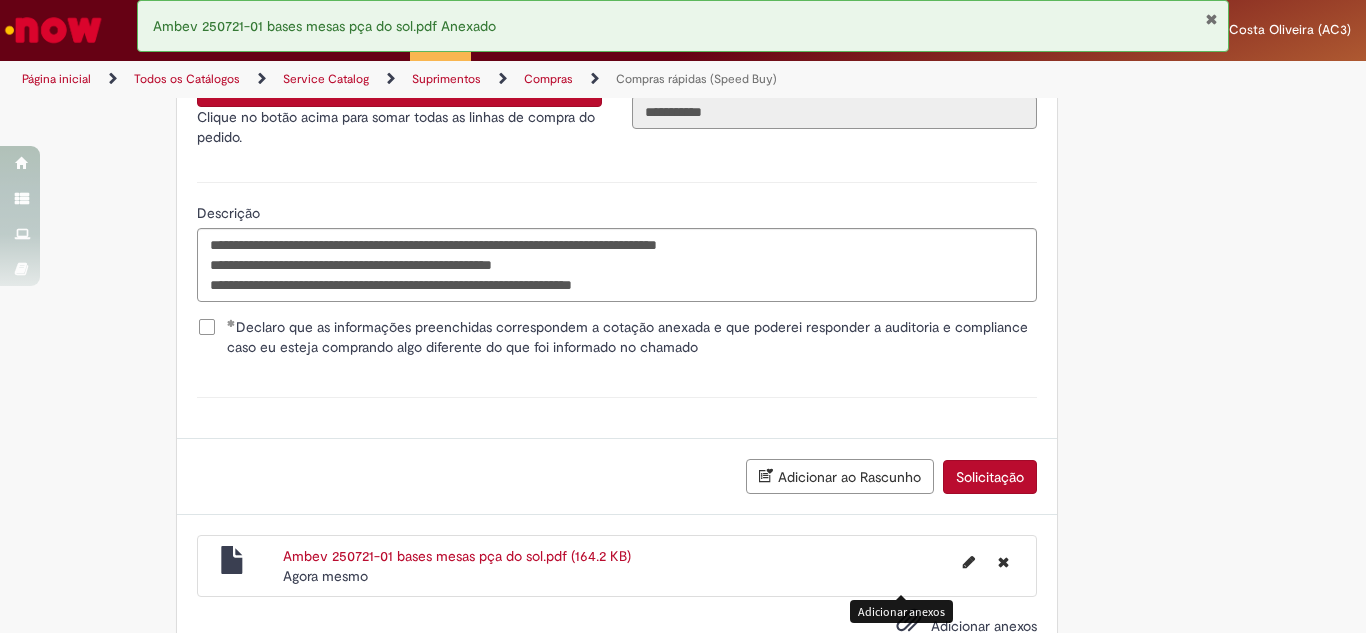 scroll, scrollTop: 3747, scrollLeft: 0, axis: vertical 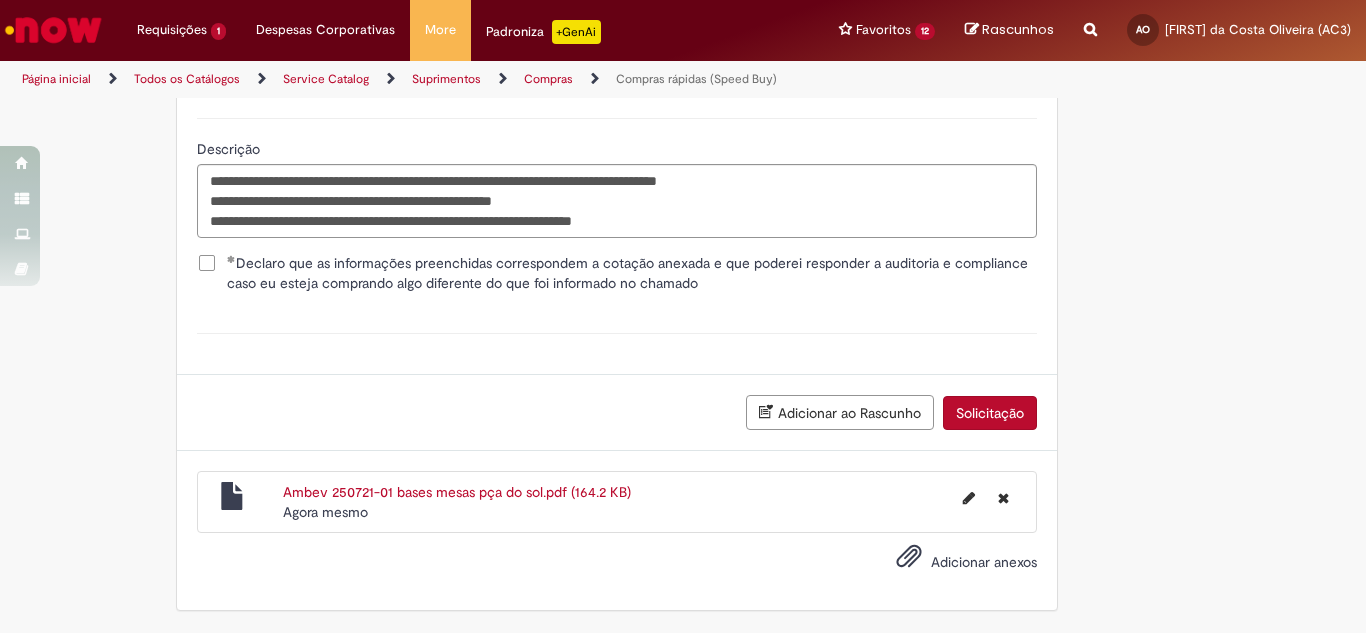 click on "Solicitação" at bounding box center [990, 413] 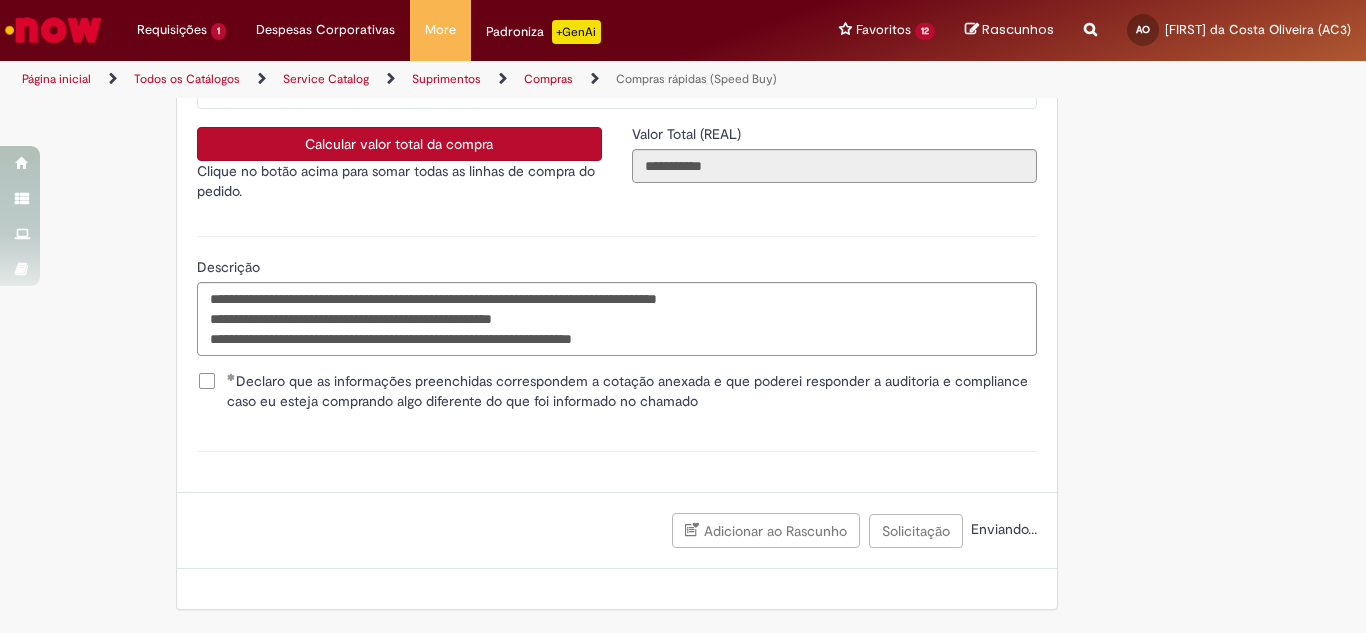 scroll, scrollTop: 3629, scrollLeft: 0, axis: vertical 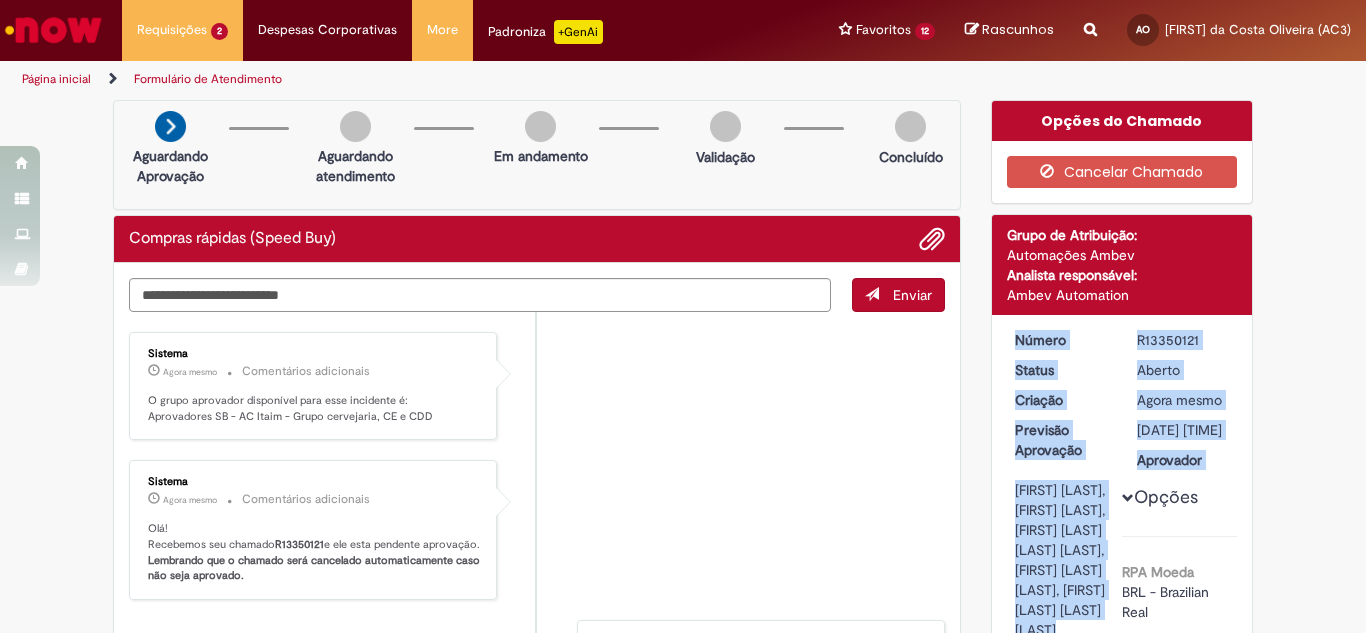 drag, startPoint x: 1132, startPoint y: 341, endPoint x: 1155, endPoint y: 337, distance: 23.345236 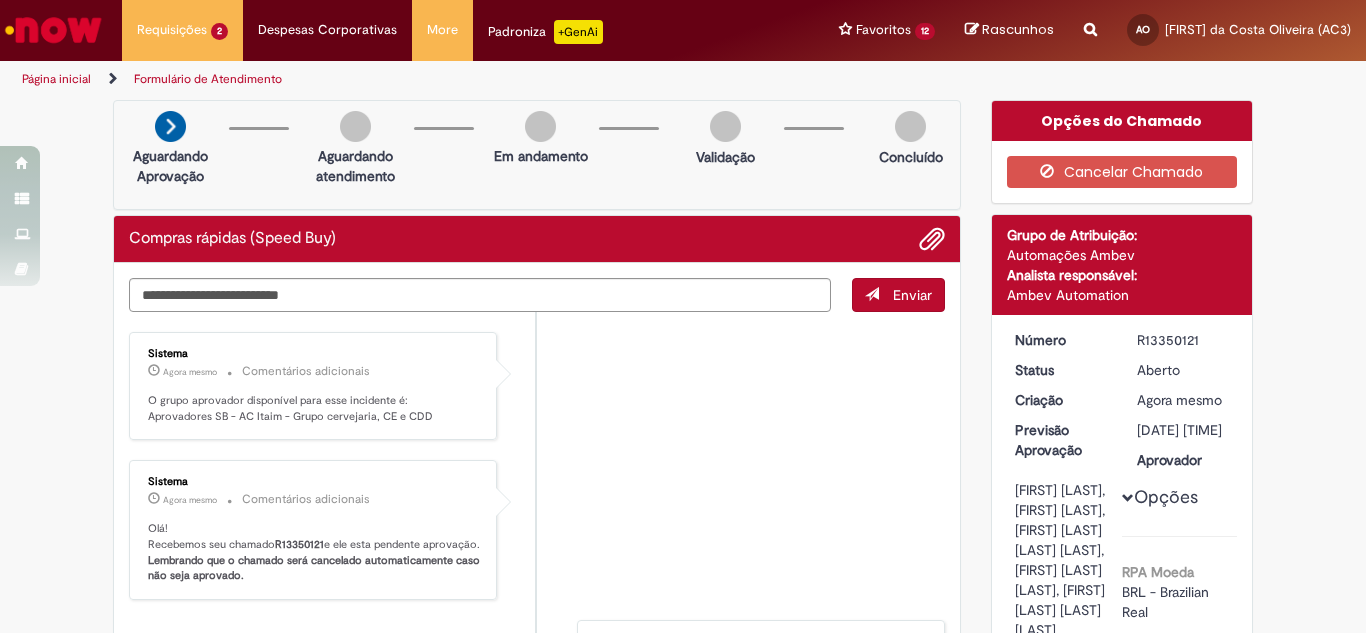 click on "R13350121" at bounding box center (1183, 340) 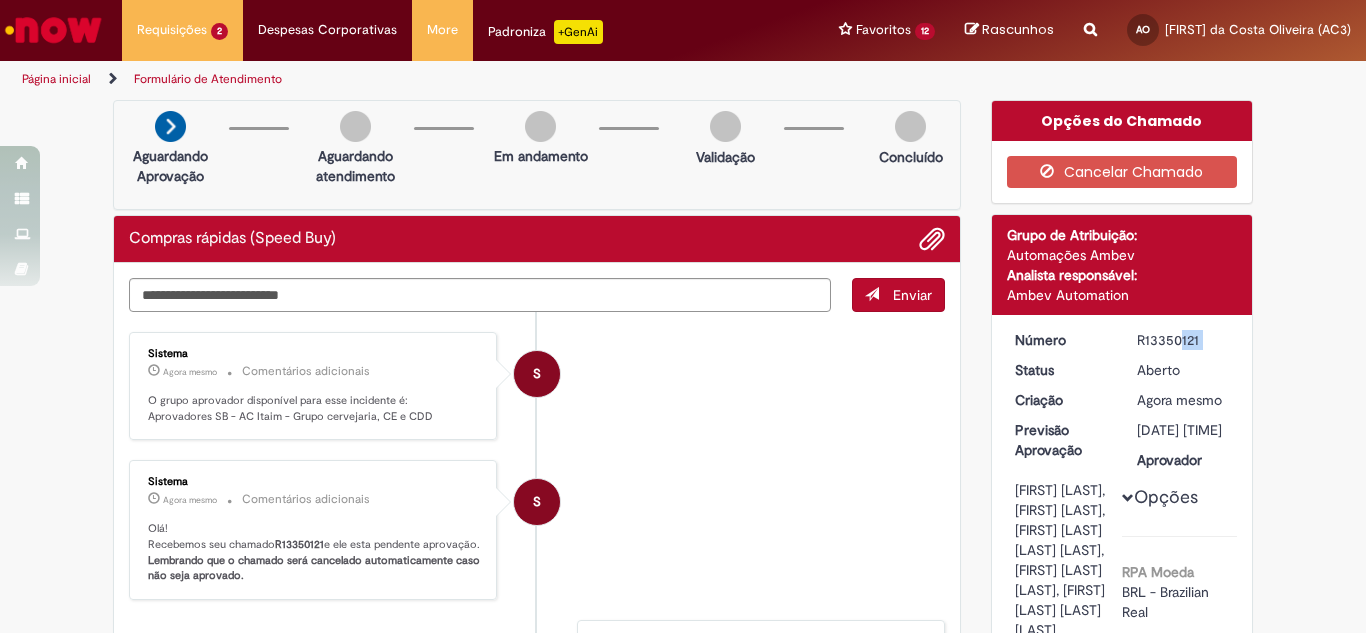 click on "R13350121" at bounding box center [1183, 340] 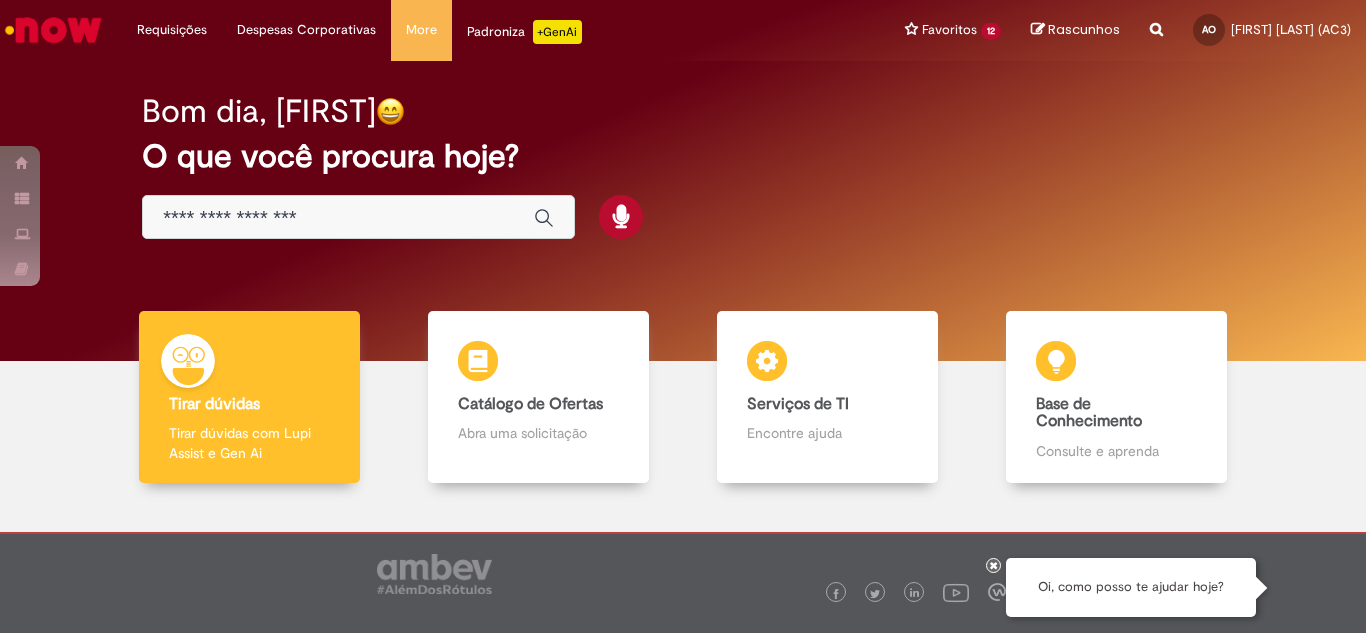 scroll, scrollTop: 0, scrollLeft: 0, axis: both 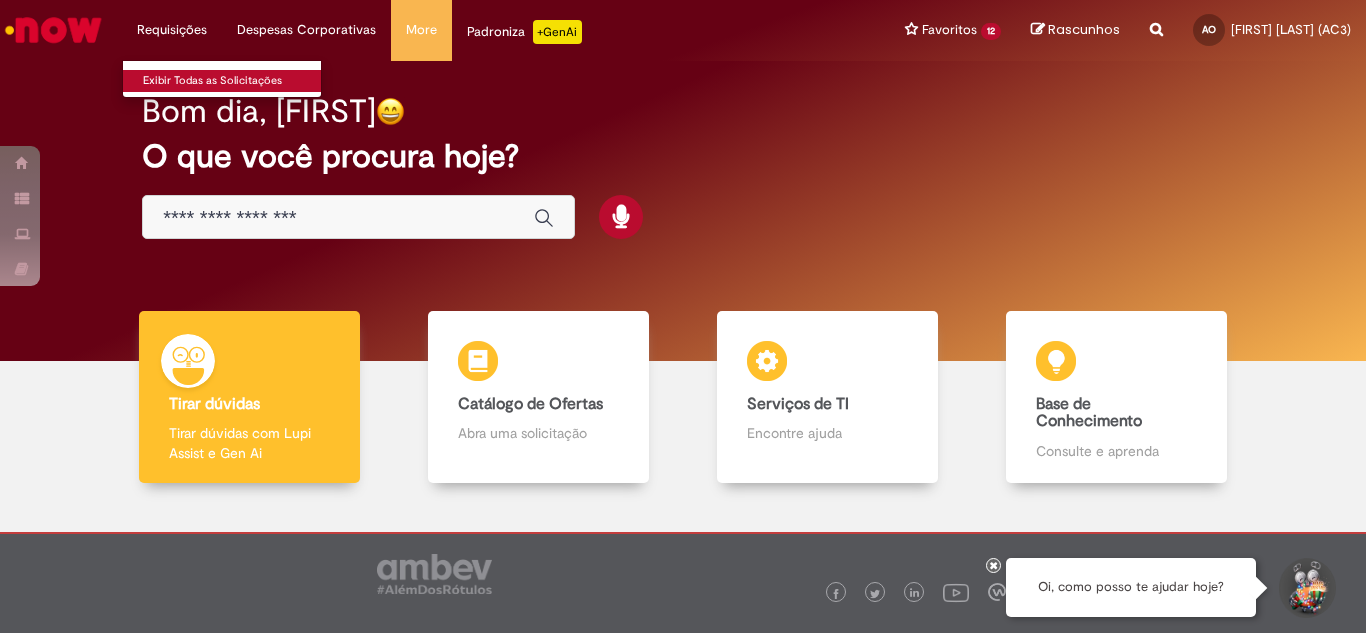 click on "Exibir Todas as Solicitações" at bounding box center [233, 81] 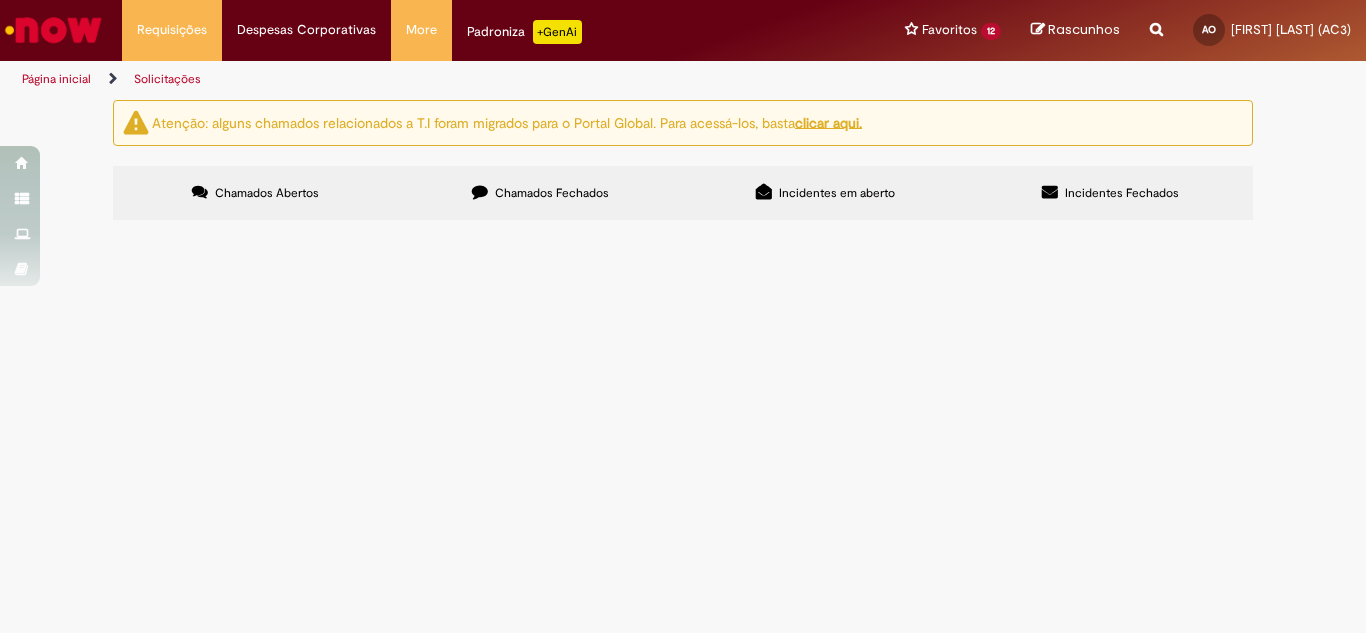 click on "Chamados Fechados" at bounding box center (540, 193) 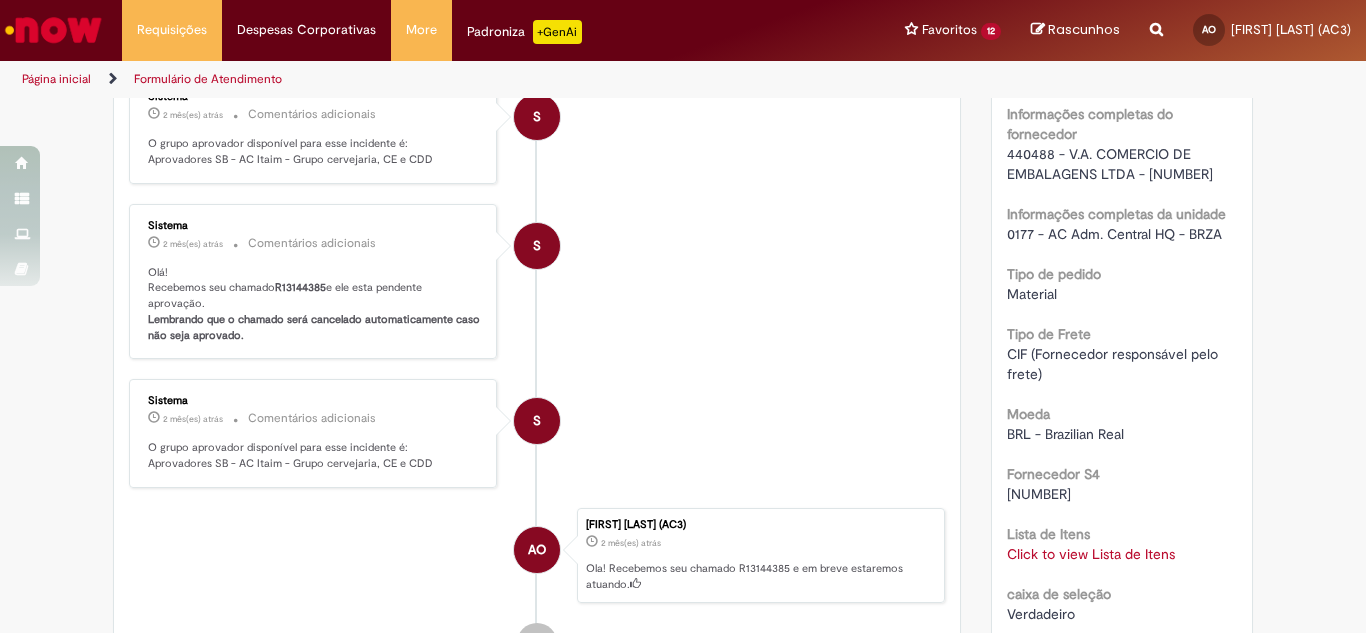scroll, scrollTop: 1700, scrollLeft: 0, axis: vertical 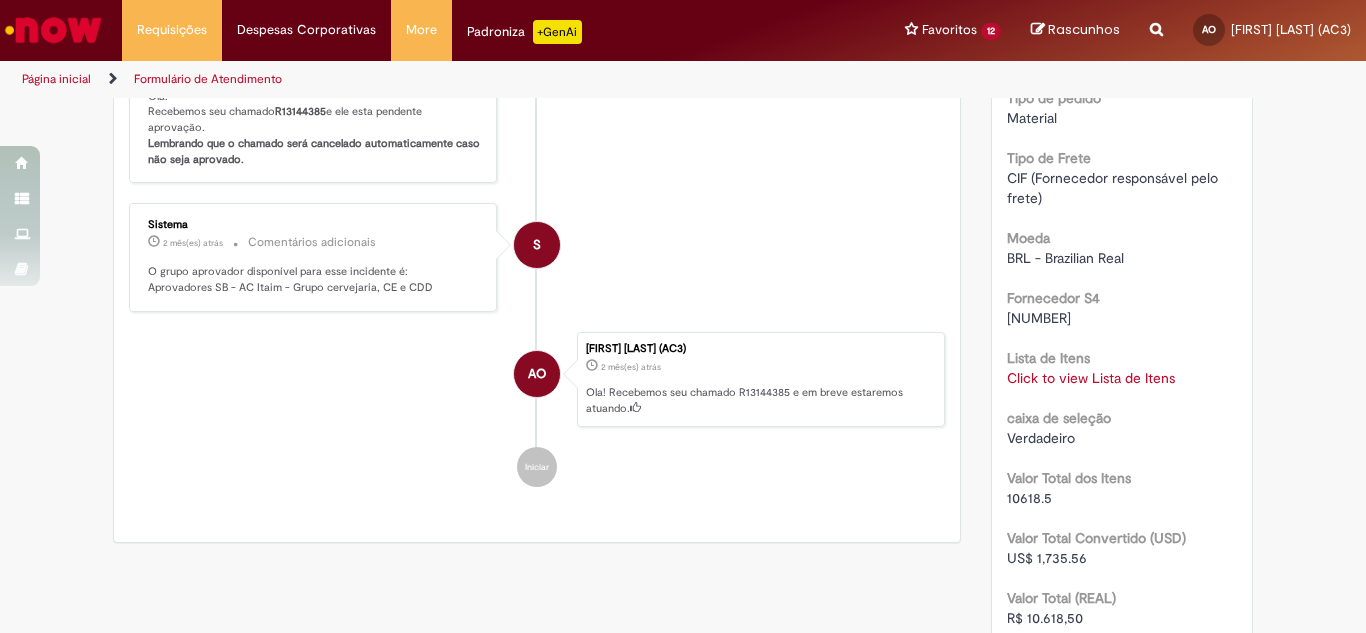 click on "Click to view Lista de Itens" at bounding box center [1091, 378] 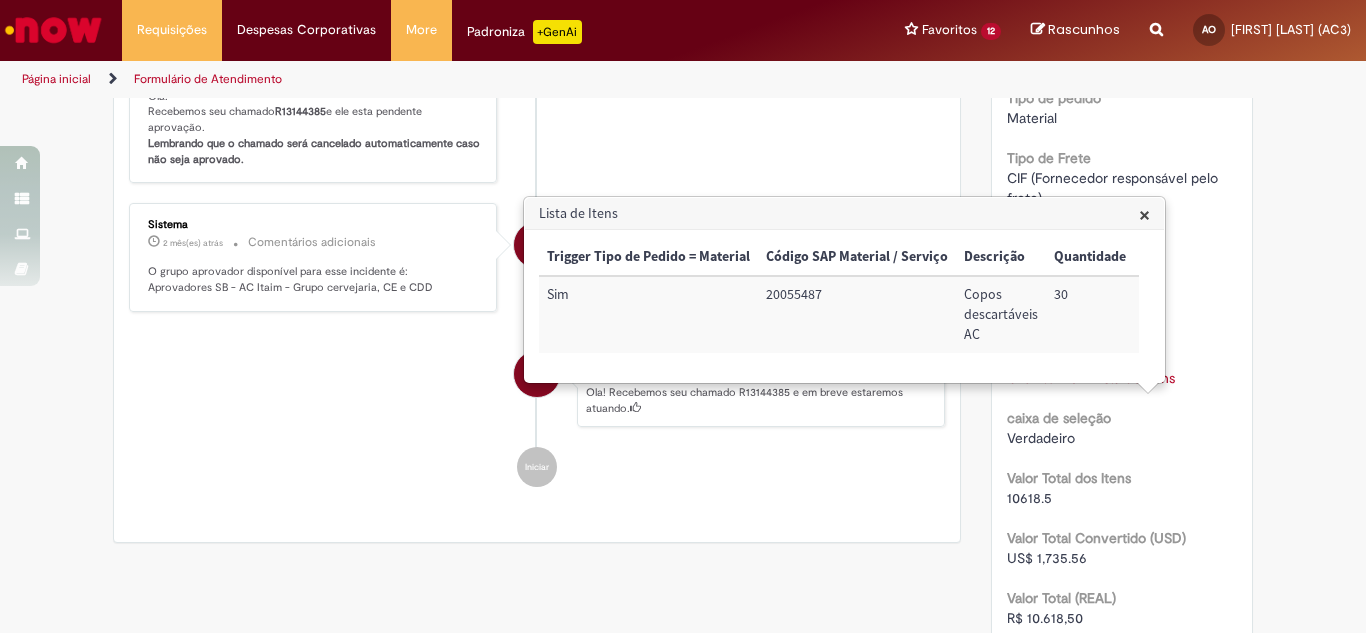 drag, startPoint x: 711, startPoint y: 372, endPoint x: 605, endPoint y: 371, distance: 106.004715 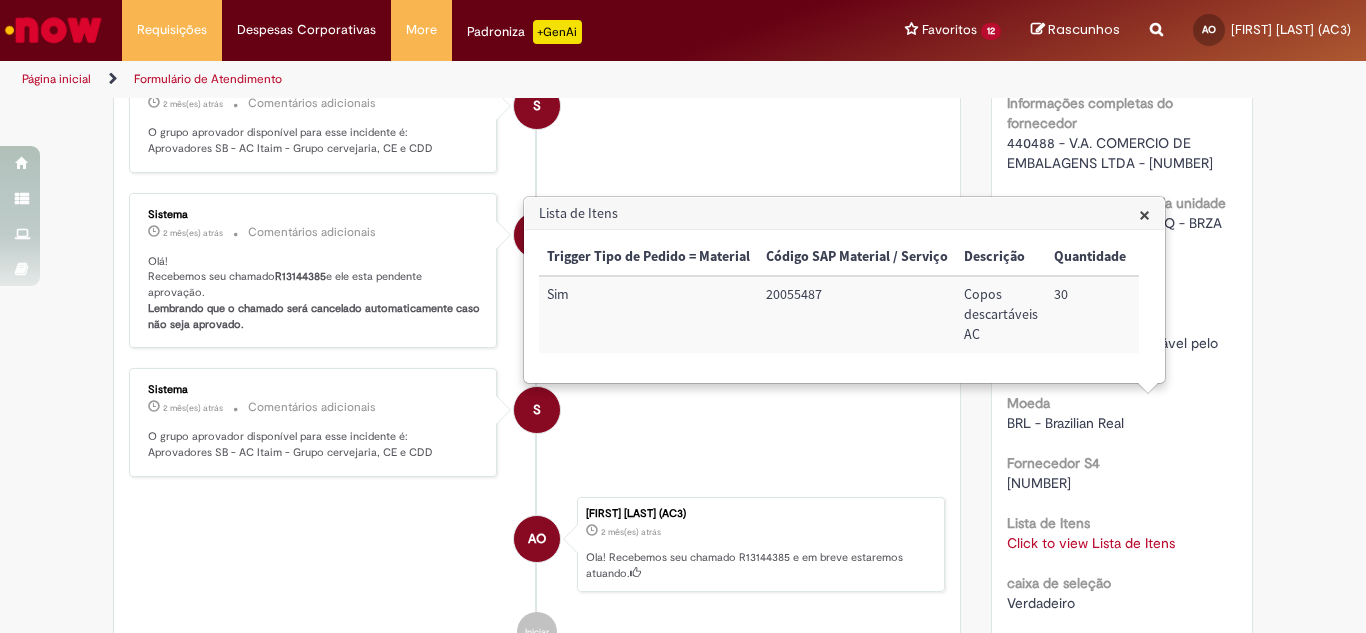 scroll, scrollTop: 1500, scrollLeft: 0, axis: vertical 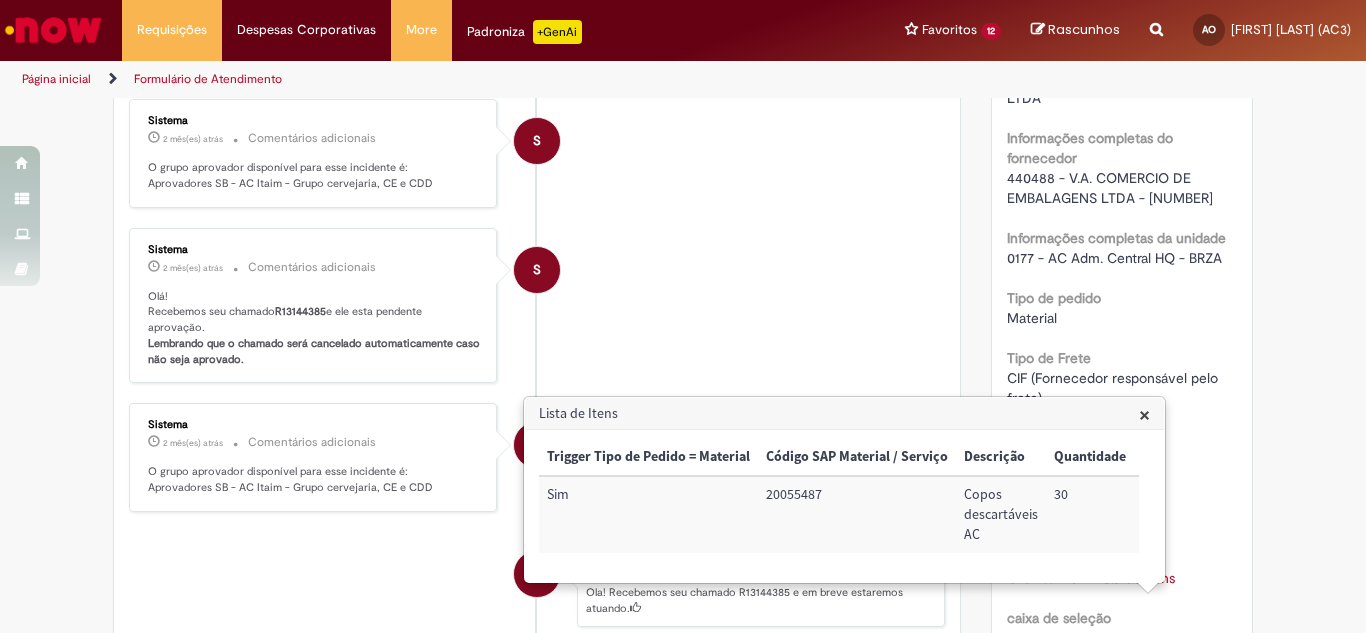 click on "[NUMBER]" at bounding box center (857, 514) 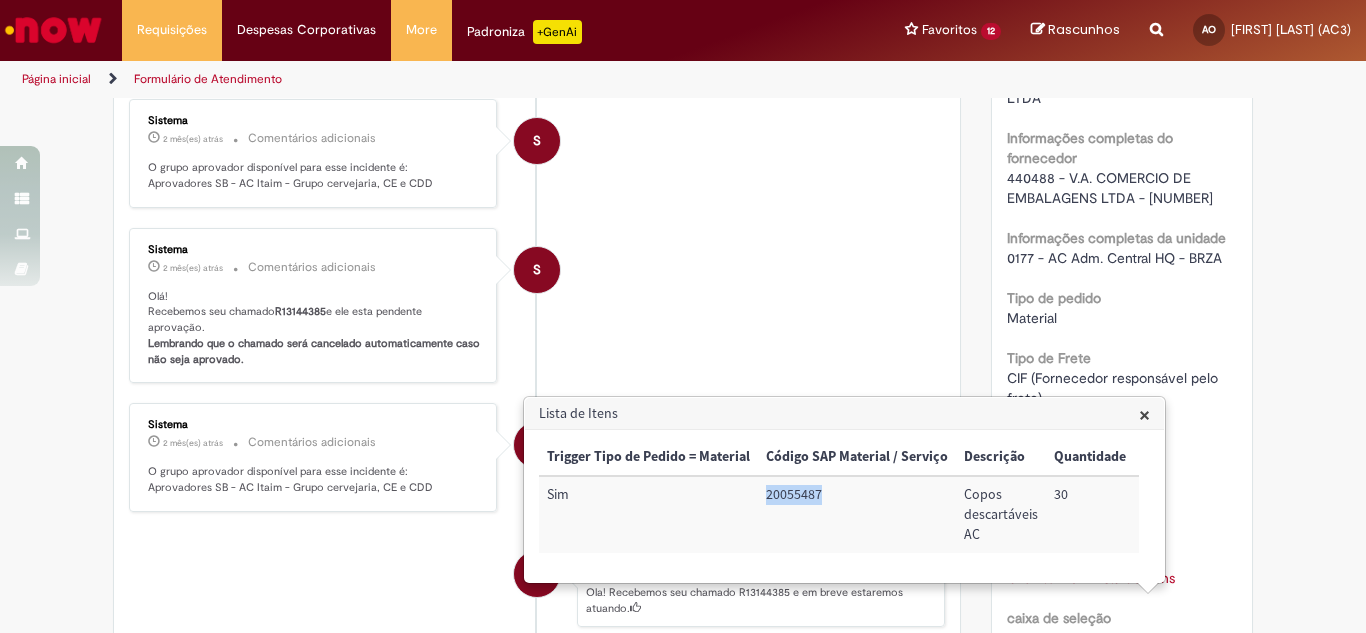 drag, startPoint x: 774, startPoint y: 496, endPoint x: 798, endPoint y: 499, distance: 24.186773 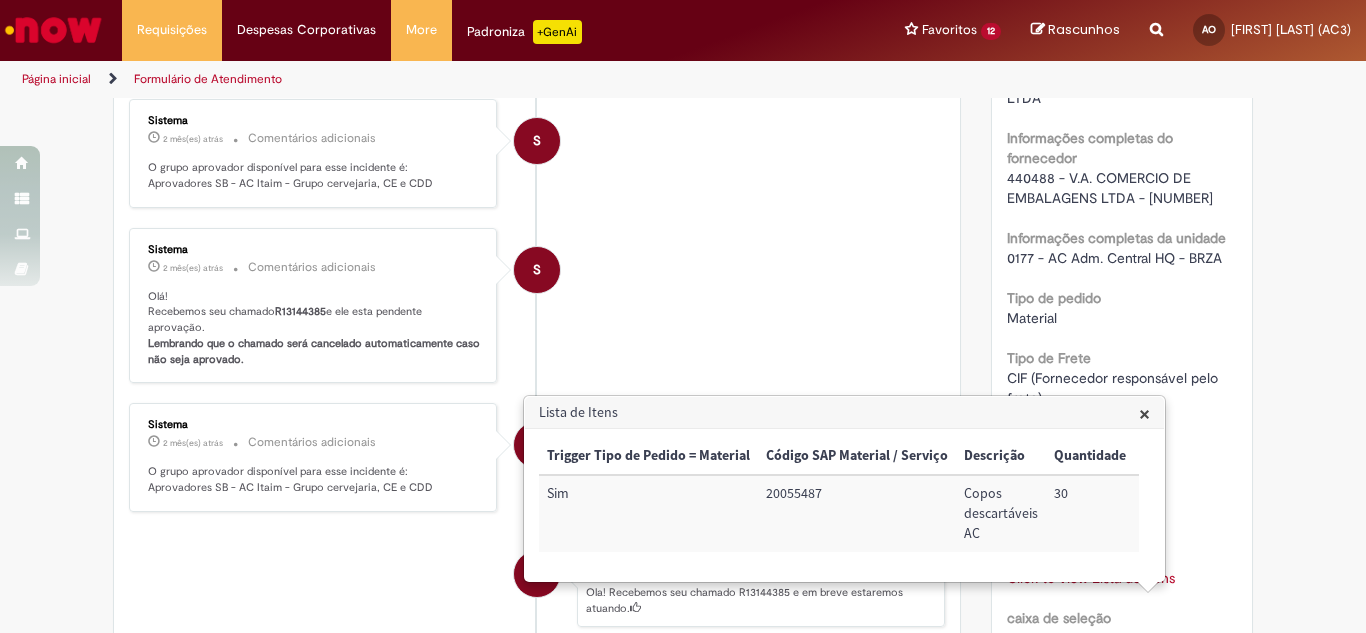 click on "Copos descartáveis AC" at bounding box center (1001, 513) 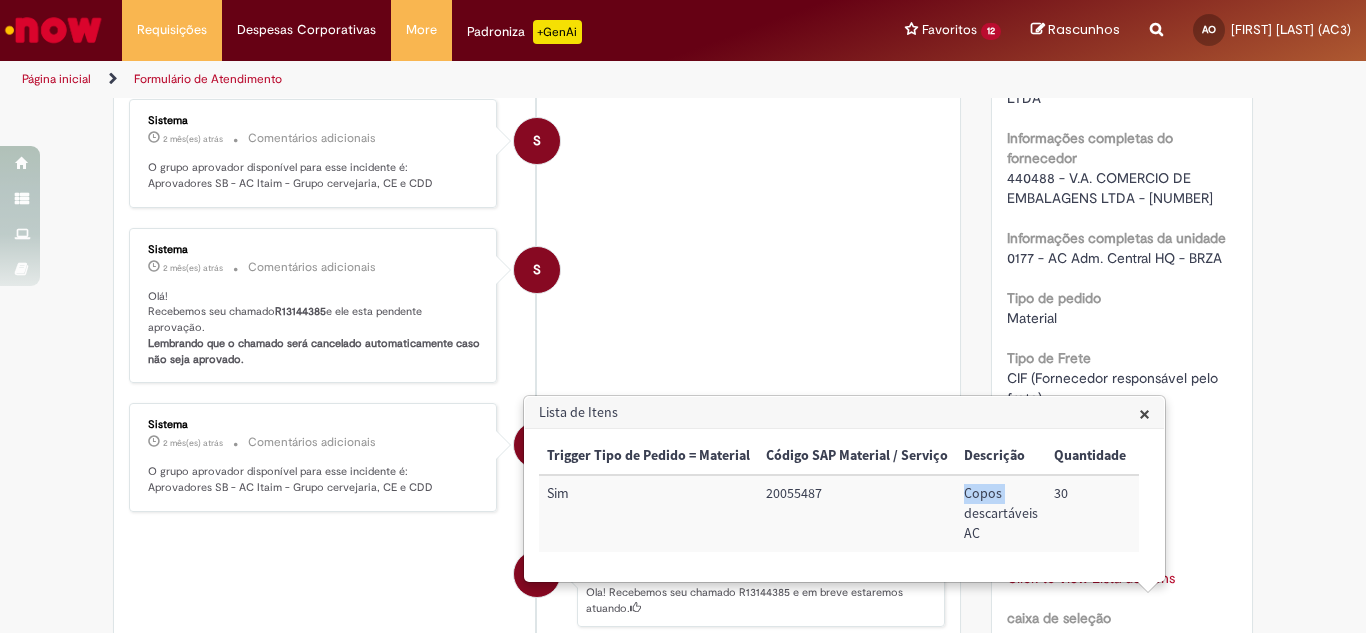 click on "Copos descartáveis AC" at bounding box center [1001, 513] 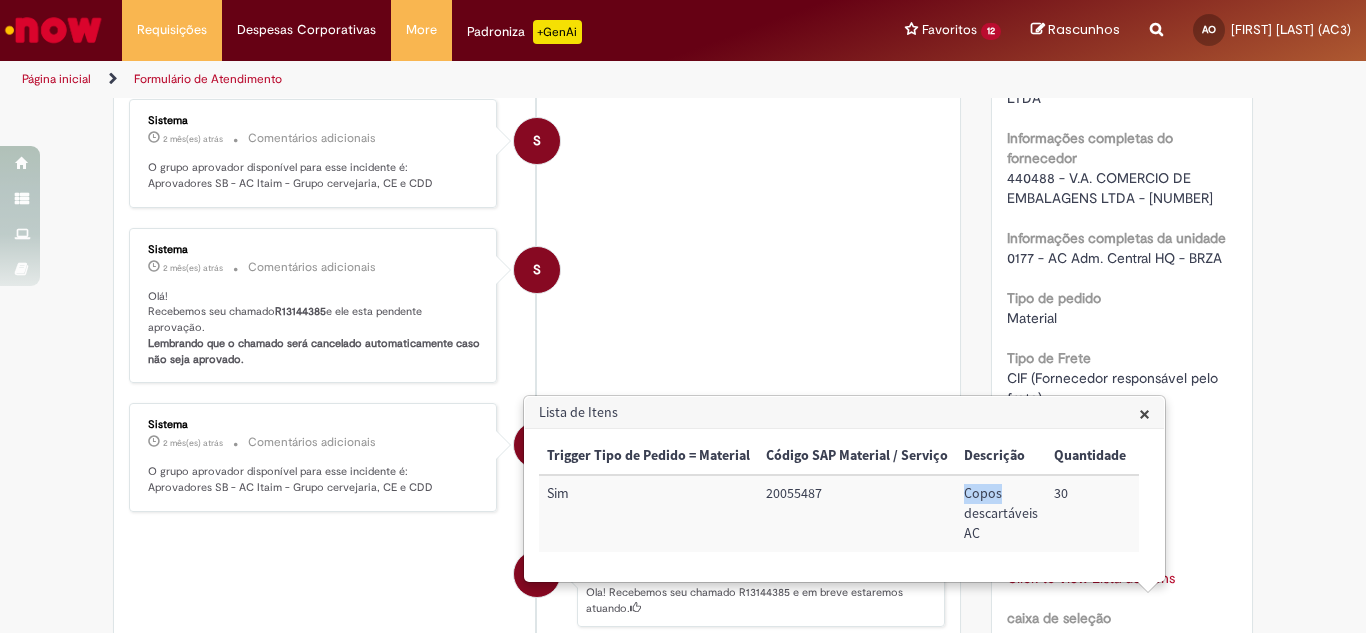click on "Copos descartáveis AC" at bounding box center (1001, 513) 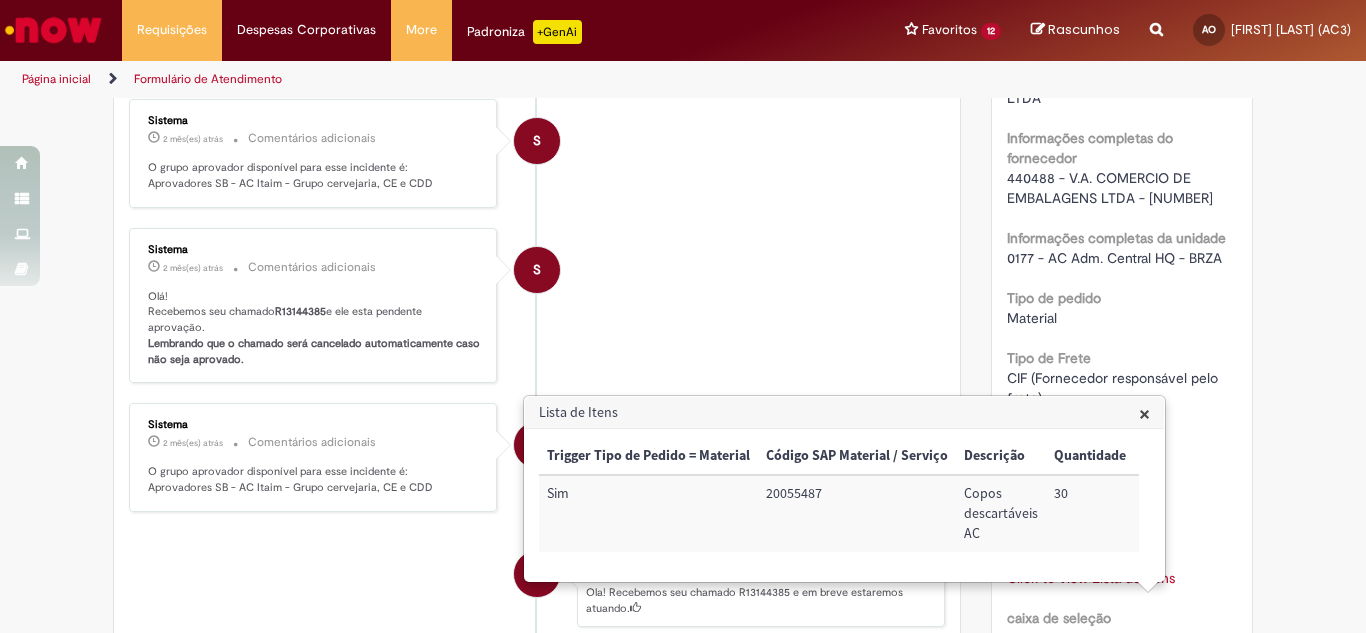 click on "Copos descartáveis AC" at bounding box center (1001, 513) 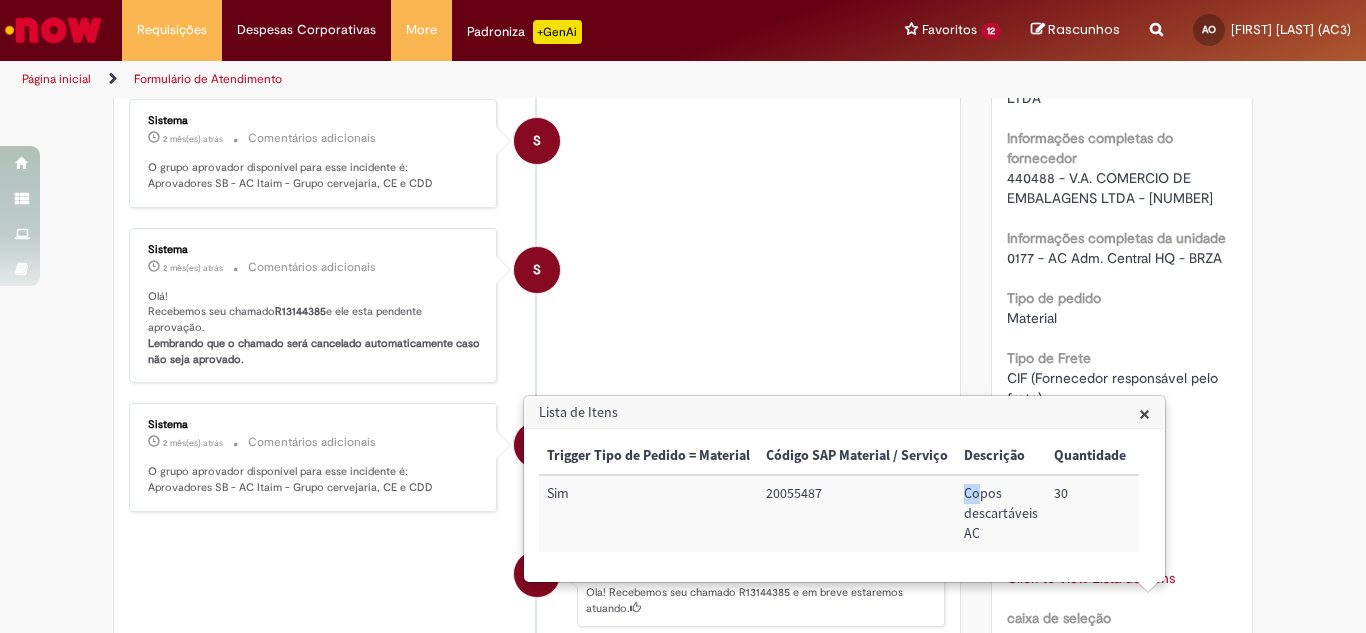 drag, startPoint x: 963, startPoint y: 488, endPoint x: 986, endPoint y: 489, distance: 23.021729 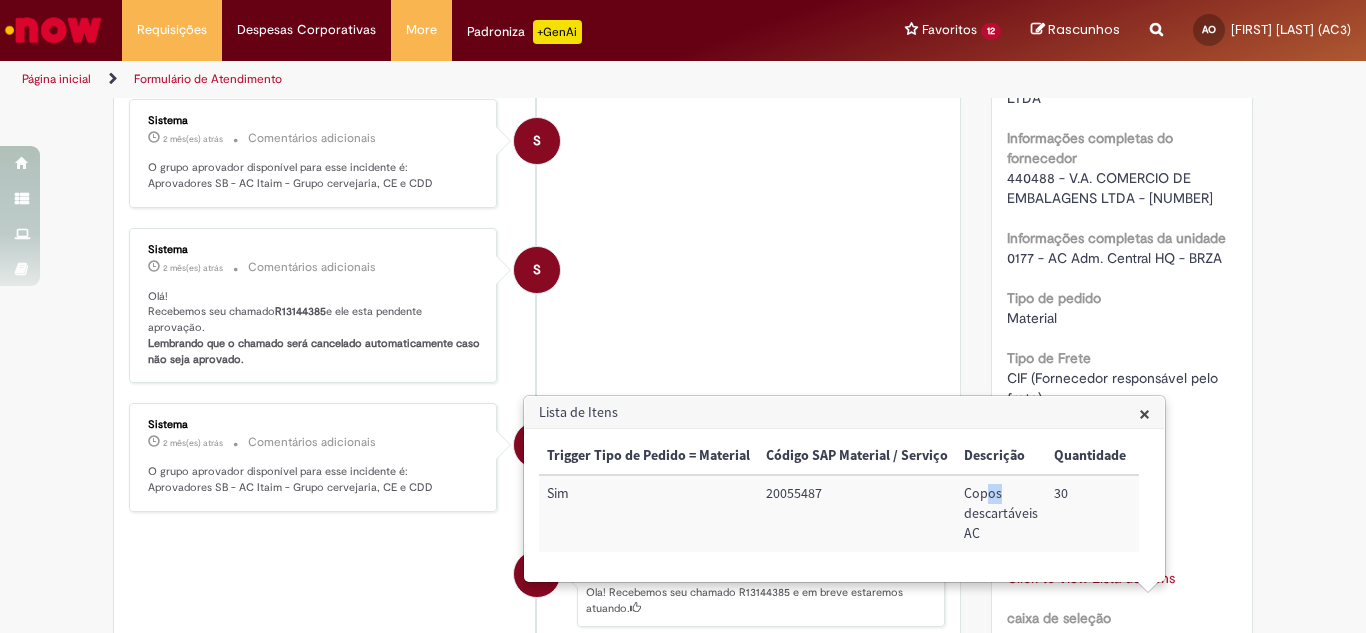 drag, startPoint x: 986, startPoint y: 489, endPoint x: 1012, endPoint y: 503, distance: 29.529646 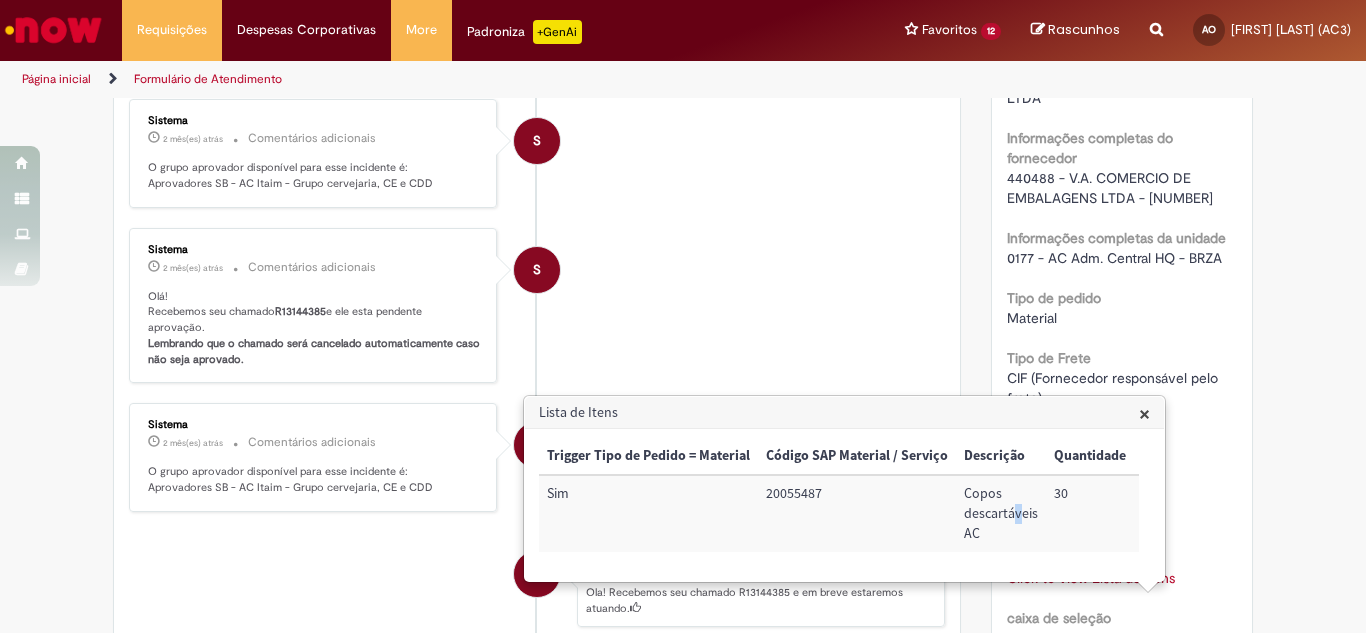 click on "Copos descartáveis AC" at bounding box center [1001, 513] 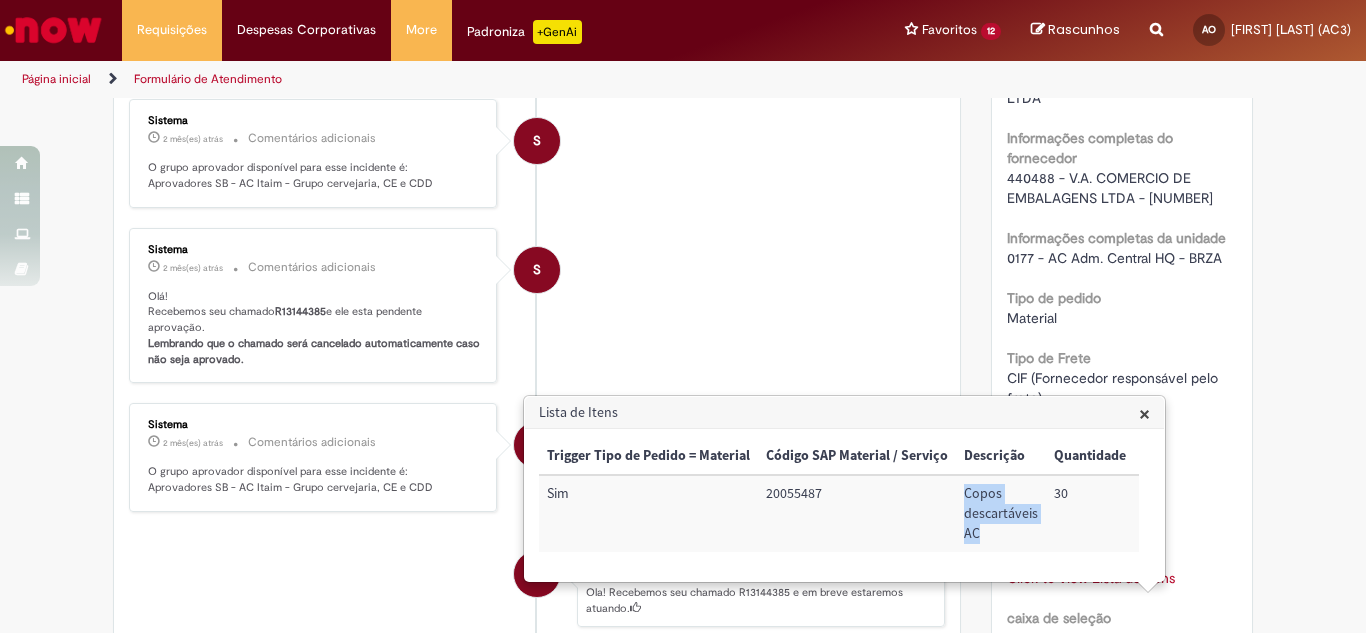 drag, startPoint x: 961, startPoint y: 491, endPoint x: 1028, endPoint y: 541, distance: 83.60024 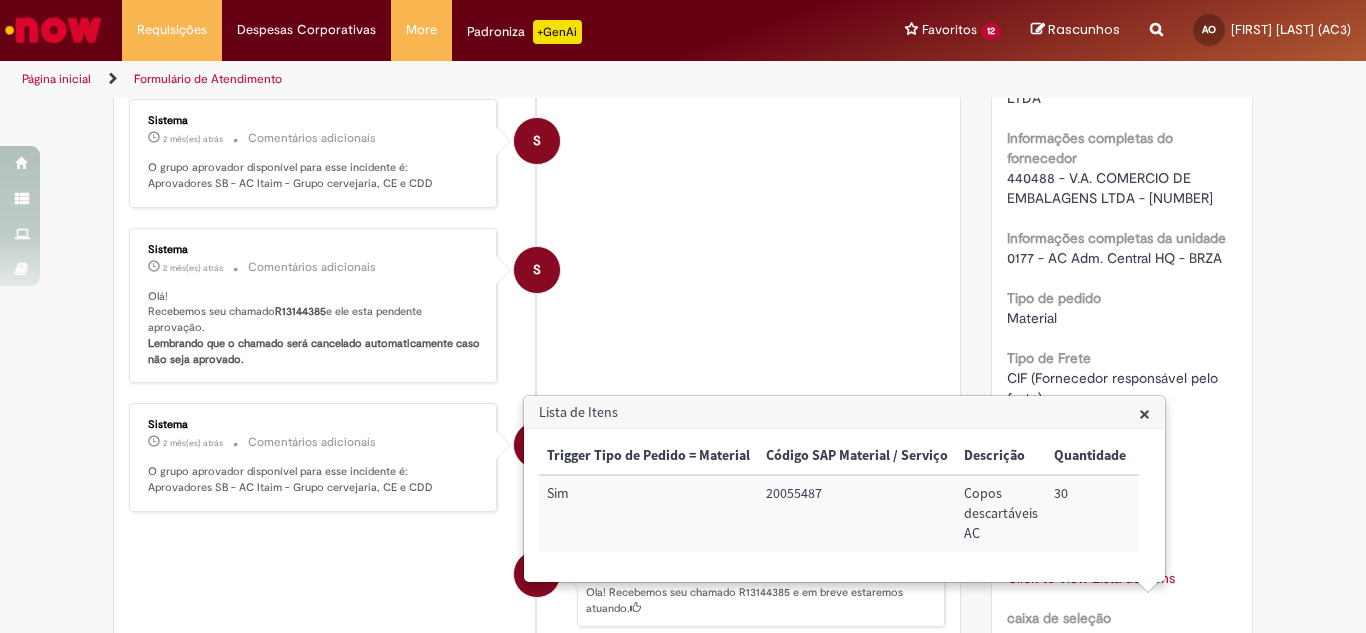 click on "Trigger Tipo de Pedido = Material Código SAP Material / Serviço Descrição Quantidade Valor Unitário Valor Total Moeda Origem do Material Código NCM Conta contábil Método de Pagamento Ordem de Serviço Sim 20055487 Copos descartáveis AC 30 353,95 10.618,50 6303500 Centro de custo BRZA140004" at bounding box center [839, 505] 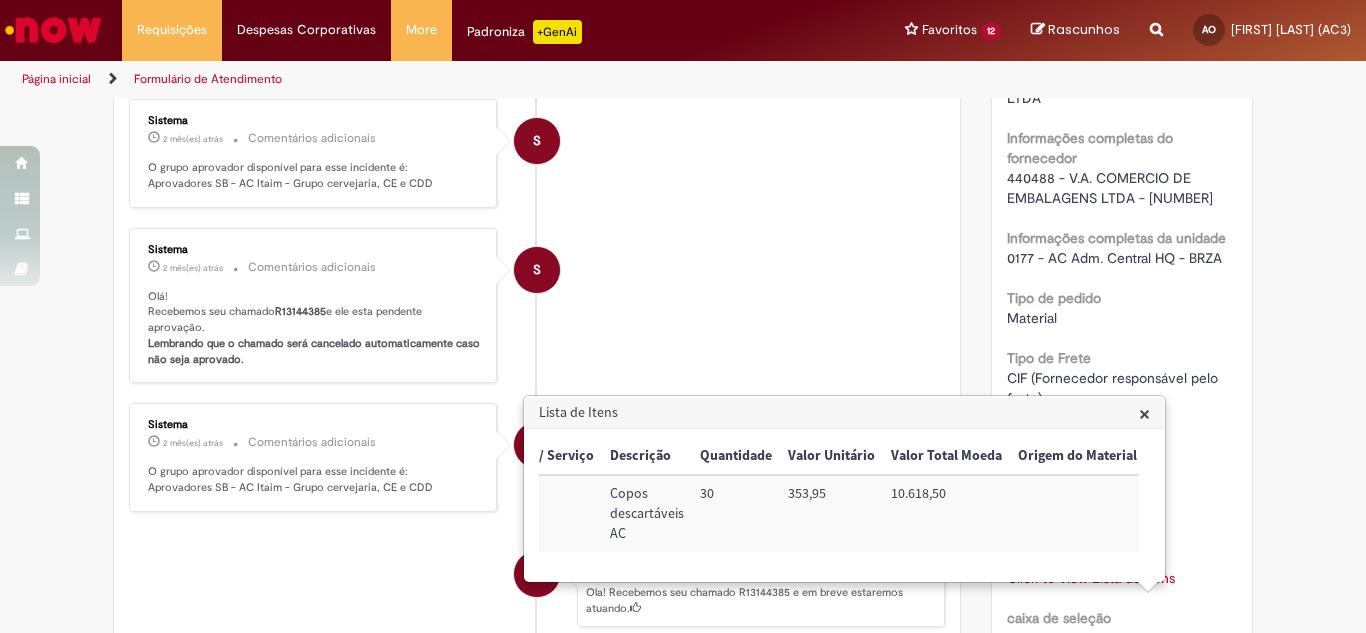 scroll, scrollTop: 0, scrollLeft: 360, axis: horizontal 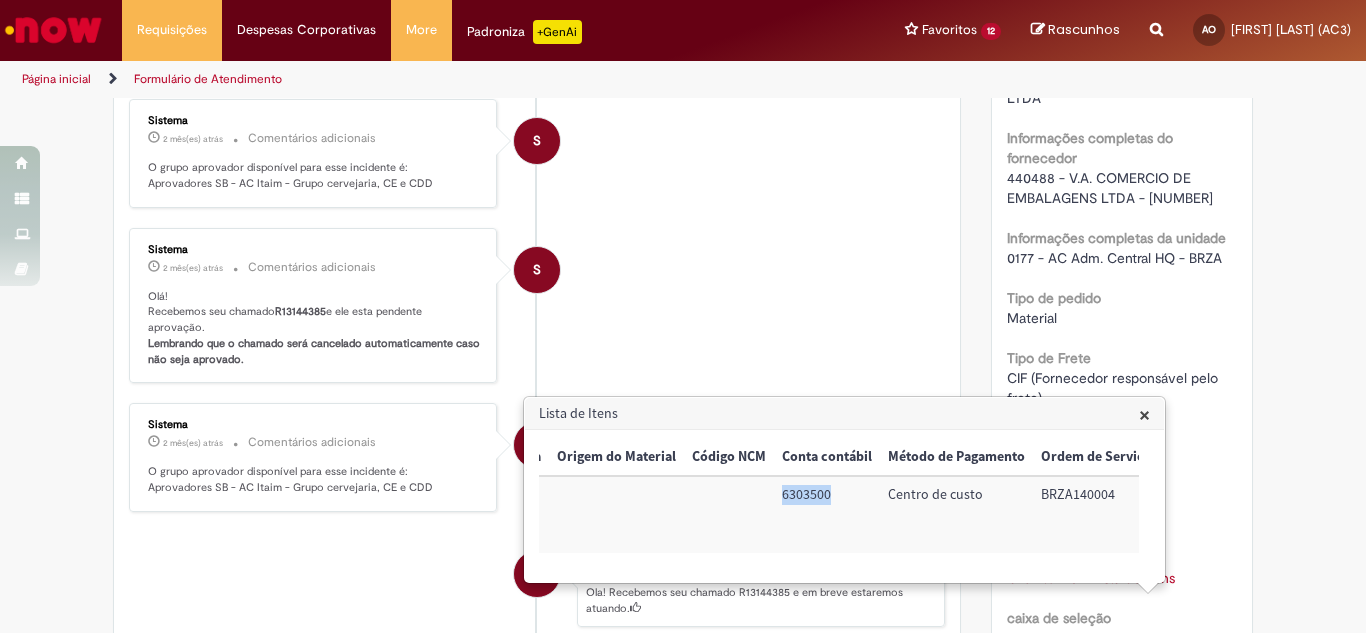 drag, startPoint x: 772, startPoint y: 493, endPoint x: 833, endPoint y: 498, distance: 61.204575 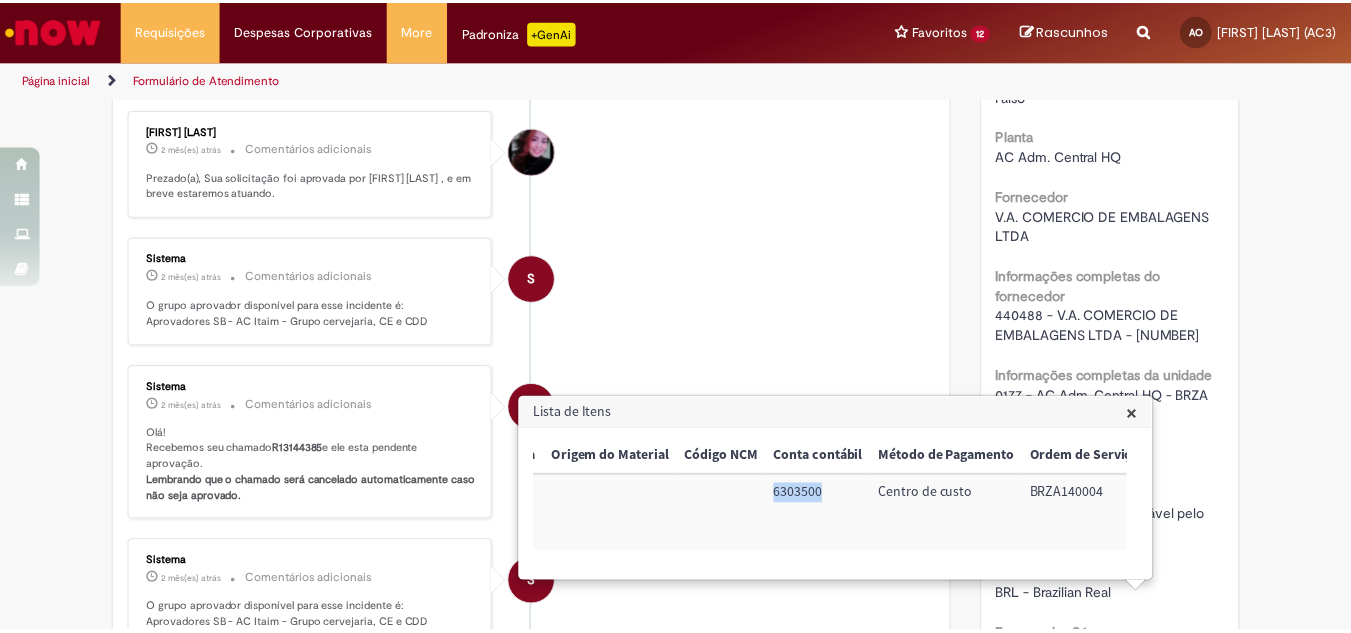 scroll, scrollTop: 1100, scrollLeft: 0, axis: vertical 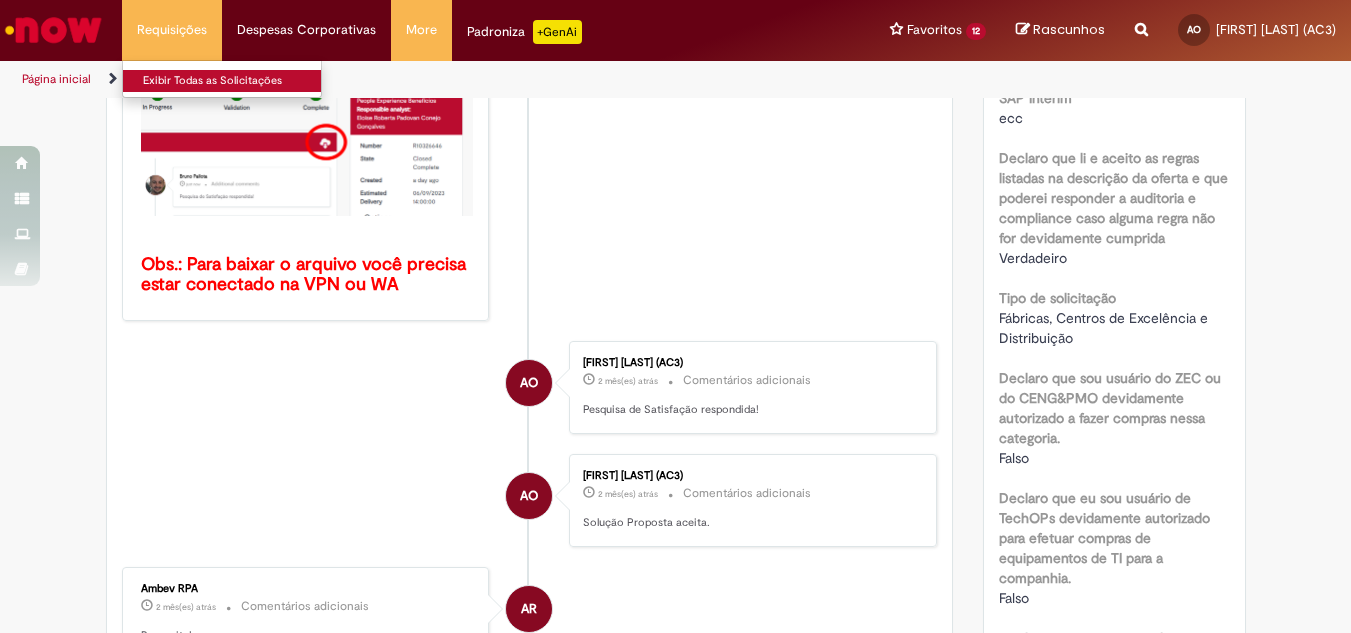 click on "Exibir Todas as Solicitações" at bounding box center [233, 81] 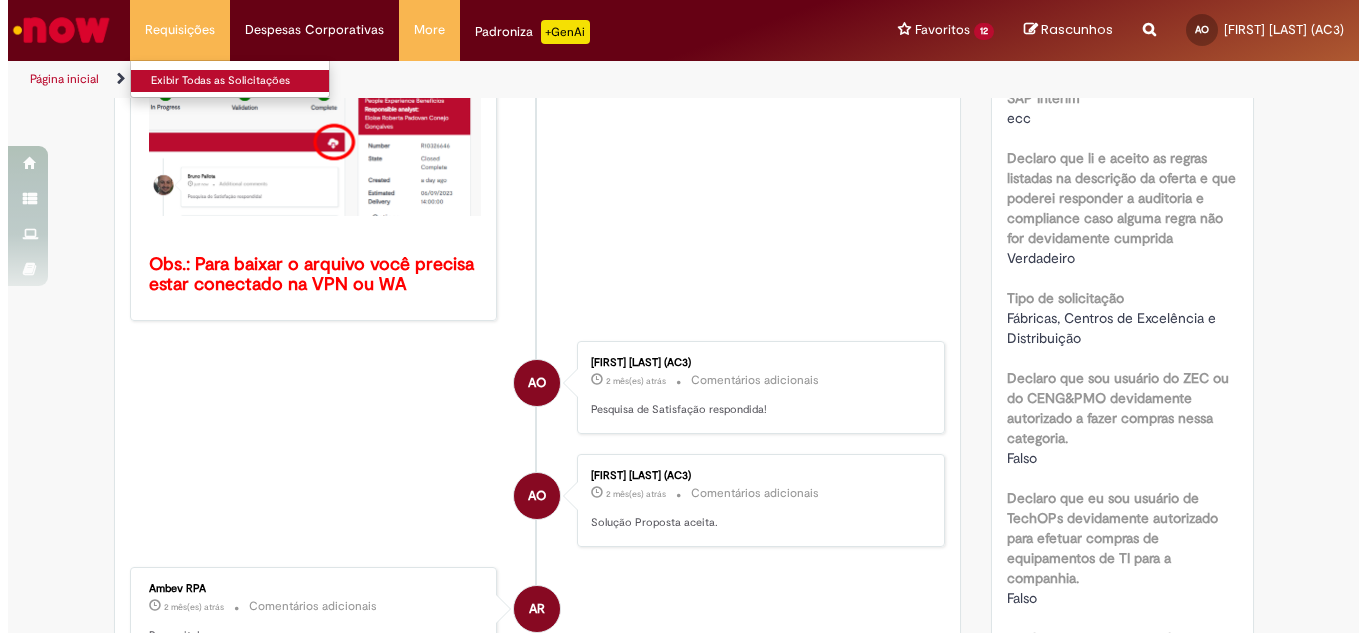 scroll, scrollTop: 0, scrollLeft: 0, axis: both 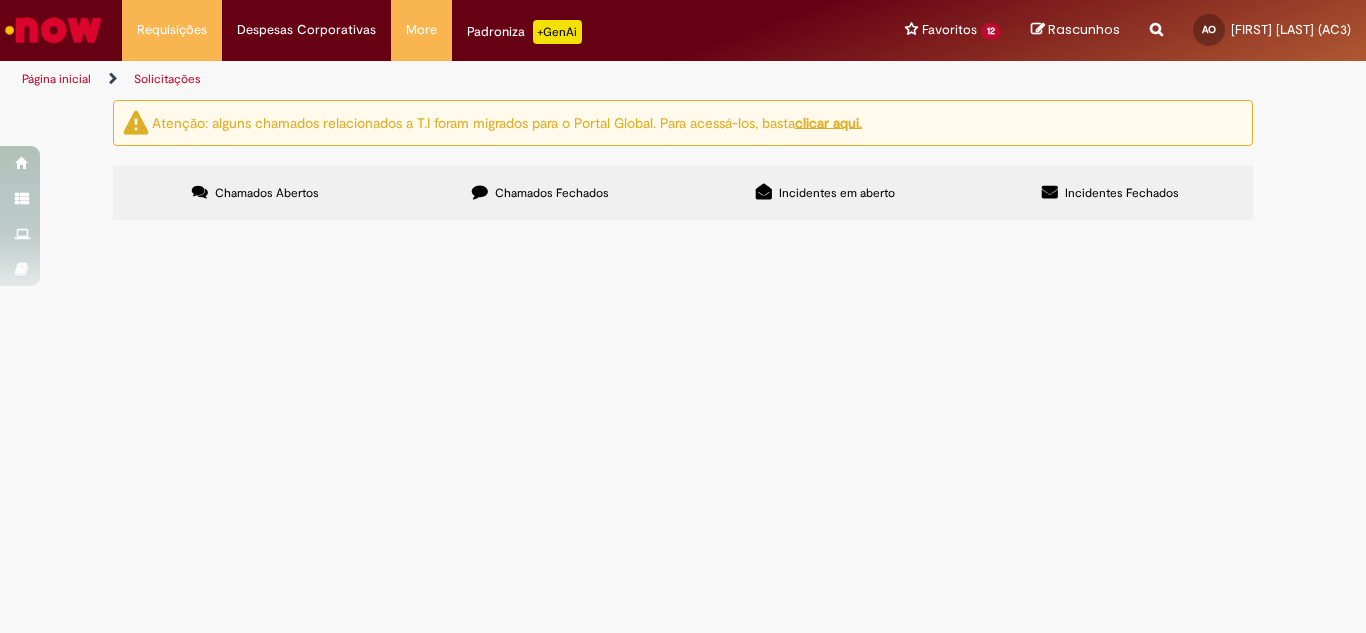 click on "Chamados Fechados" at bounding box center [540, 193] 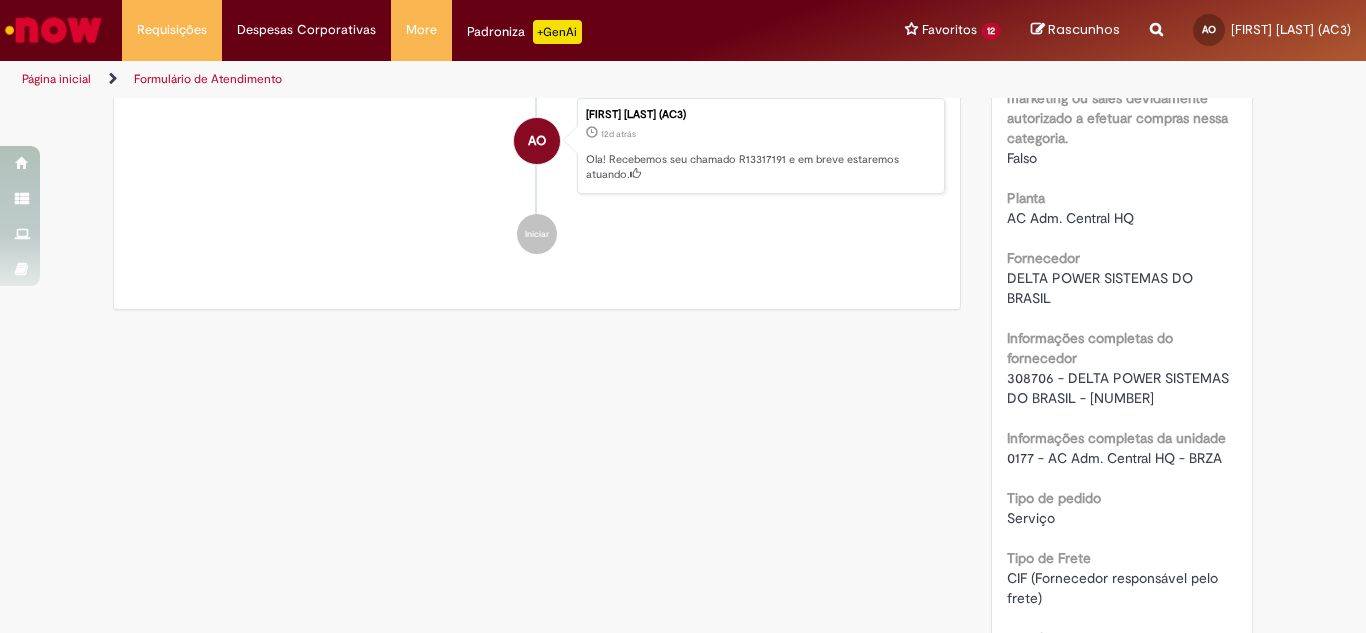 scroll, scrollTop: 1600, scrollLeft: 0, axis: vertical 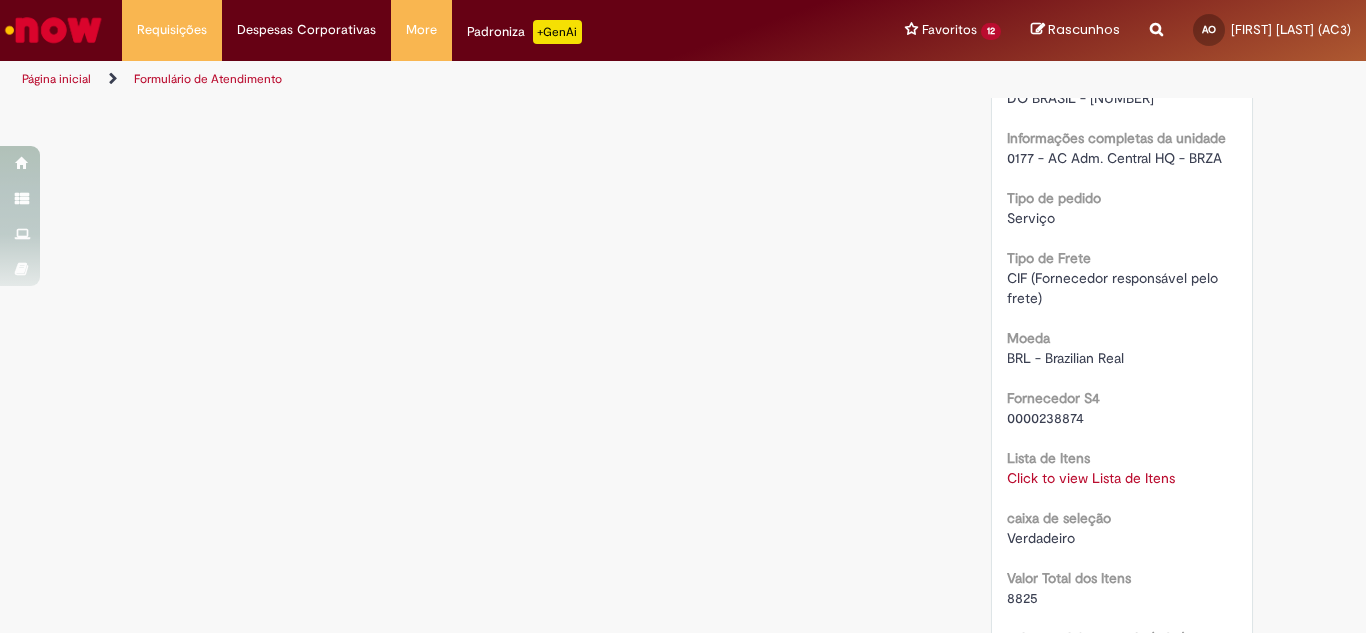 click on "Click to view Lista de Itens" at bounding box center [1091, 478] 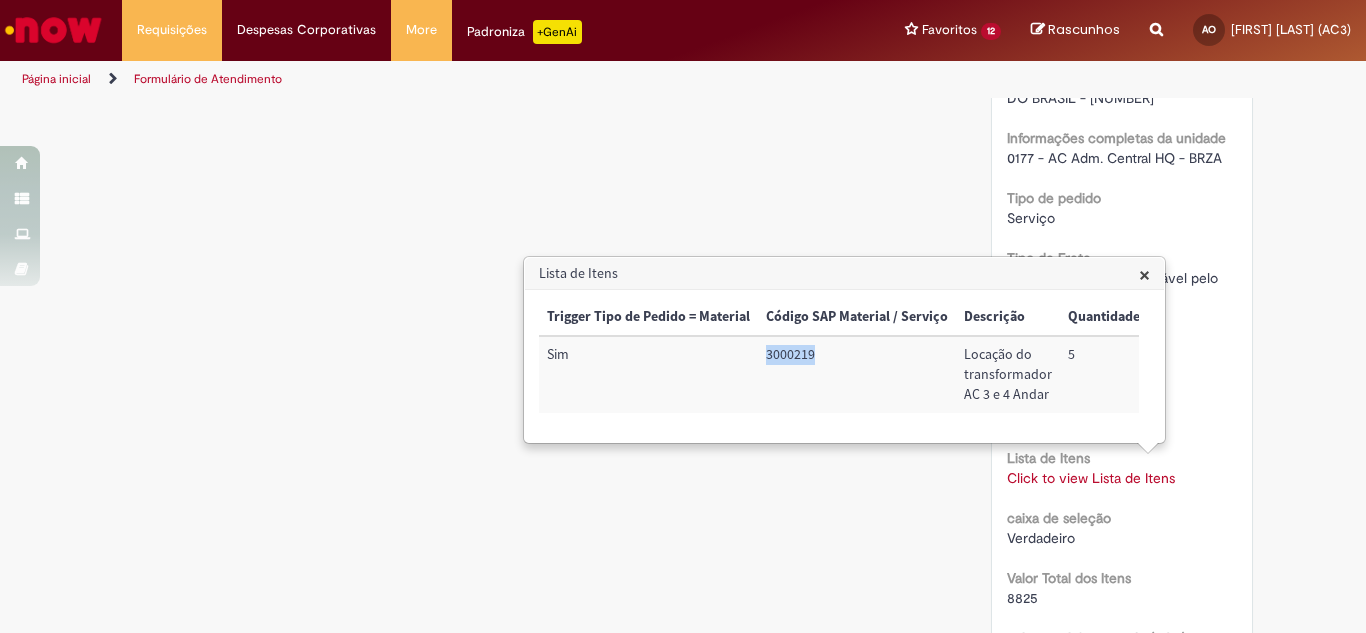 drag, startPoint x: 766, startPoint y: 352, endPoint x: 821, endPoint y: 358, distance: 55.326305 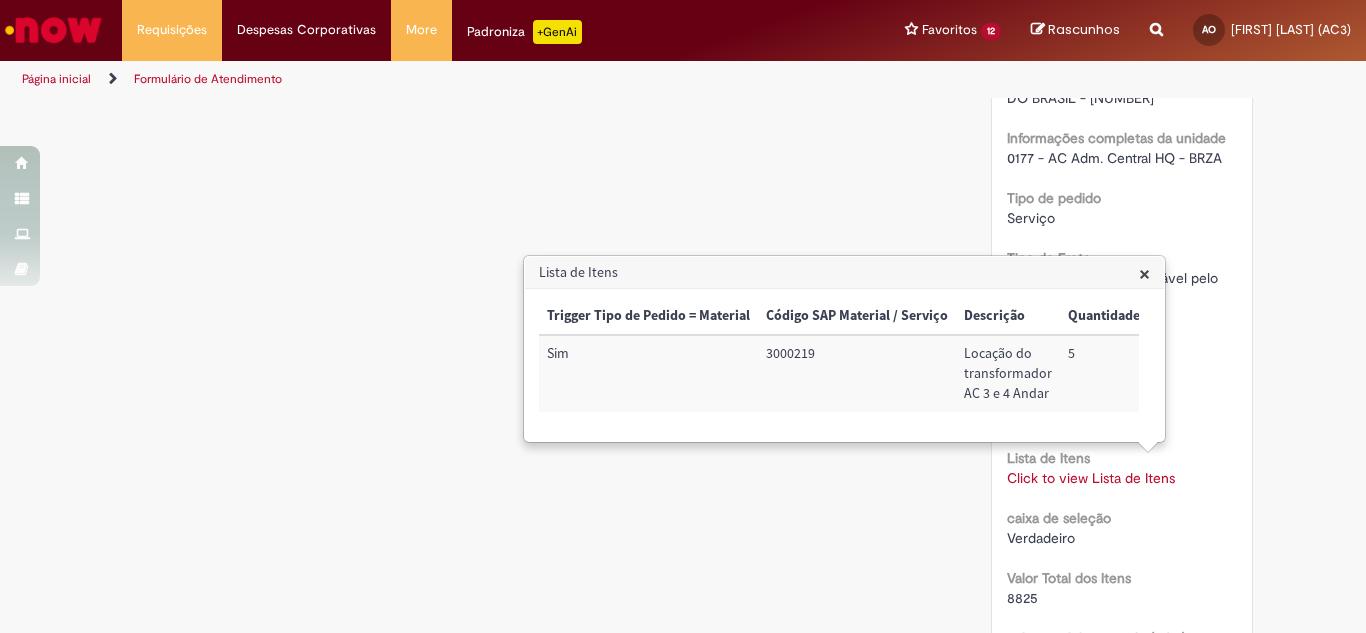 click on "Verificar Código de Barras
Aguardando Aprovação
Aguardando atendimento
Em andamento
Validação
Concluído
Compras rápidas (Speed Buy)
Enviar
AO
Allan da Costa Oliveira (AC3)
11d atrás 11 dias atrás     Comentários adicionais
Pesquisa de Satisfação respondida!
AO" at bounding box center (683, 83) 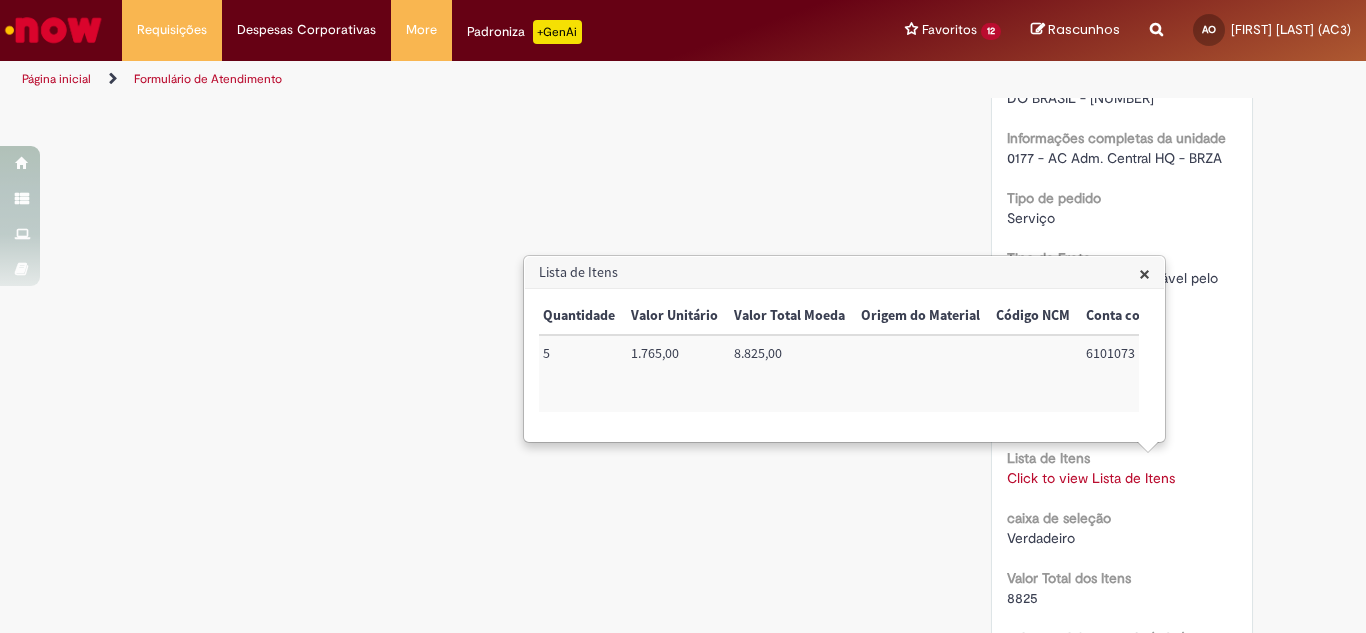scroll, scrollTop: 0, scrollLeft: 838, axis: horizontal 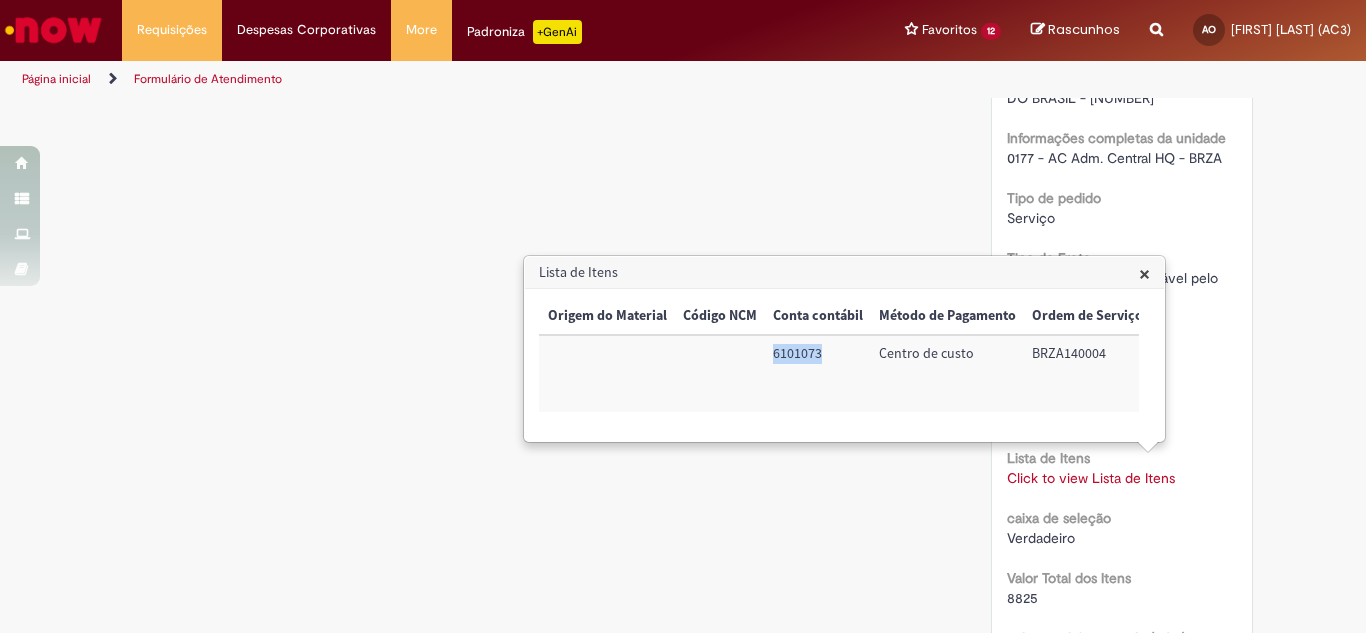 drag, startPoint x: 763, startPoint y: 352, endPoint x: 810, endPoint y: 357, distance: 47.26521 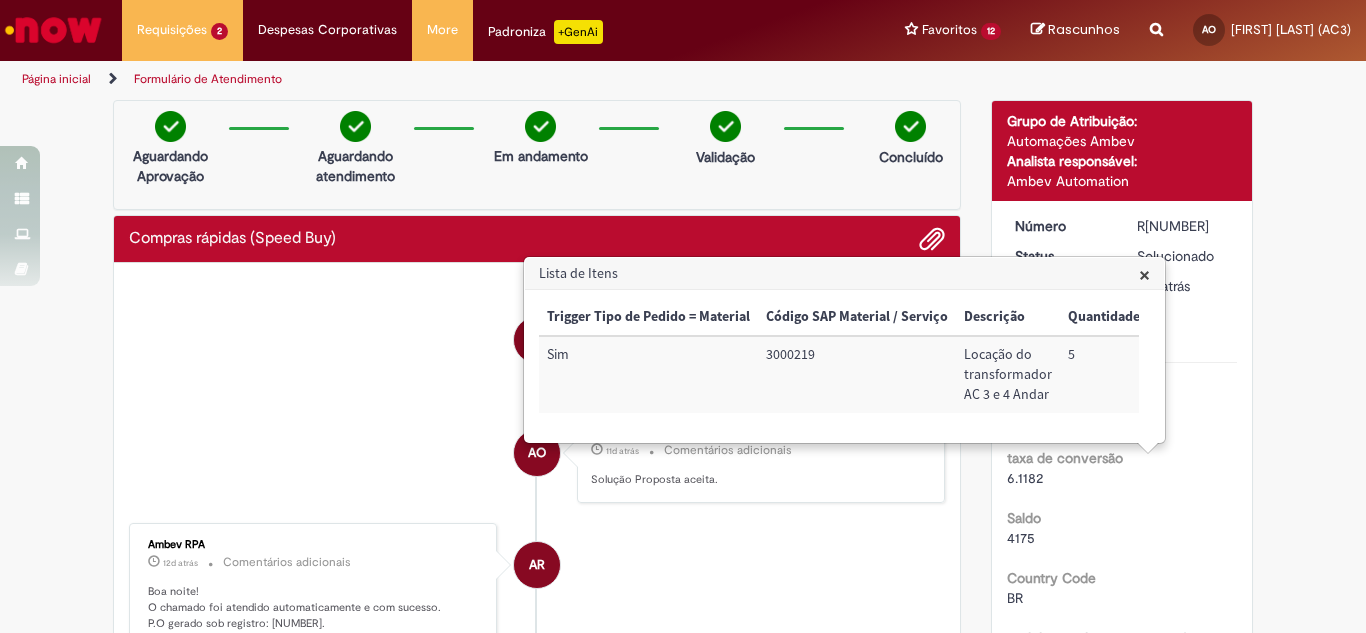 click on "Verificar Código de Barras
Aguardando Aprovação
Aguardando atendimento
Em andamento
Validação
Concluído
Compras rápidas (Speed Buy)
Enviar
AO
[FIRST] [LAST] (AC3)
11d atrás 11 dias atrás     Comentários adicionais
Pesquisa de Satisfação respondida!
AO" at bounding box center [683, 1683] 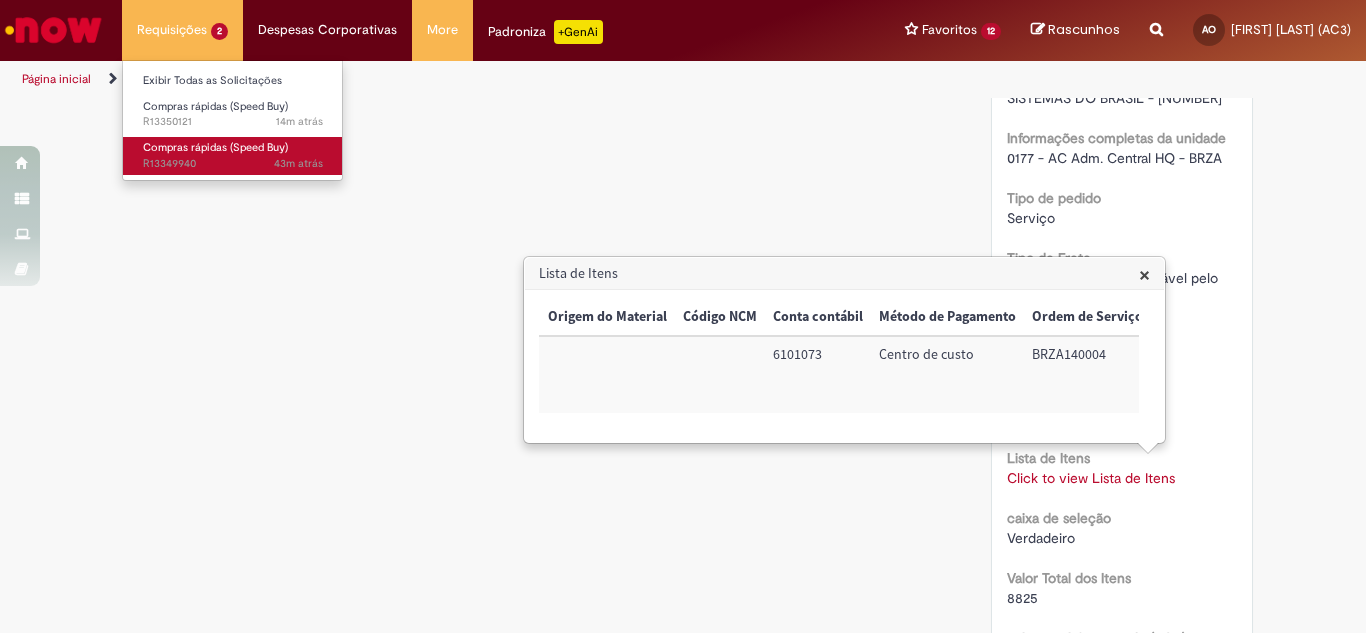 click on "43m atrás 43 minutos atrás  R[NUMBER]" at bounding box center (233, 164) 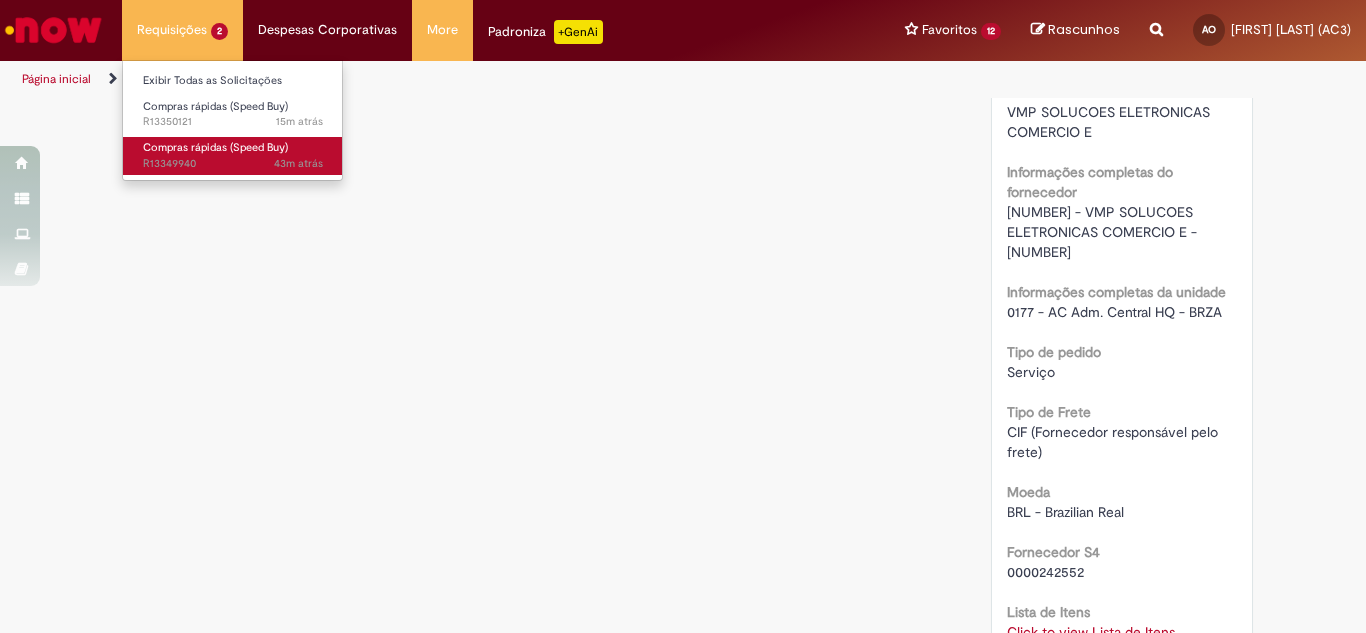 scroll, scrollTop: 0, scrollLeft: 0, axis: both 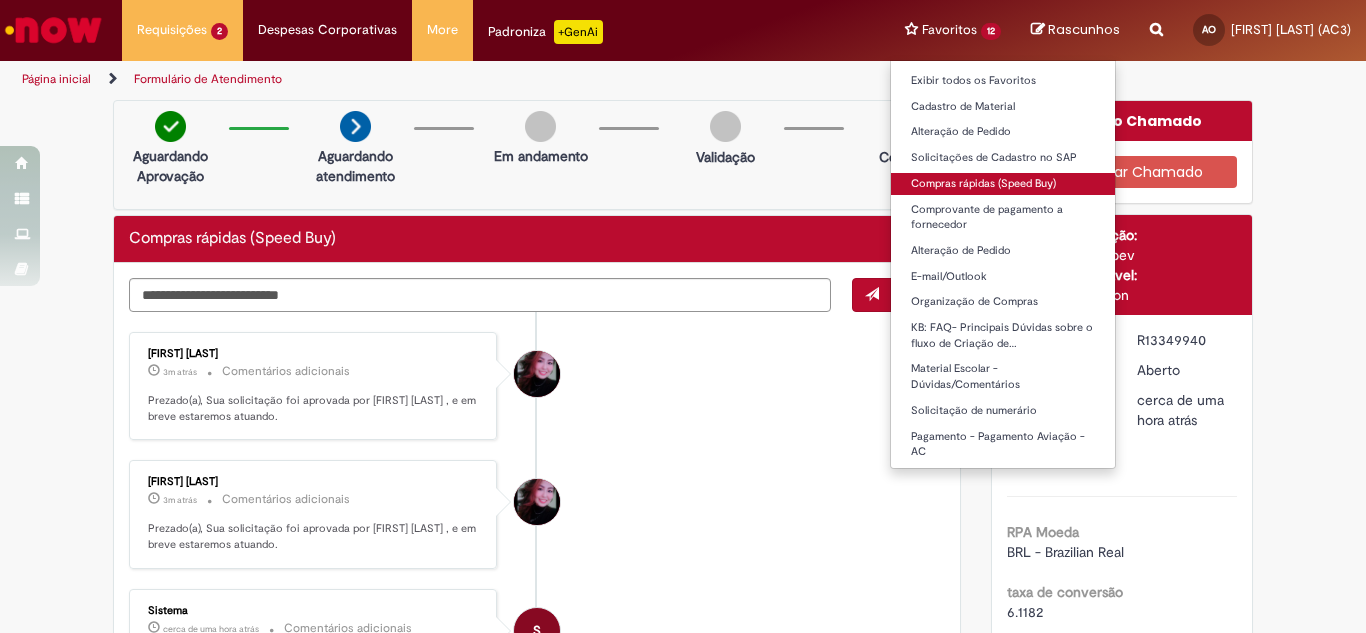 click on "Compras rápidas (Speed Buy)" at bounding box center [1003, 184] 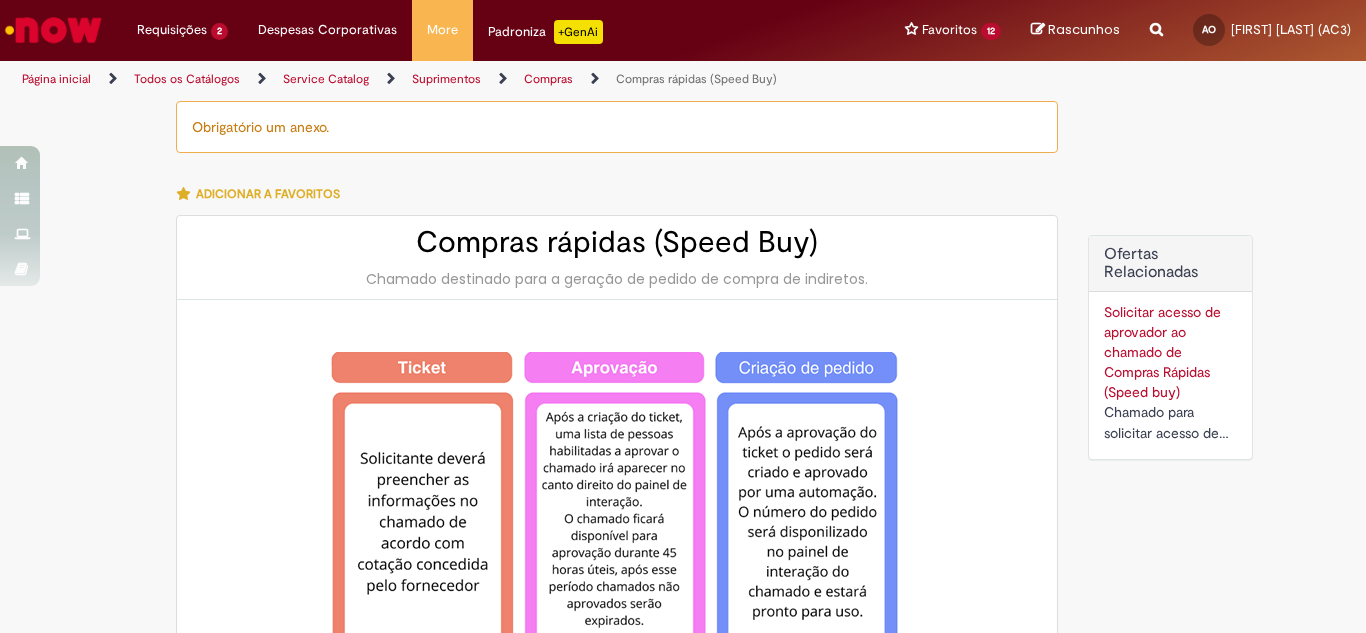 type on "******" 